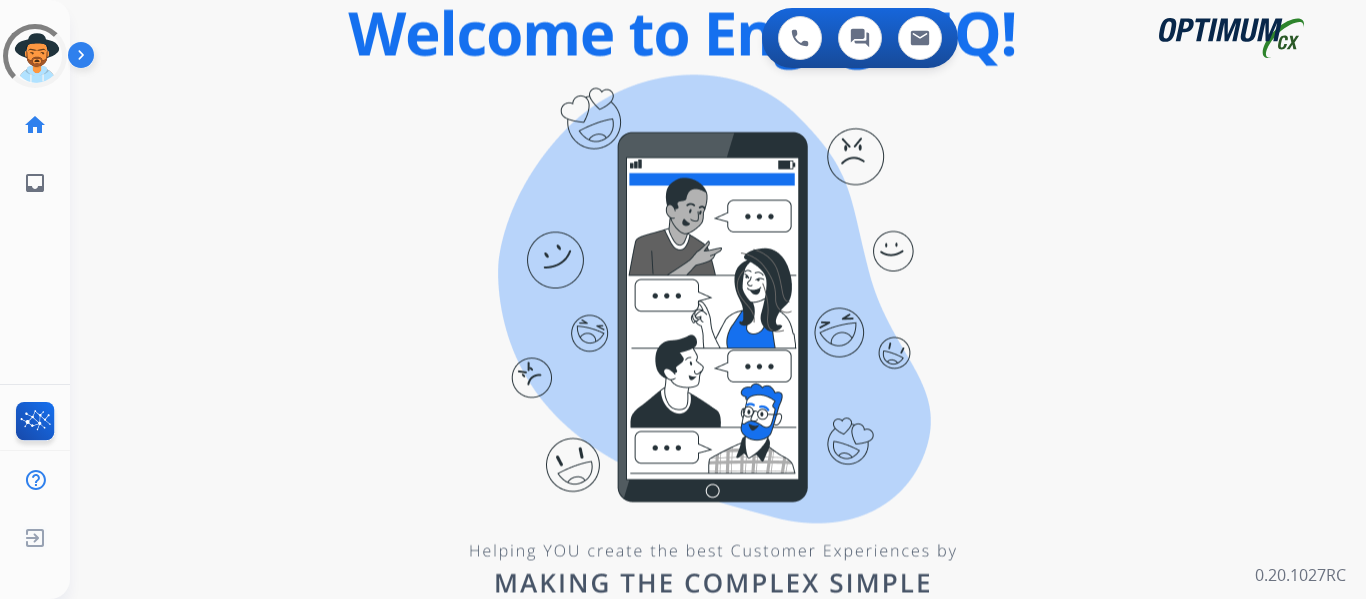 scroll, scrollTop: 0, scrollLeft: 0, axis: both 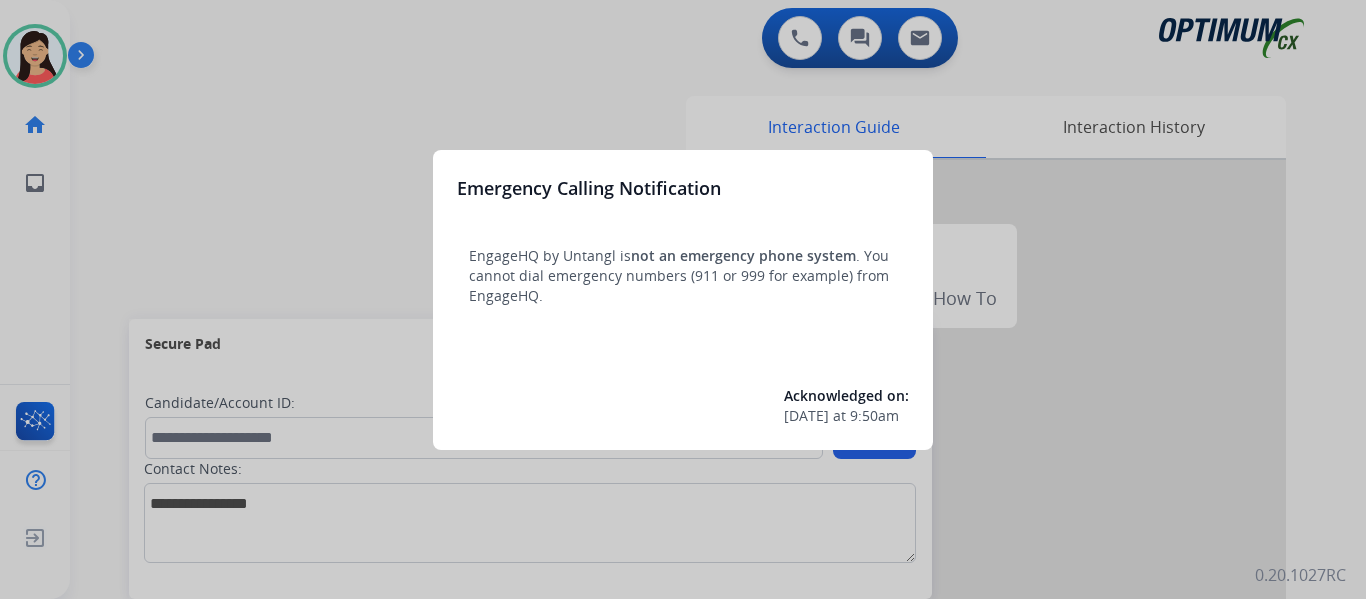 click at bounding box center [683, 299] 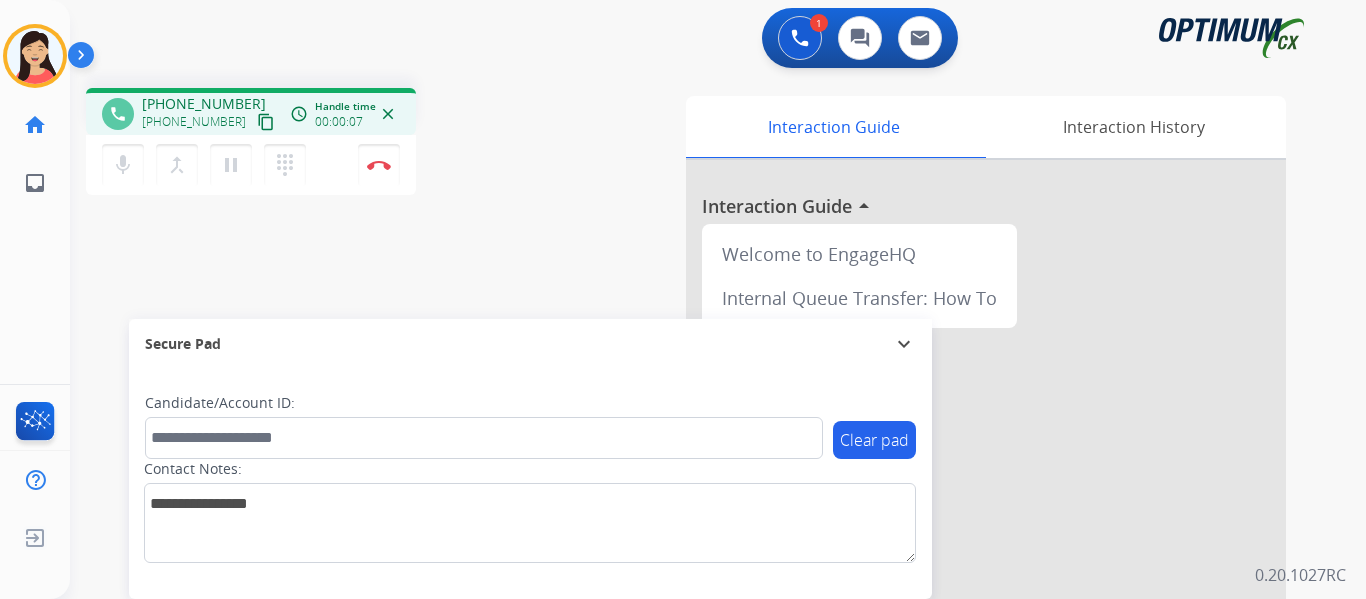 click on "content_copy" at bounding box center [266, 122] 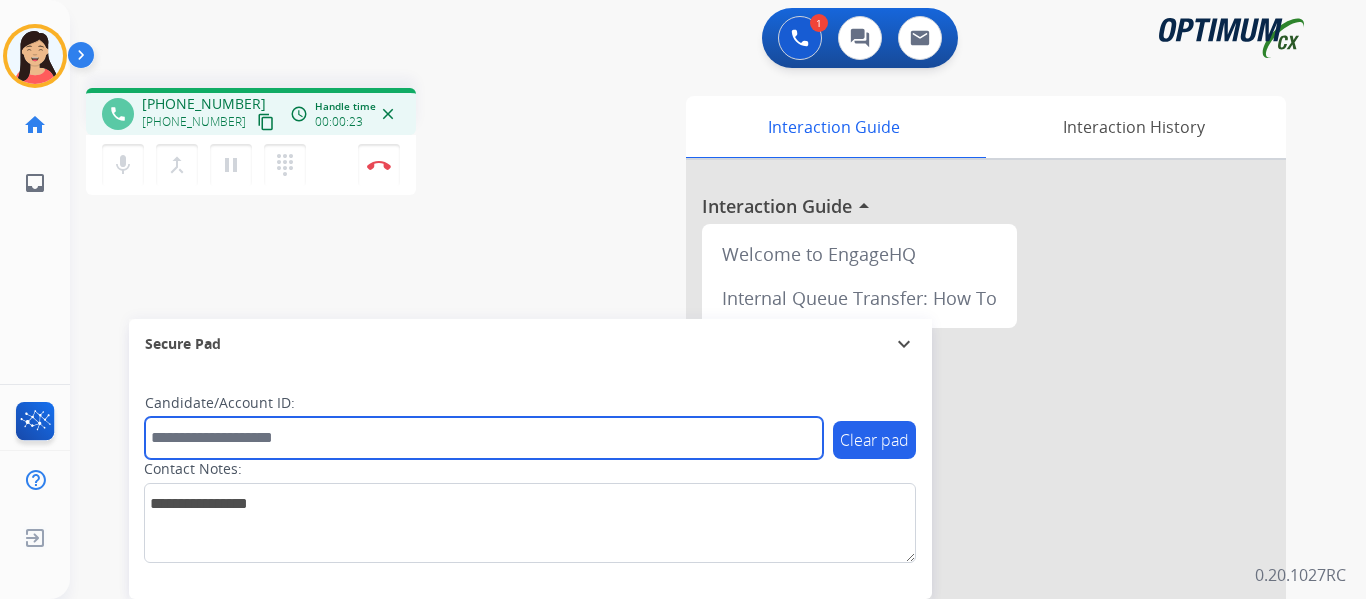click at bounding box center [484, 438] 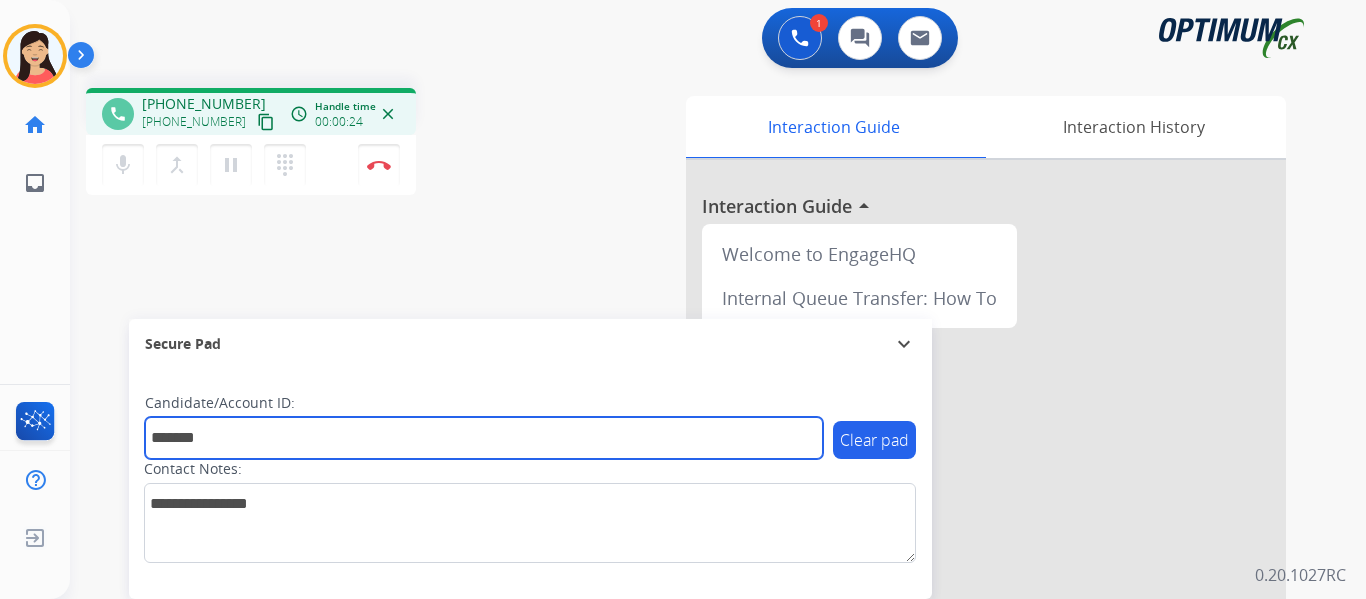 type on "*******" 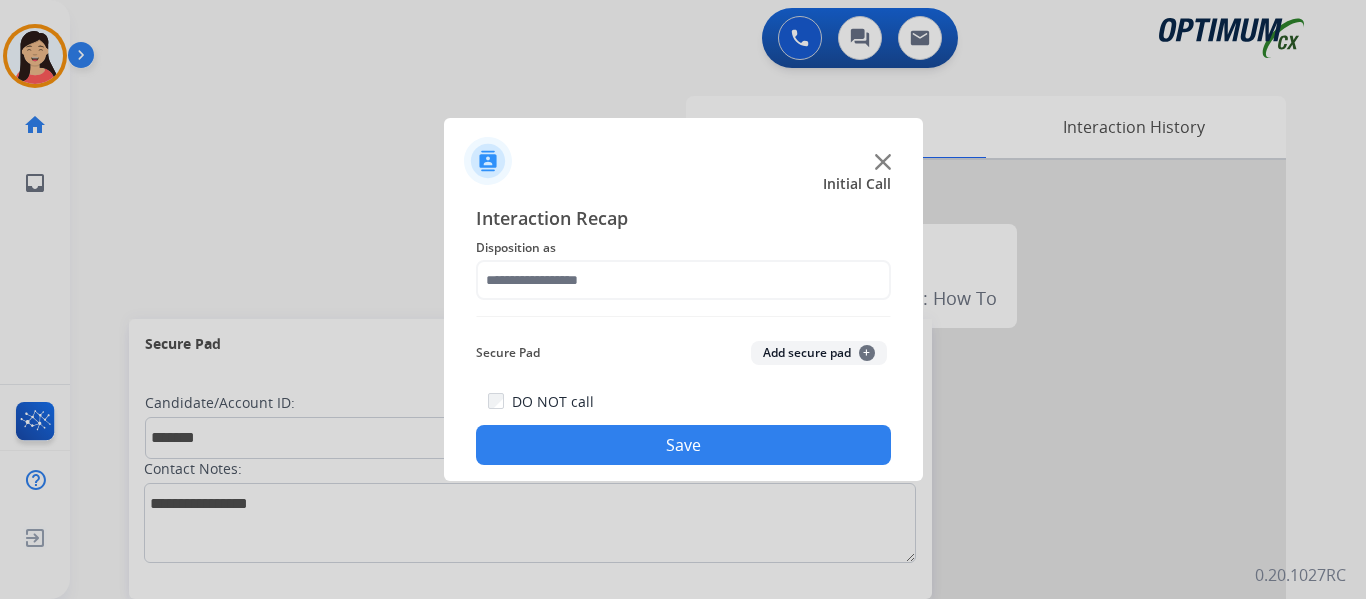 click on "+" 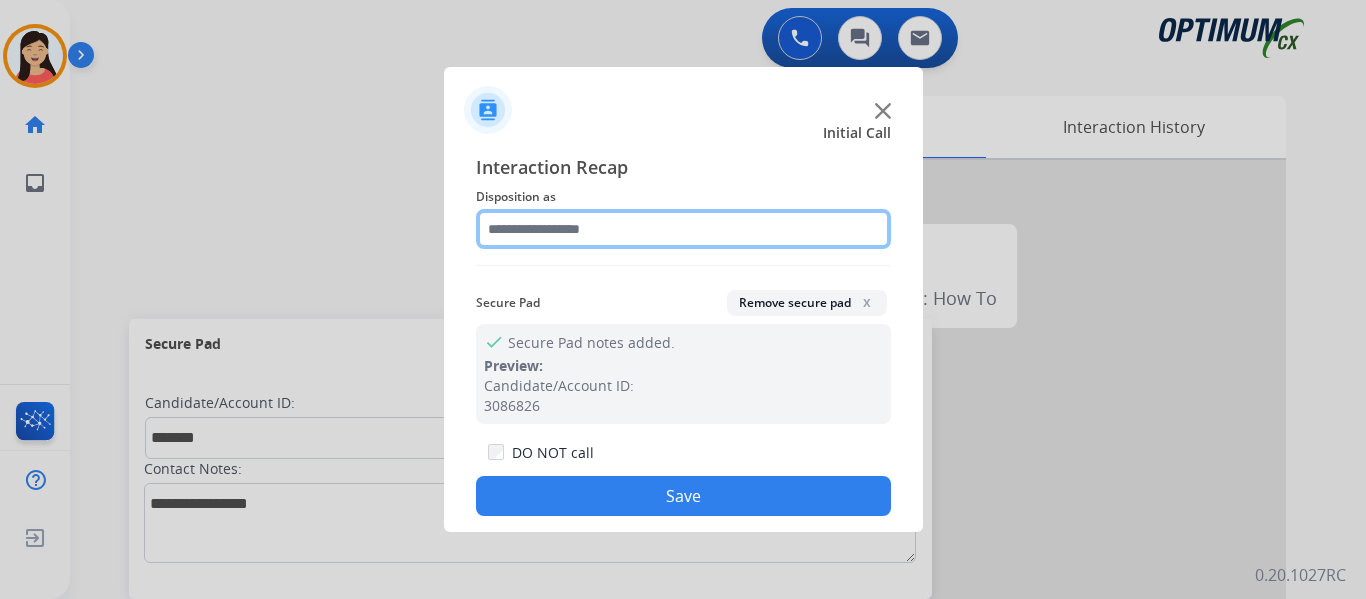 click 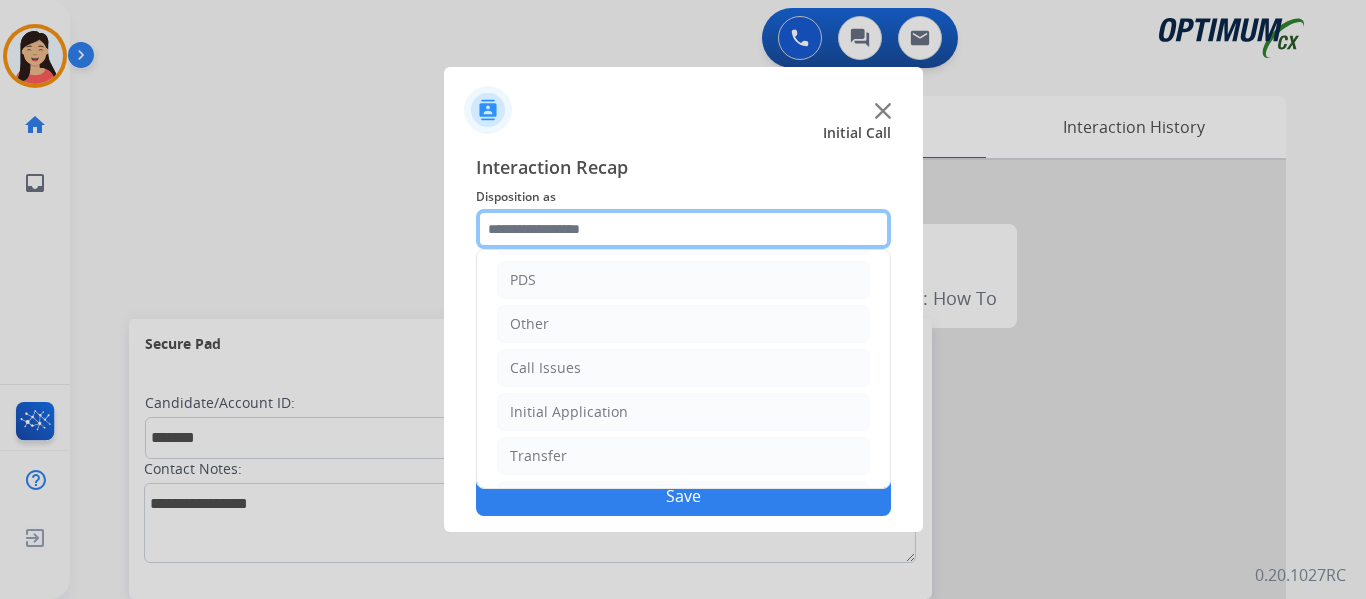 scroll, scrollTop: 136, scrollLeft: 0, axis: vertical 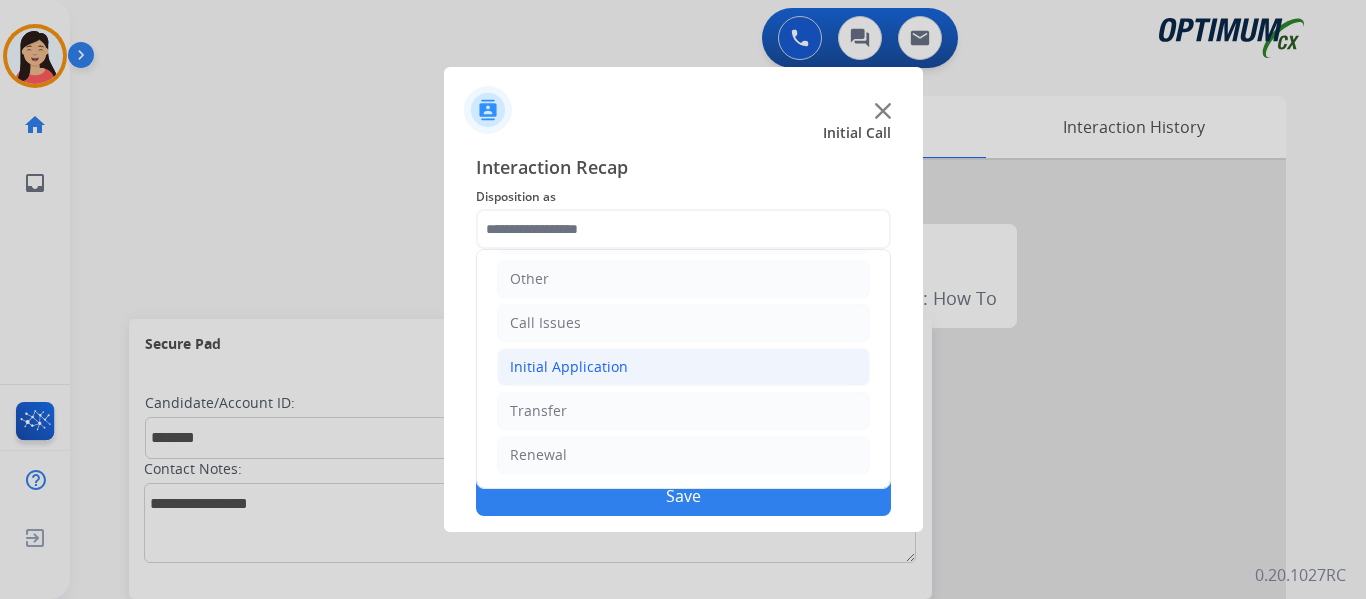 click on "Initial Application" 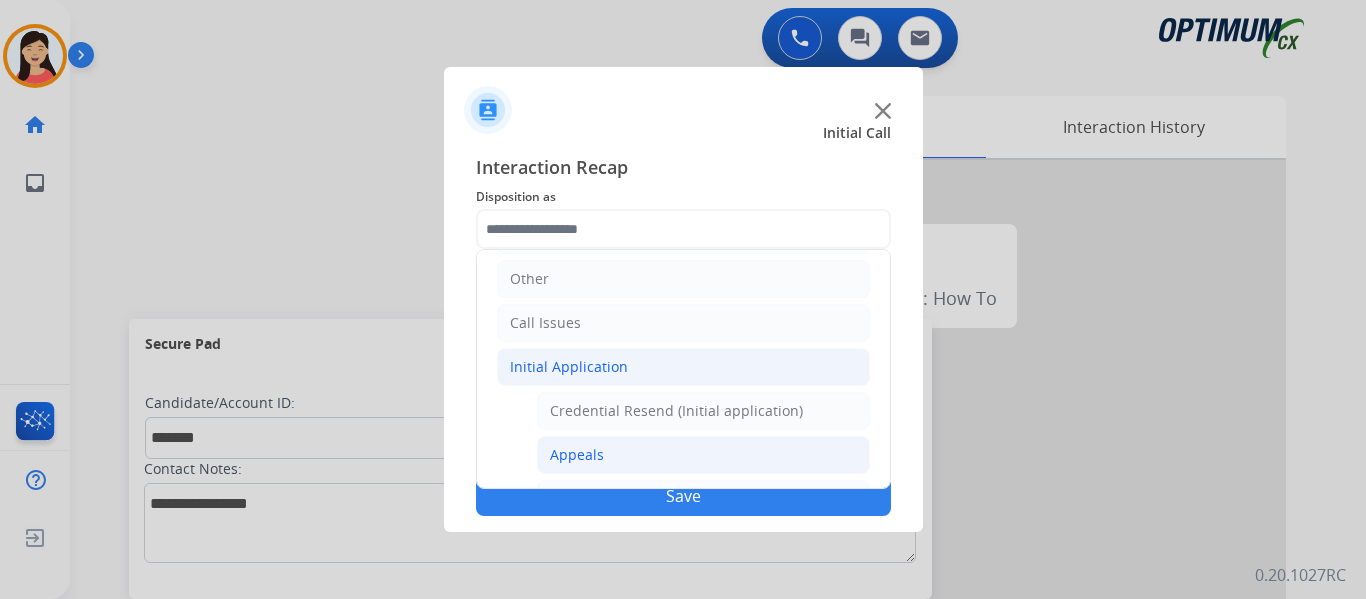 click on "Appeals" 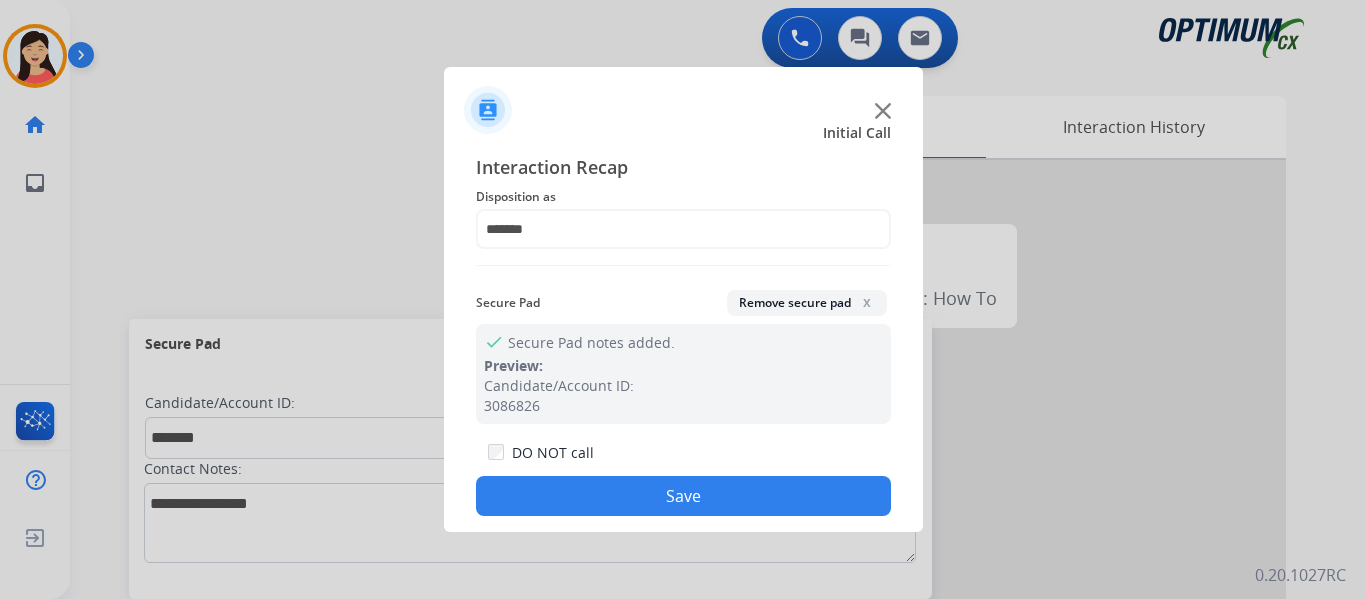 click on "Save" 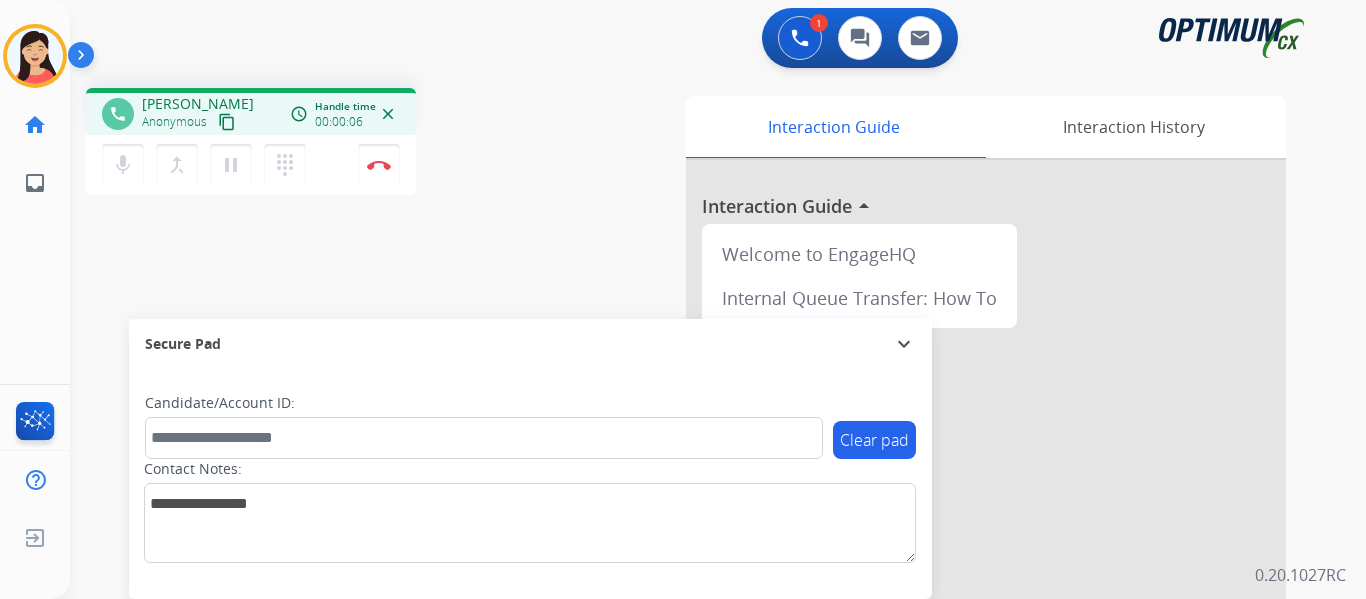 click on "content_copy" at bounding box center (227, 122) 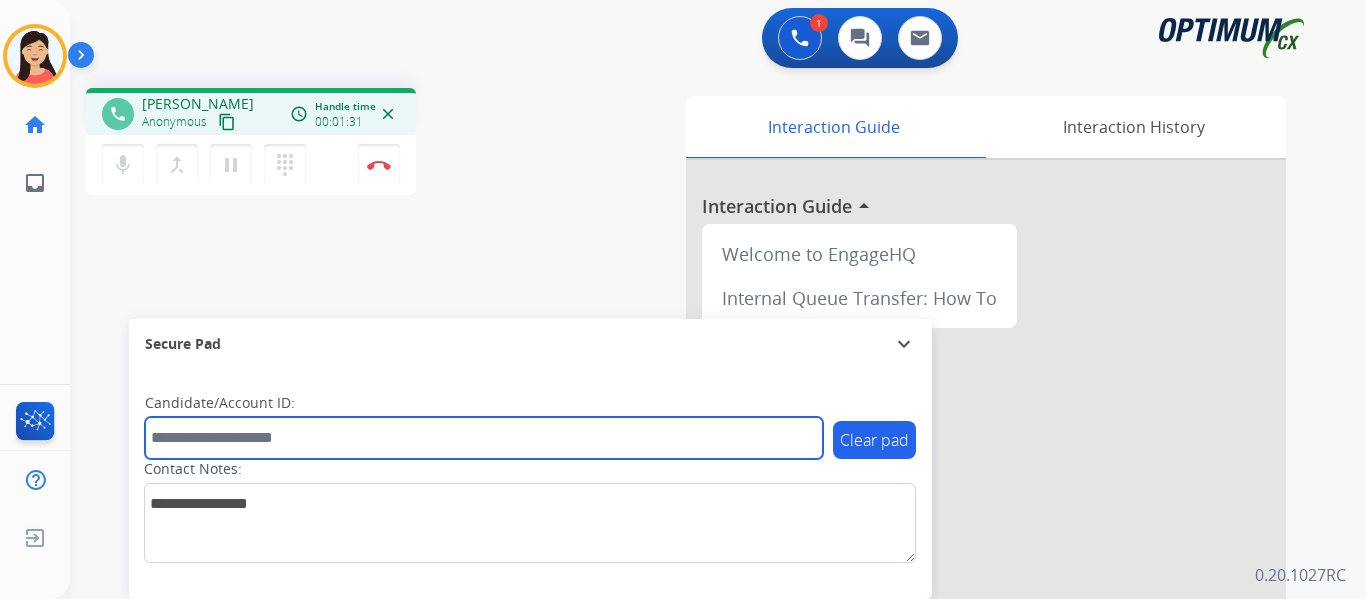 click at bounding box center (484, 438) 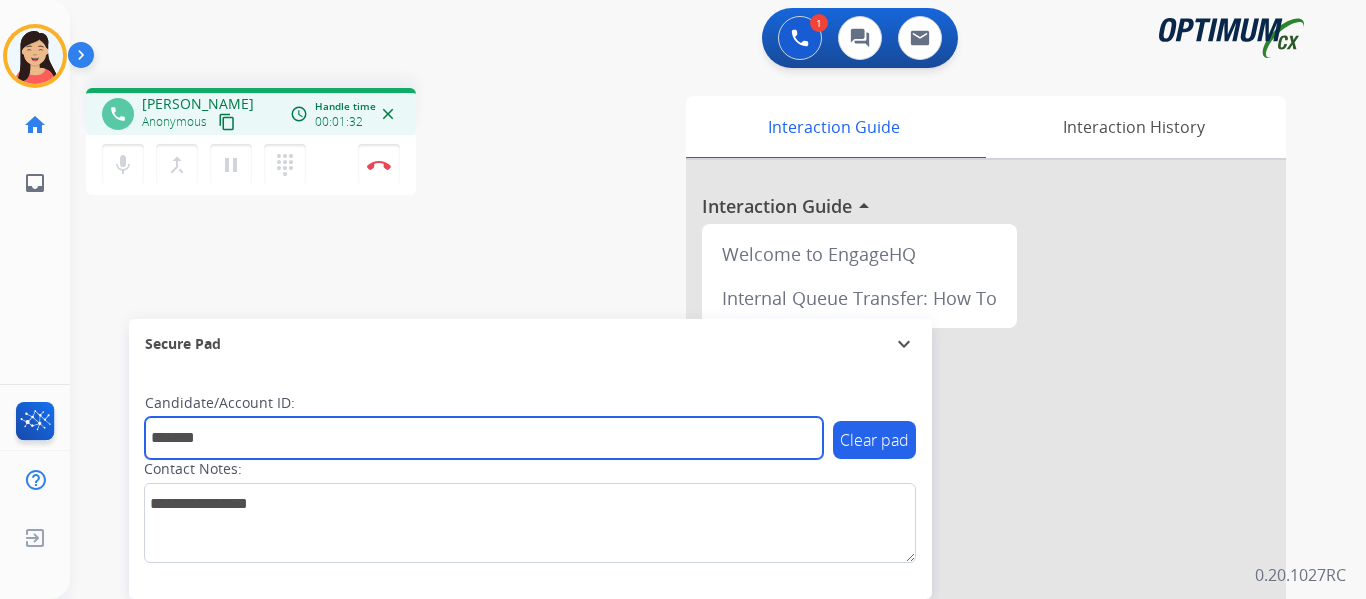 type on "*******" 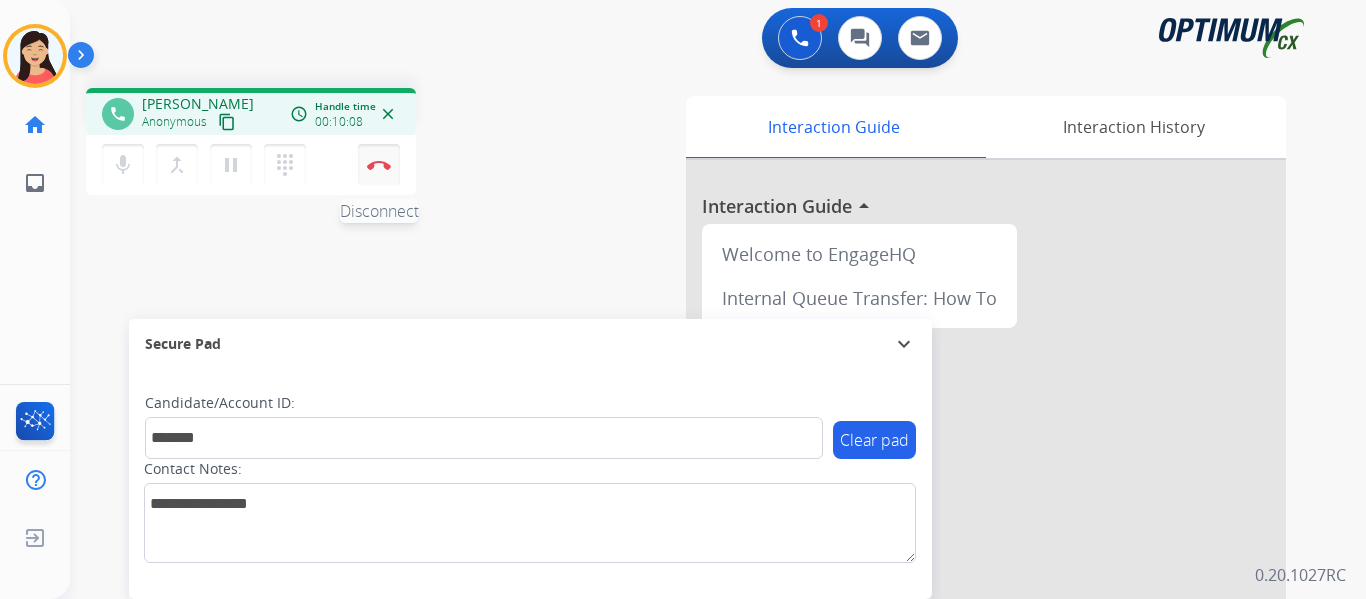 click on "Disconnect" at bounding box center (379, 165) 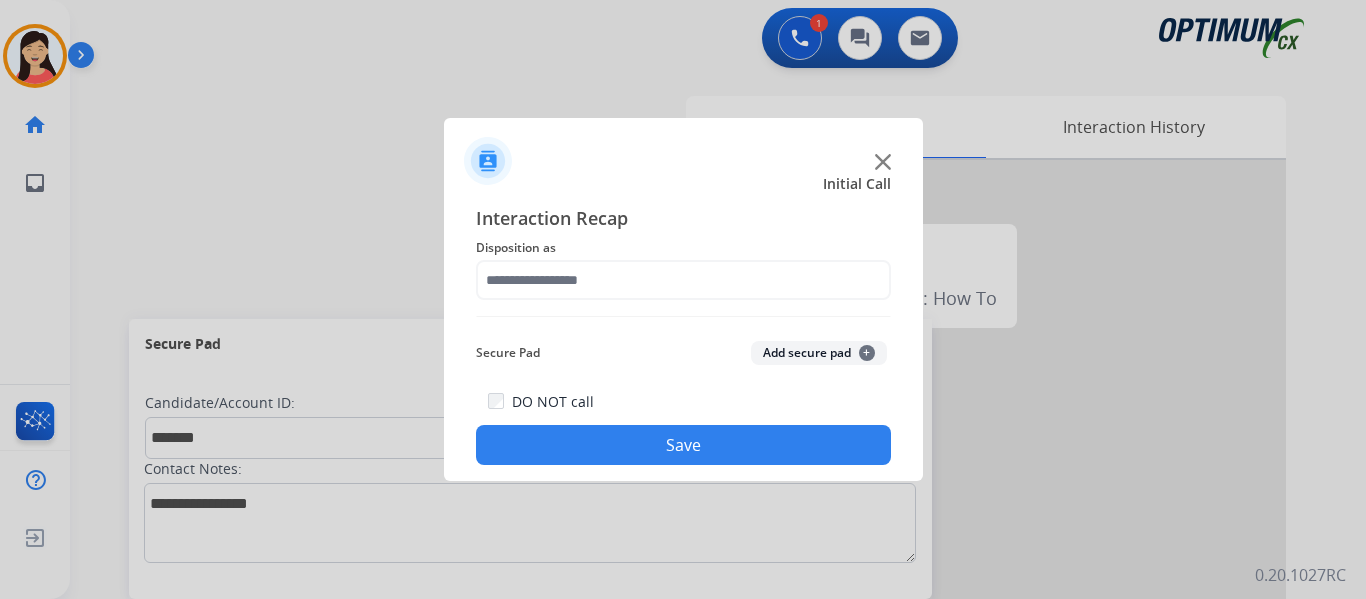 click on "Add secure pad  +" 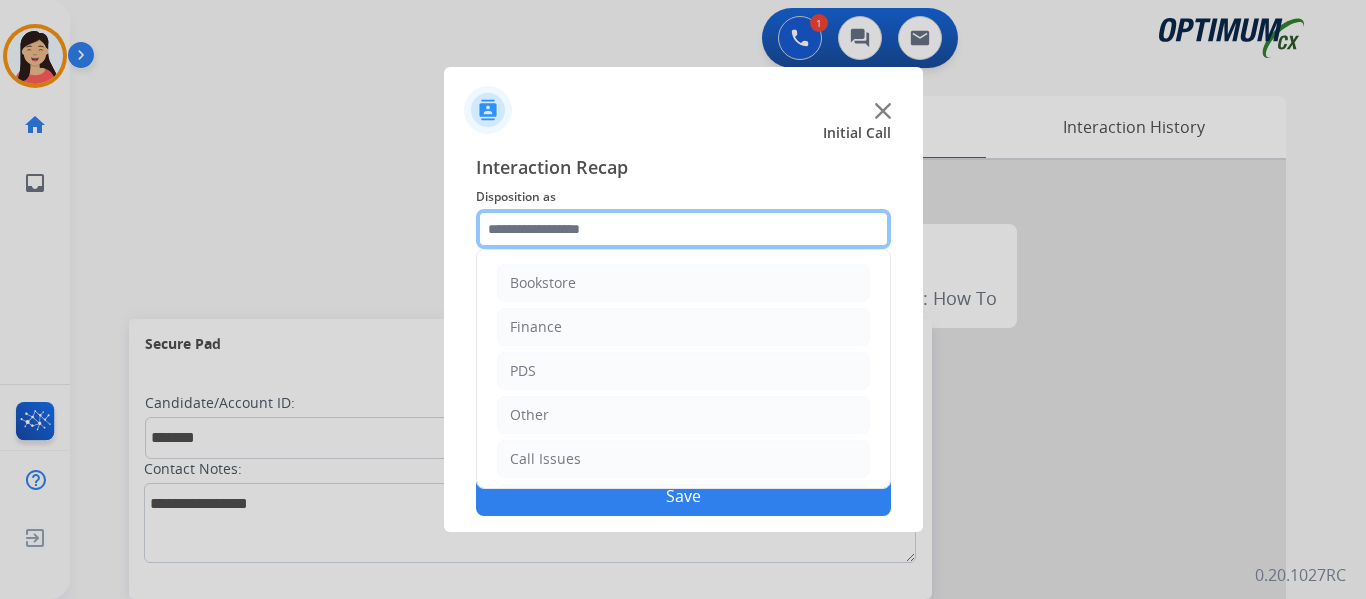 click 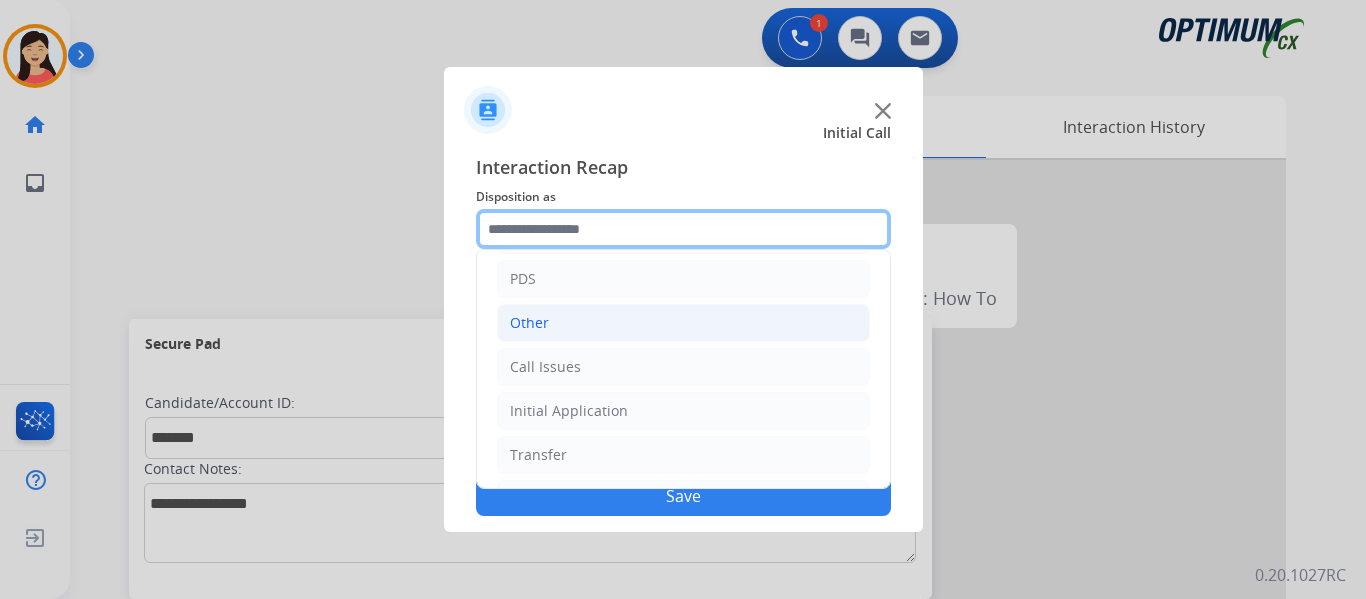scroll, scrollTop: 136, scrollLeft: 0, axis: vertical 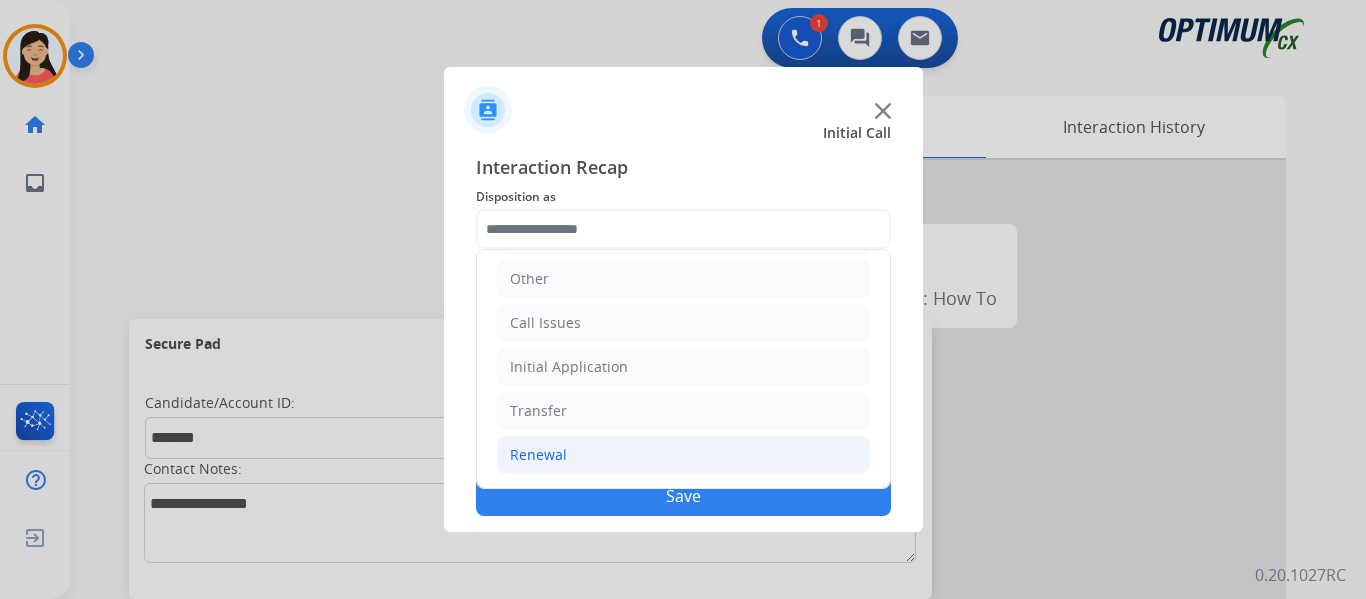 click on "Renewal" 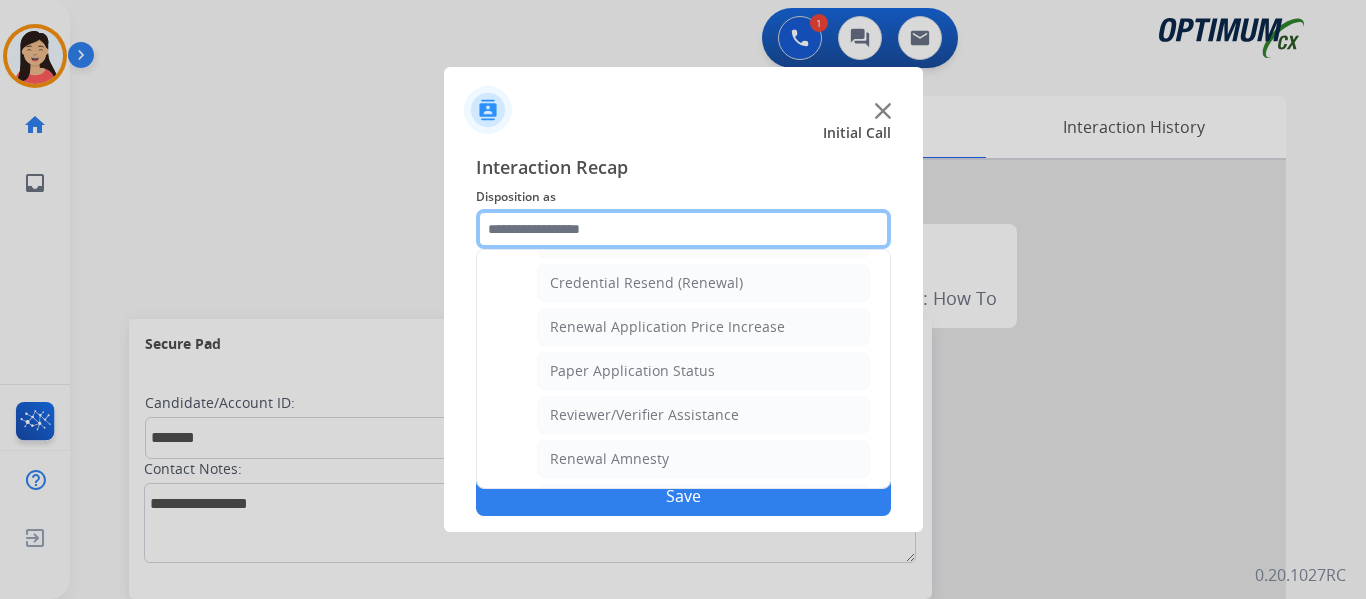 scroll, scrollTop: 736, scrollLeft: 0, axis: vertical 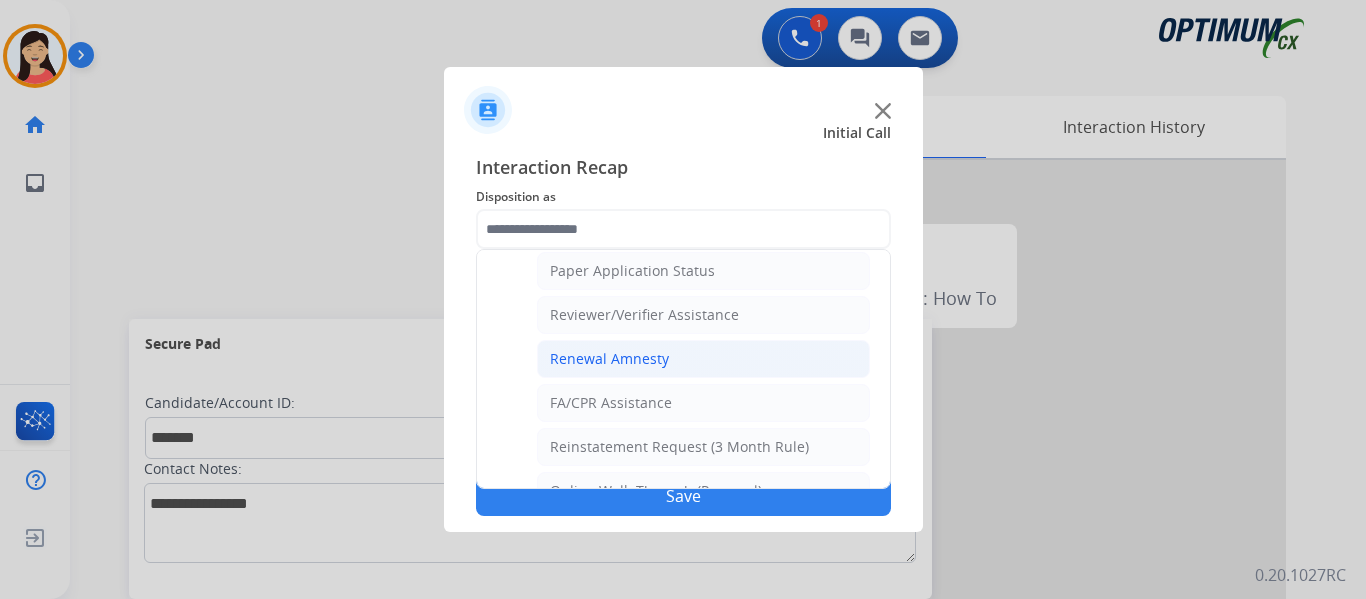 click on "Renewal Amnesty" 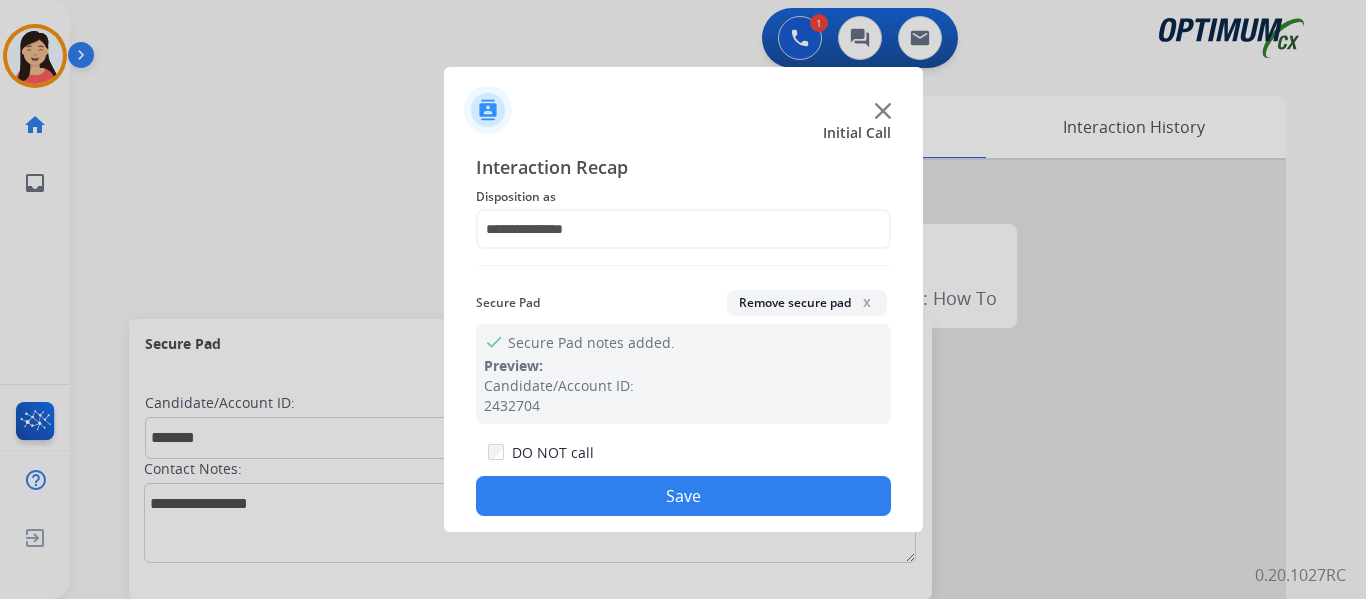 click on "Save" 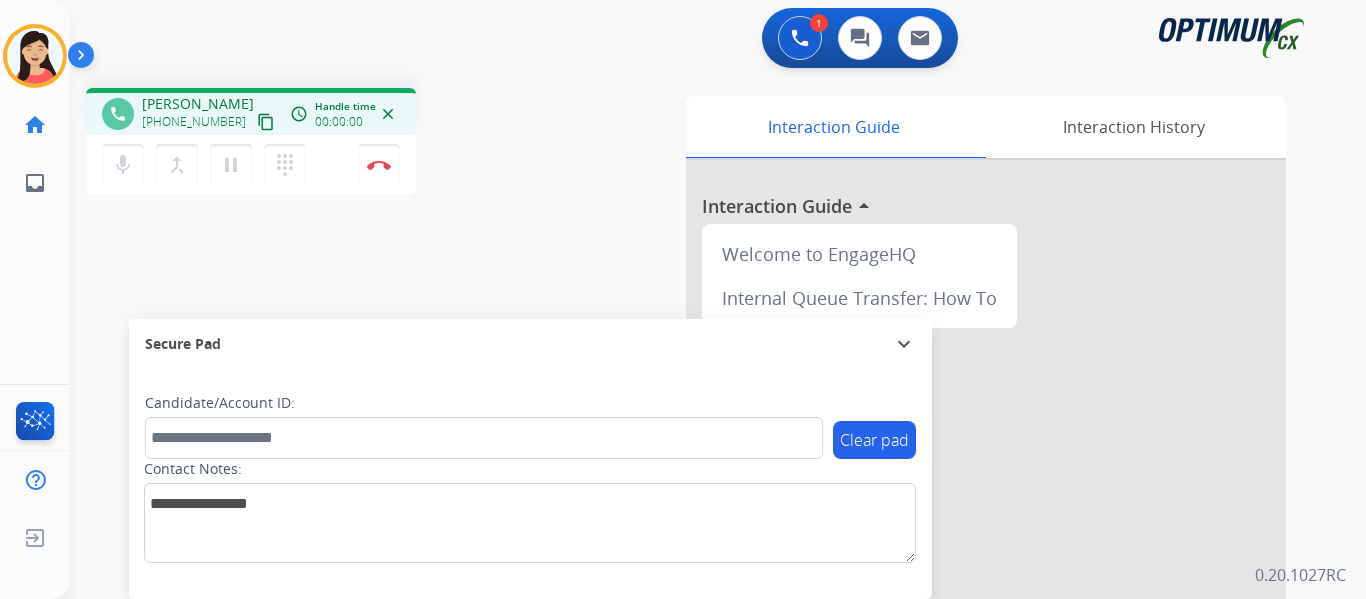 drag, startPoint x: 240, startPoint y: 125, endPoint x: 251, endPoint y: 124, distance: 11.045361 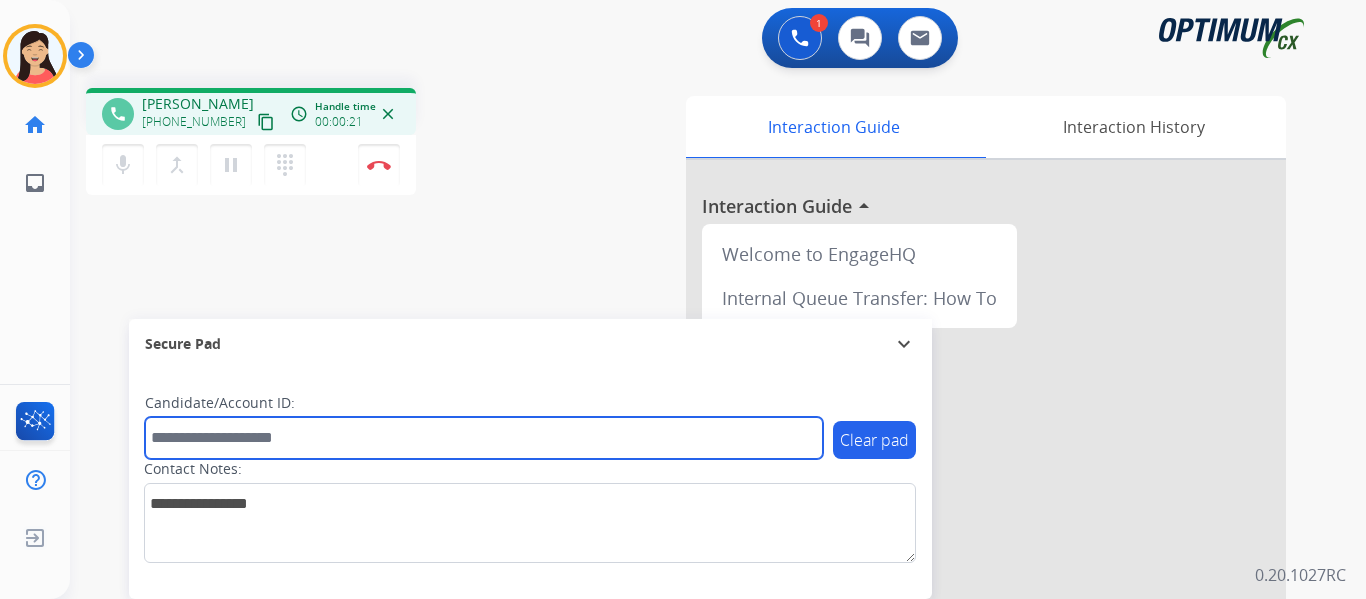 click at bounding box center (484, 438) 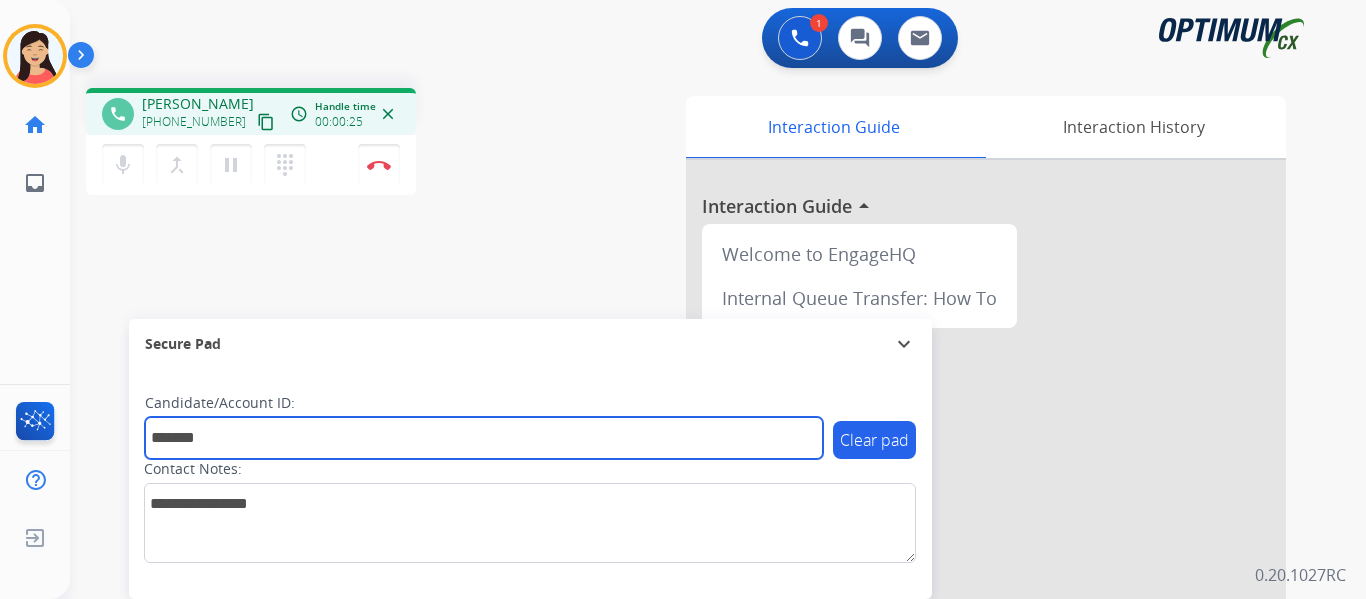 type on "*******" 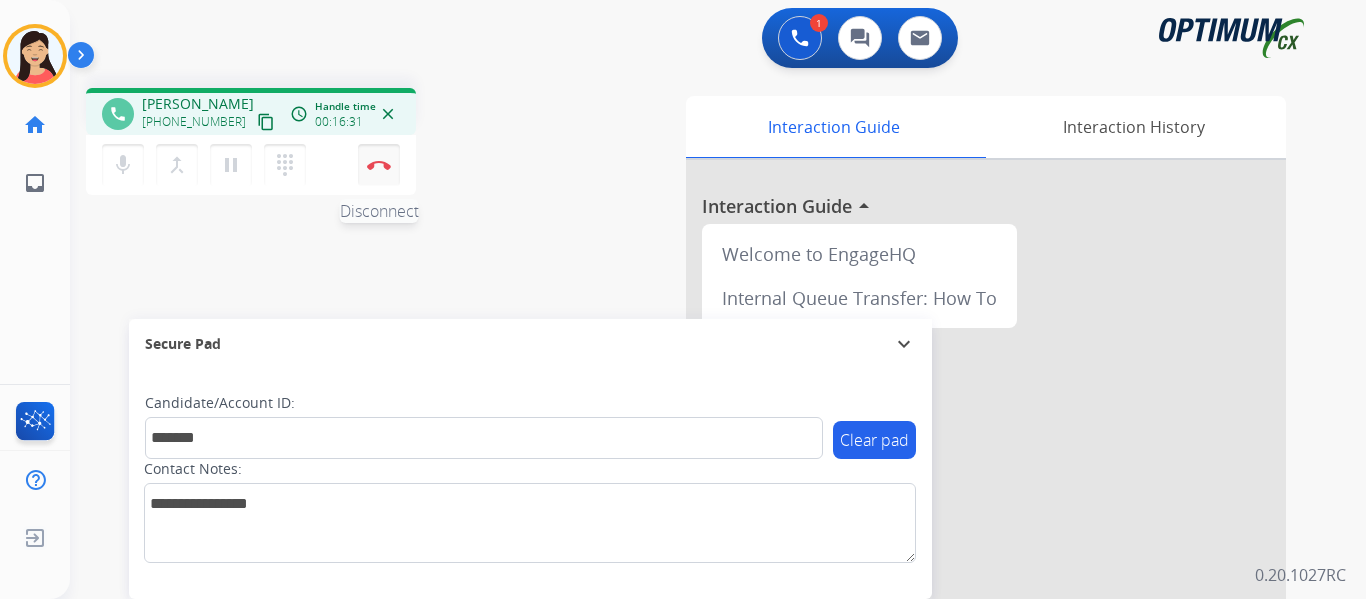 click at bounding box center (379, 165) 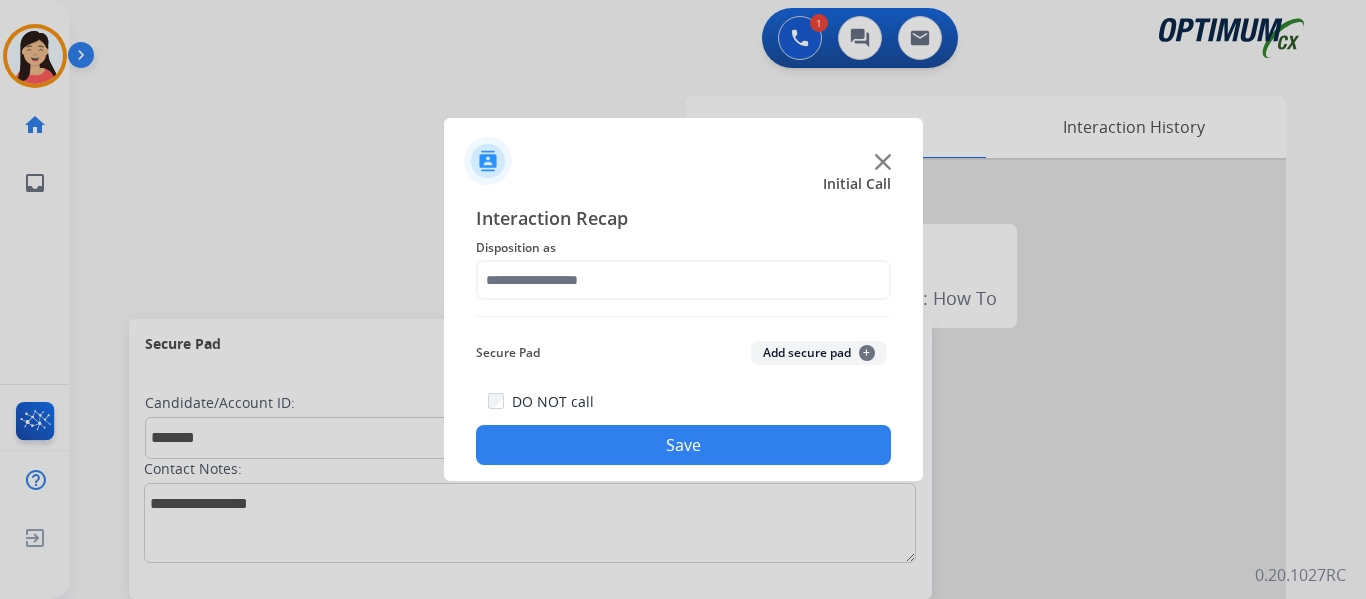 click on "Add secure pad  +" 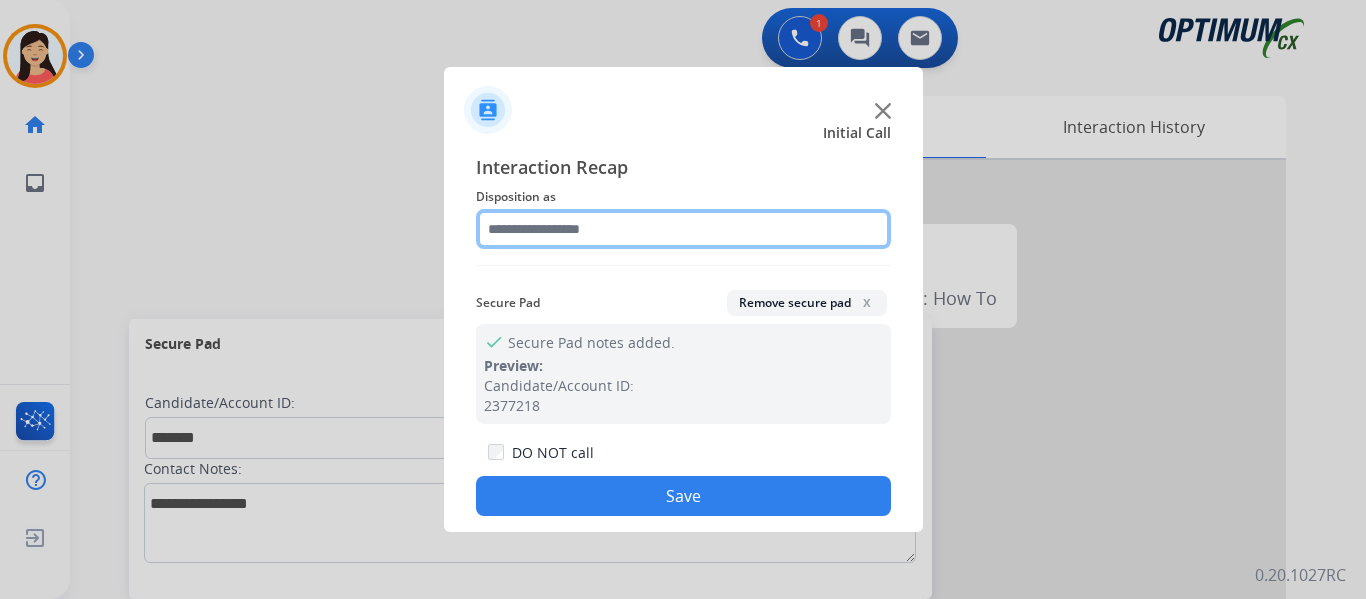 click 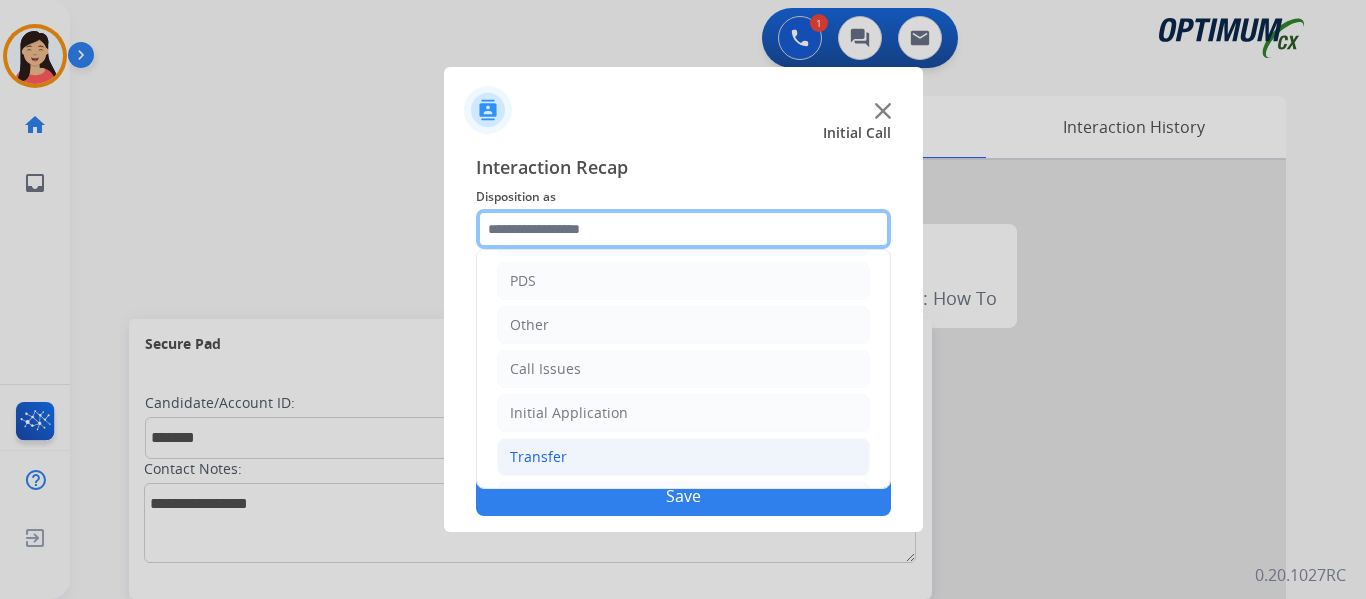 scroll, scrollTop: 136, scrollLeft: 0, axis: vertical 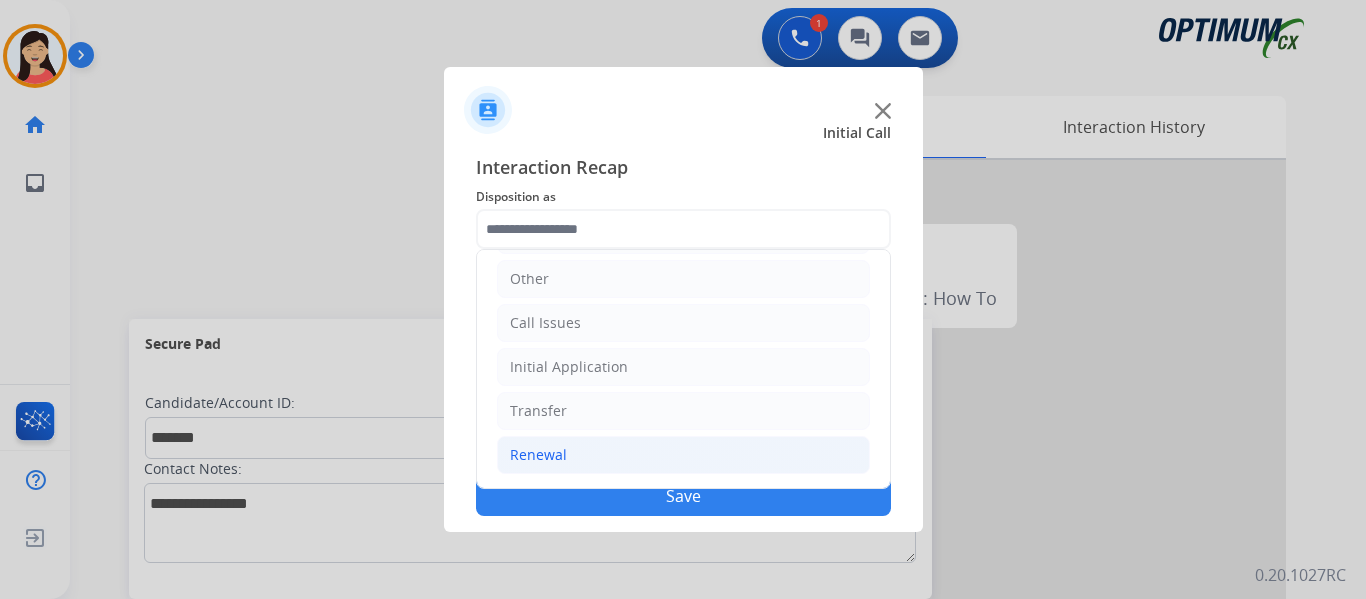 click on "Renewal" 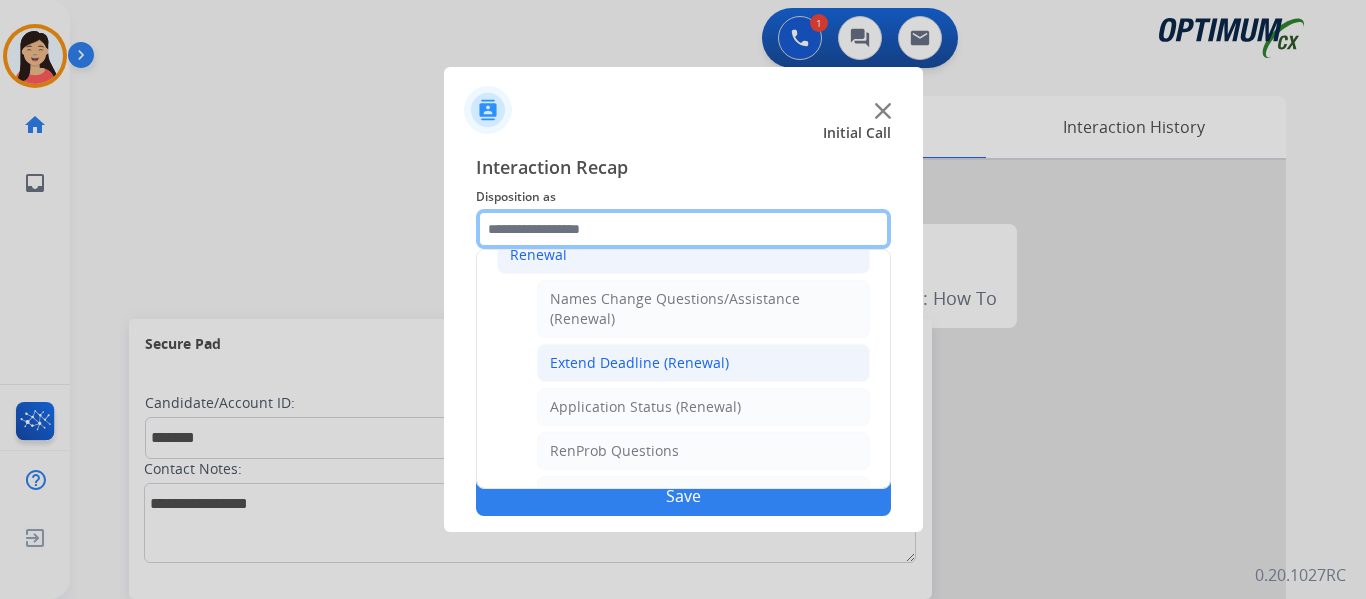 scroll, scrollTop: 436, scrollLeft: 0, axis: vertical 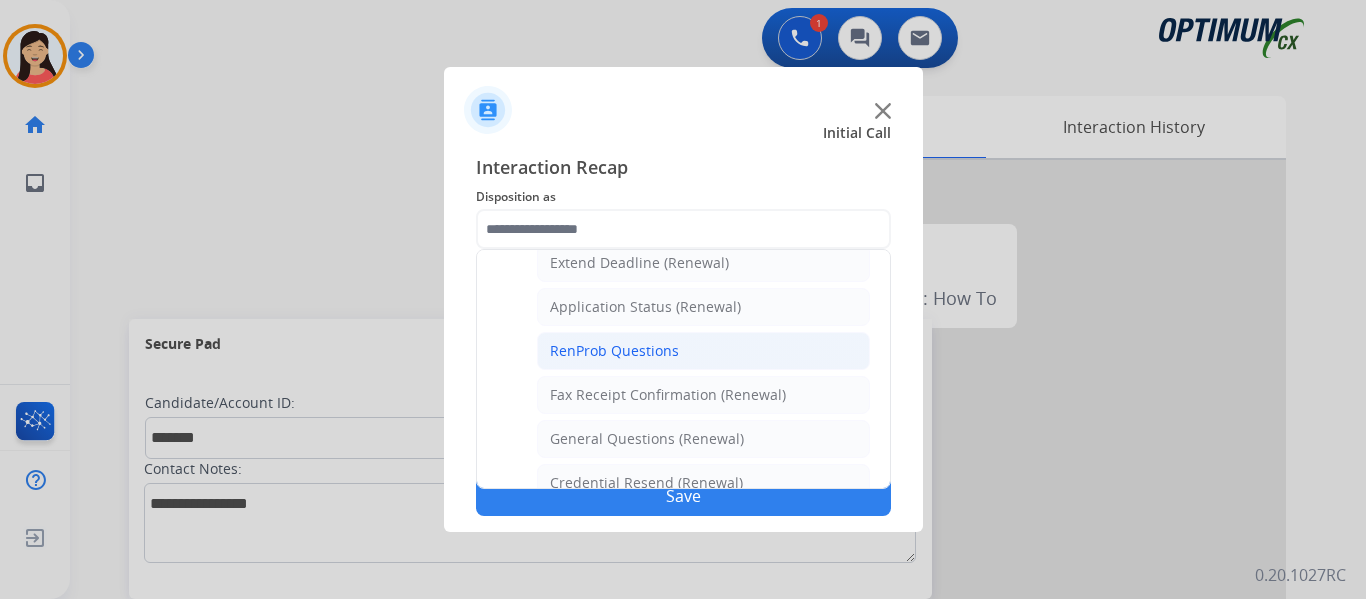 click on "RenProb Questions" 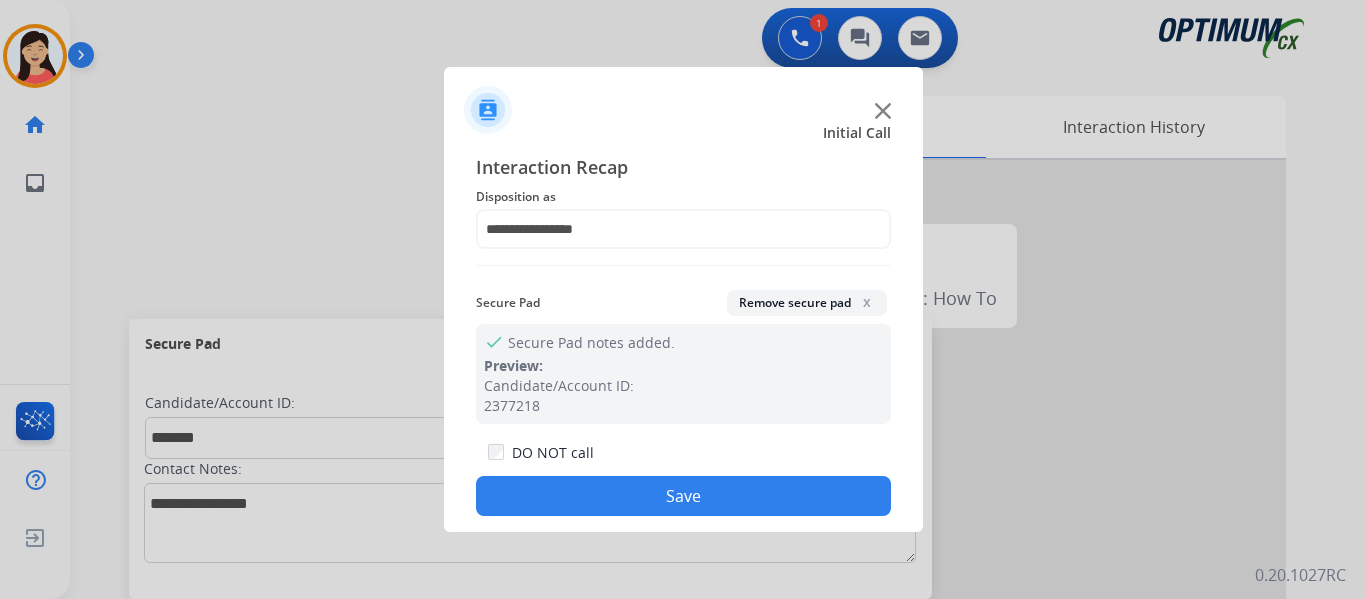 click on "Save" 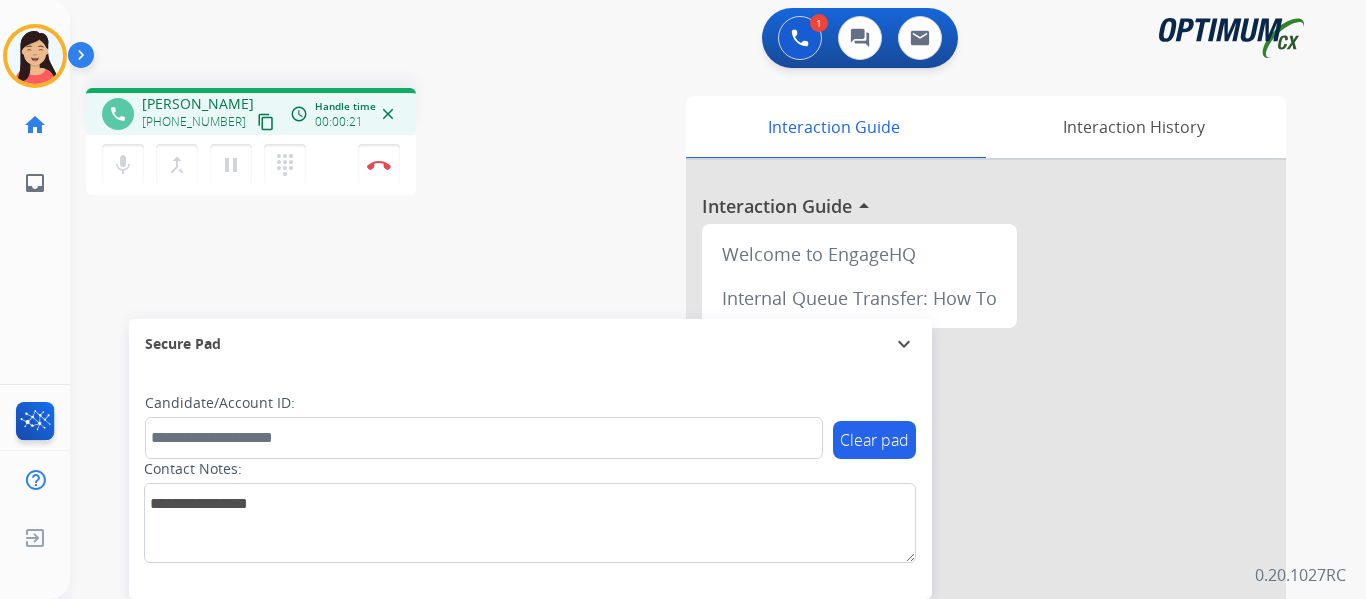 click on "content_copy" at bounding box center [266, 122] 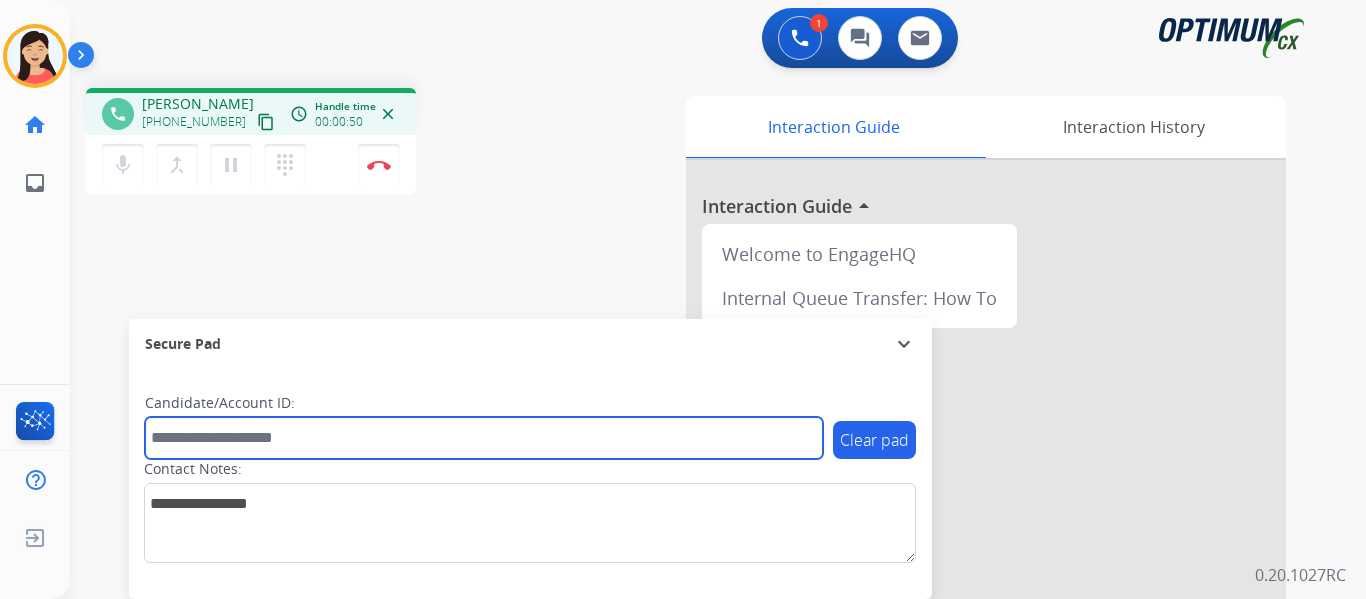 click at bounding box center [484, 438] 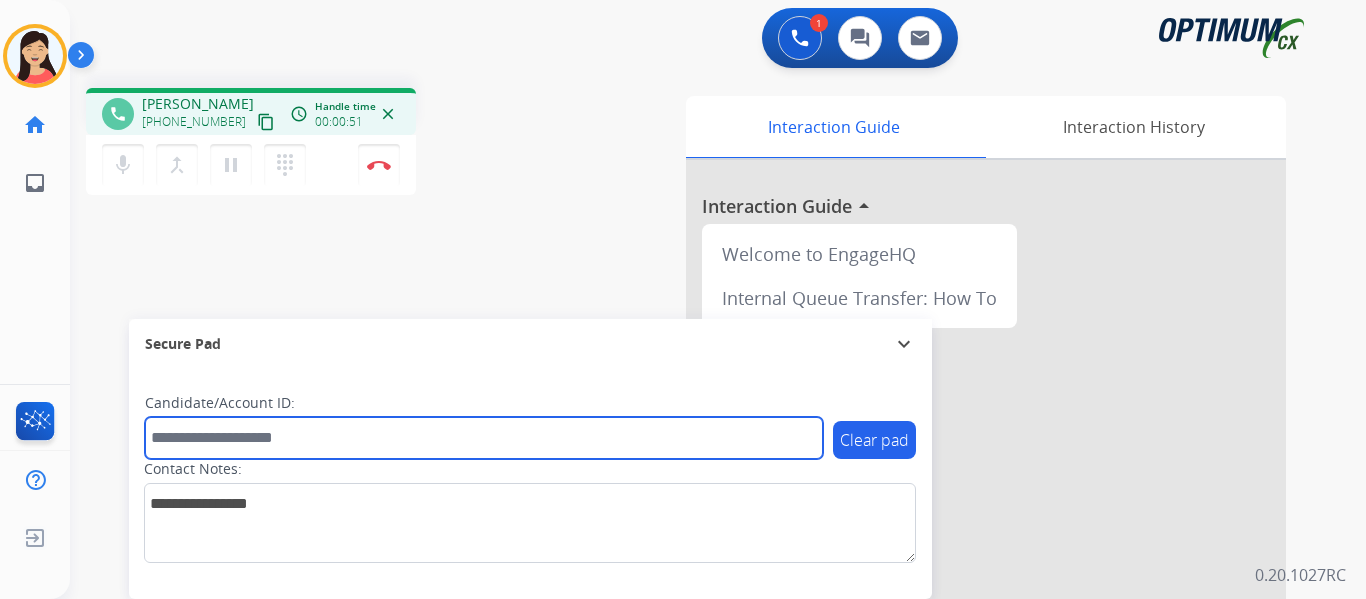 paste on "*******" 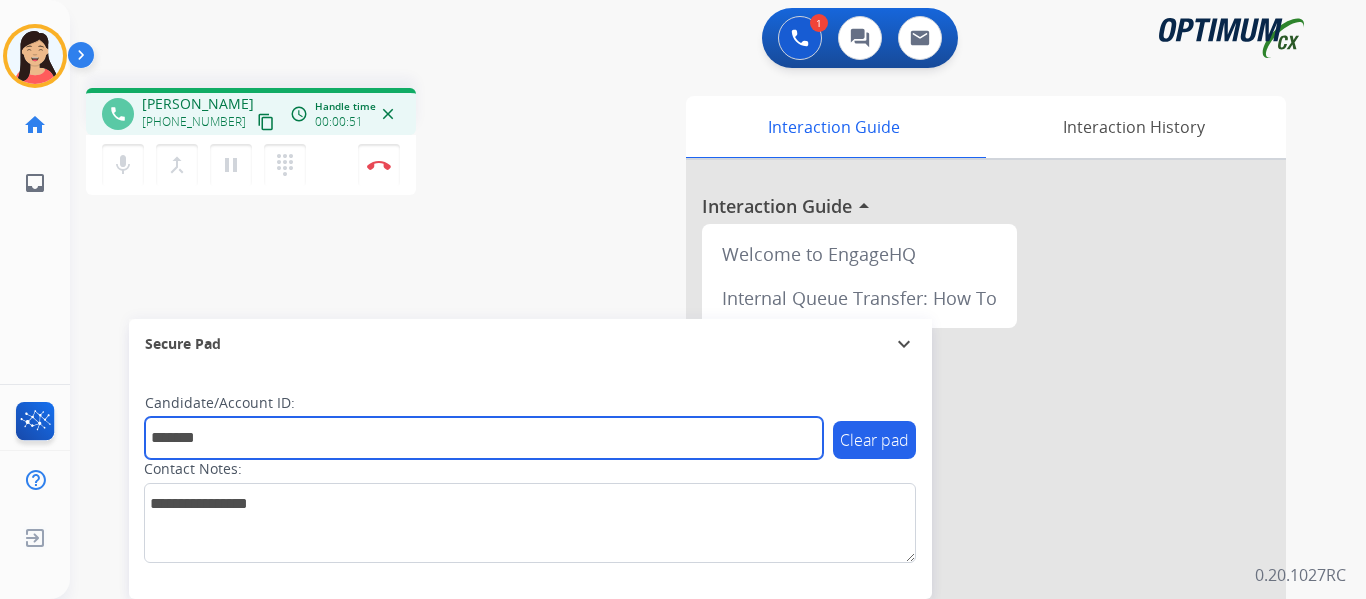 type on "*******" 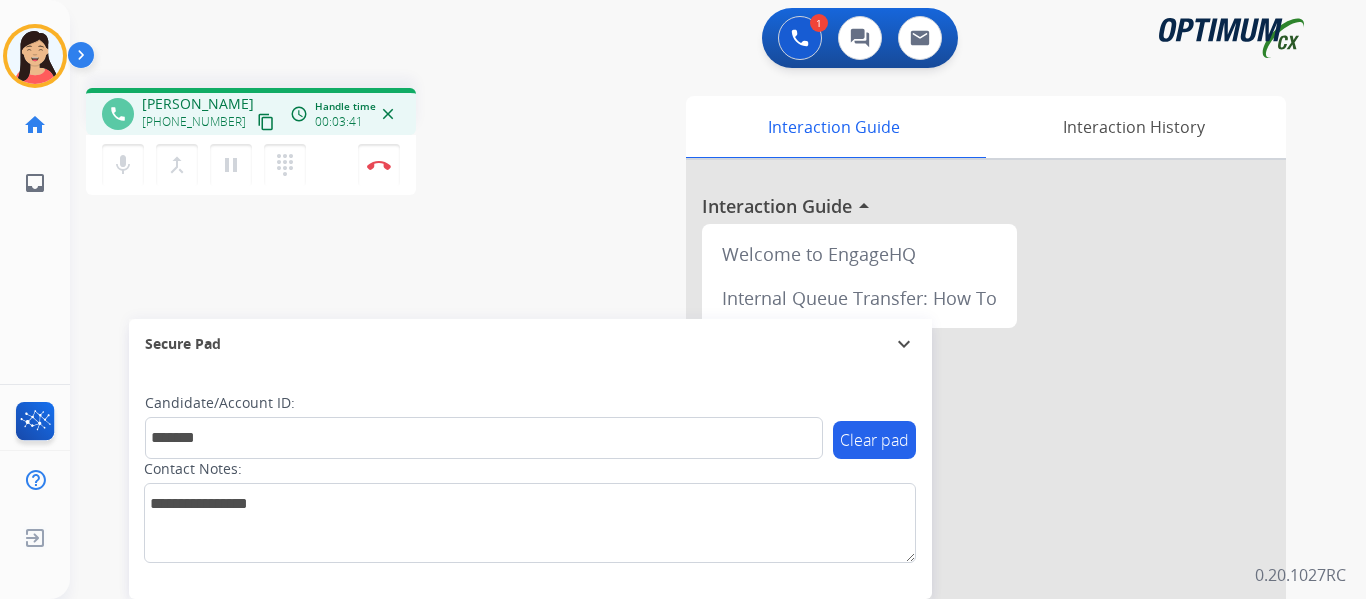 click on "phone [PERSON_NAME] [PHONE_NUMBER] content_copy access_time Call metrics Queue   00:09 Hold   00:00 Talk   03:42 Total   03:50 Handle time 00:03:41 close mic Mute merge_type Bridge pause Hold dialpad Dialpad Disconnect swap_horiz Break voice bridge close_fullscreen Connect 3-Way Call merge_type Separate 3-Way Call  Interaction Guide   Interaction History  Interaction Guide arrow_drop_up  Welcome to EngageHQ   Internal Queue Transfer: How To  Secure Pad expand_more Clear pad Candidate/Account ID: ******* Contact Notes:" at bounding box center [694, 489] 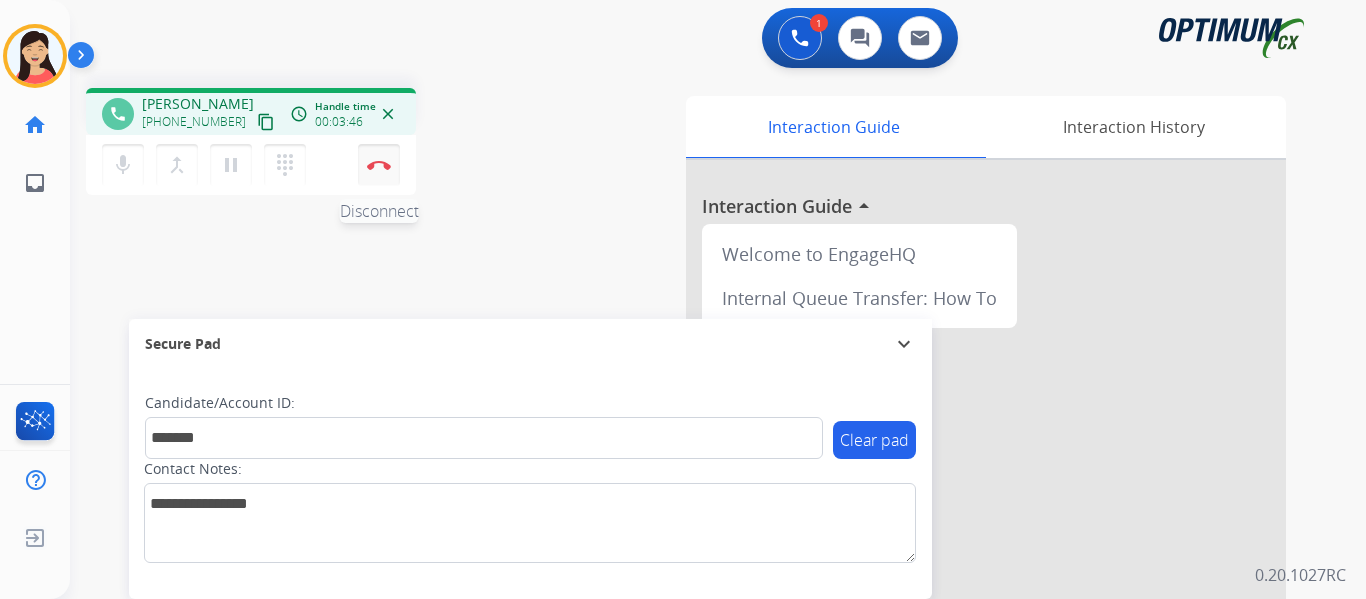 click at bounding box center (379, 165) 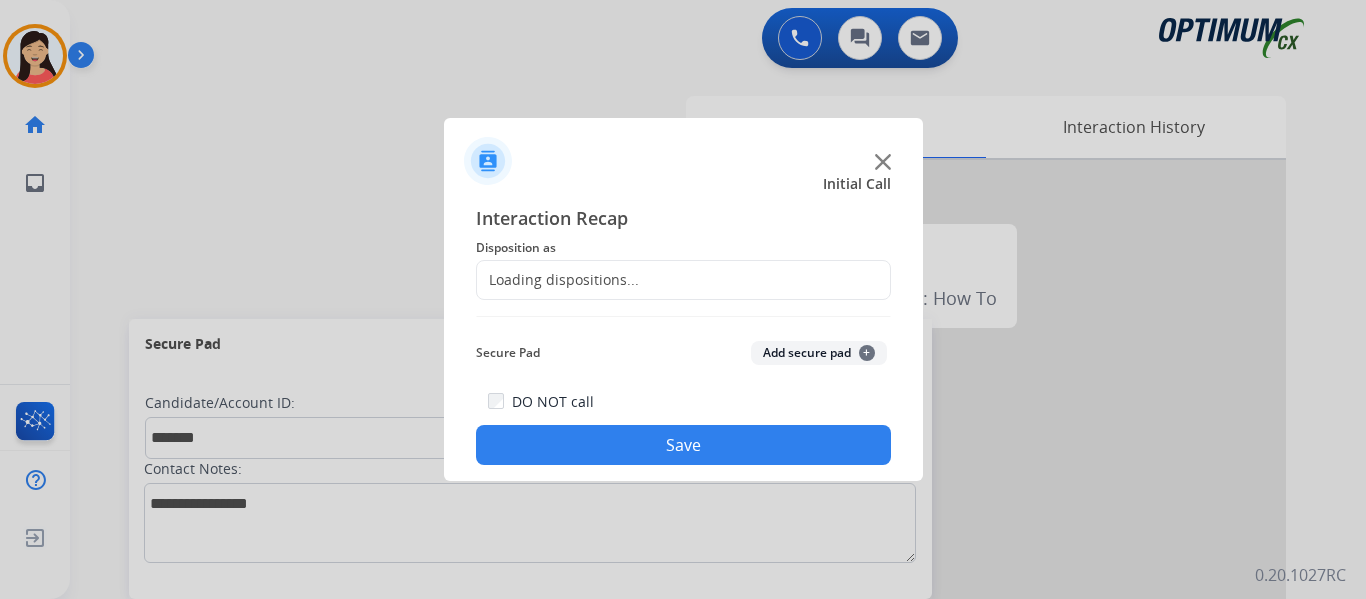 click on "Add secure pad  +" 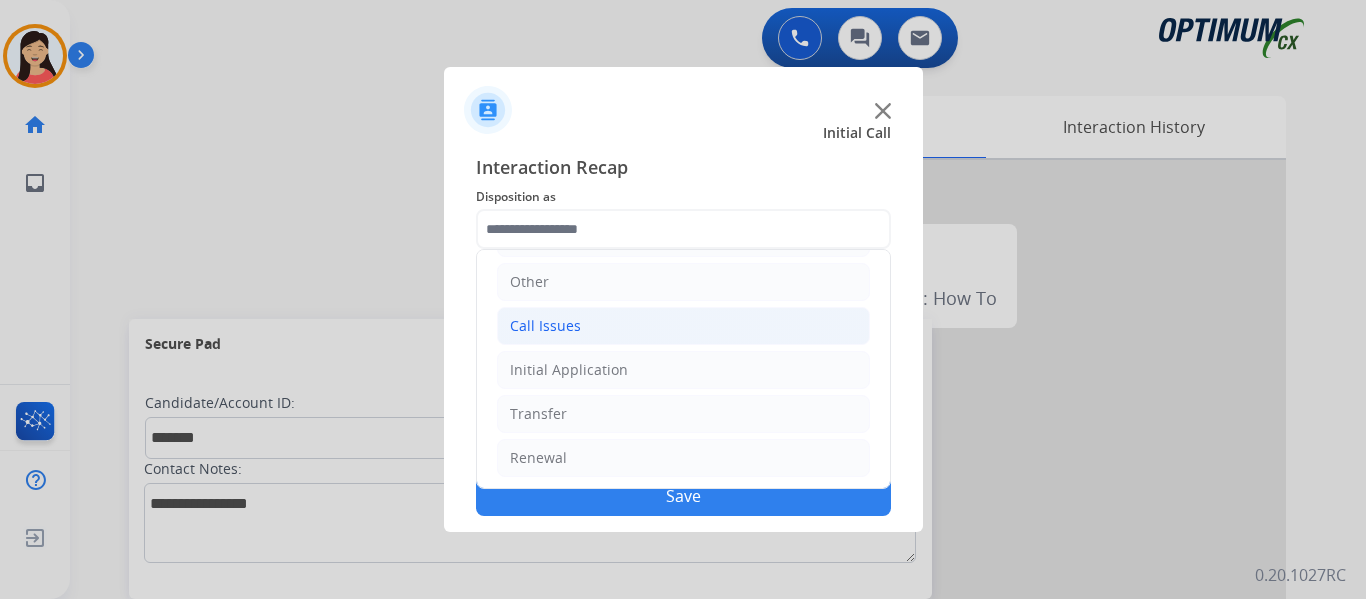 scroll, scrollTop: 136, scrollLeft: 0, axis: vertical 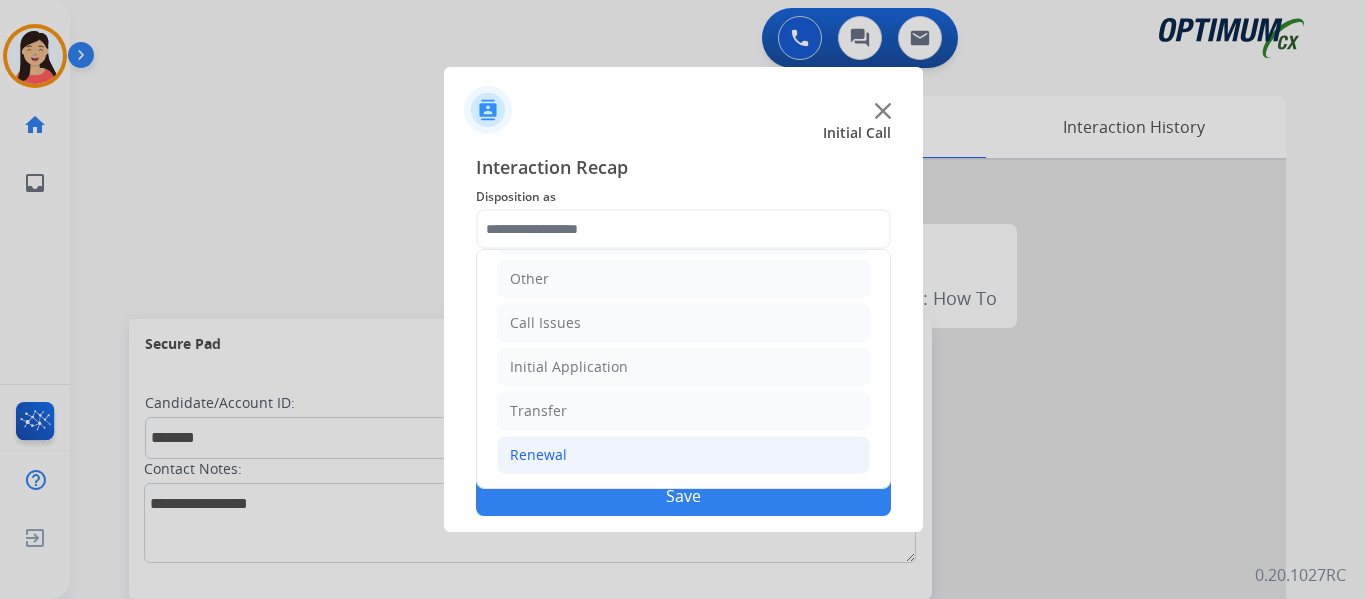 click on "Renewal" 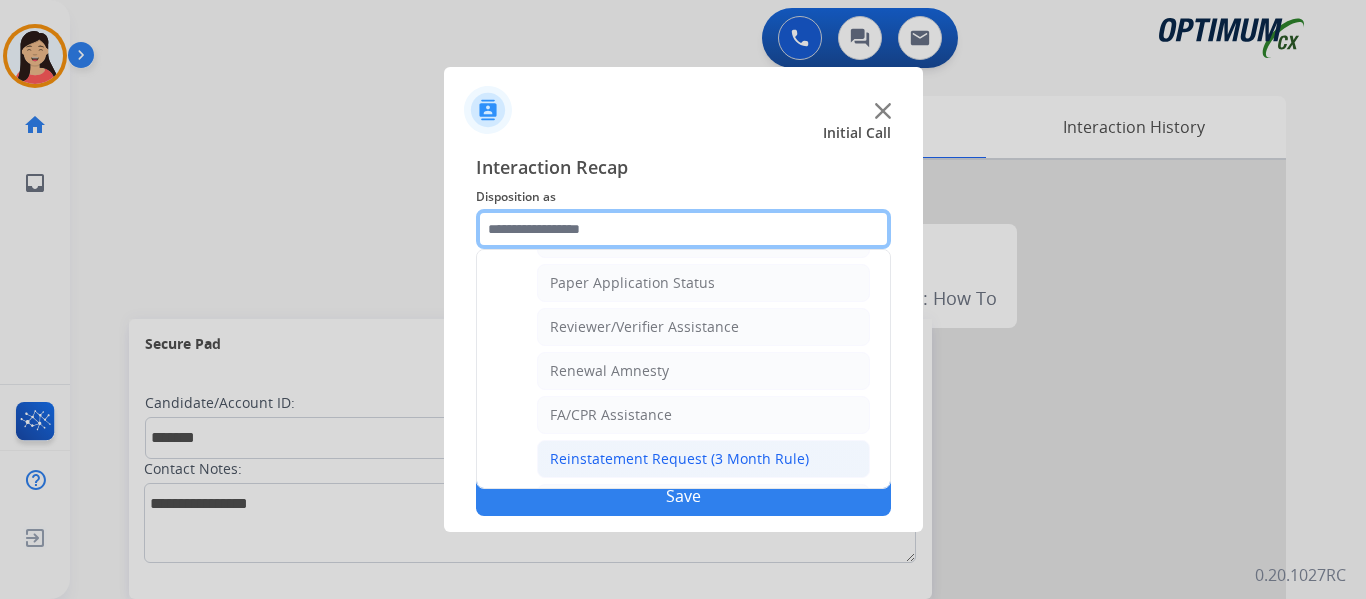 scroll, scrollTop: 772, scrollLeft: 0, axis: vertical 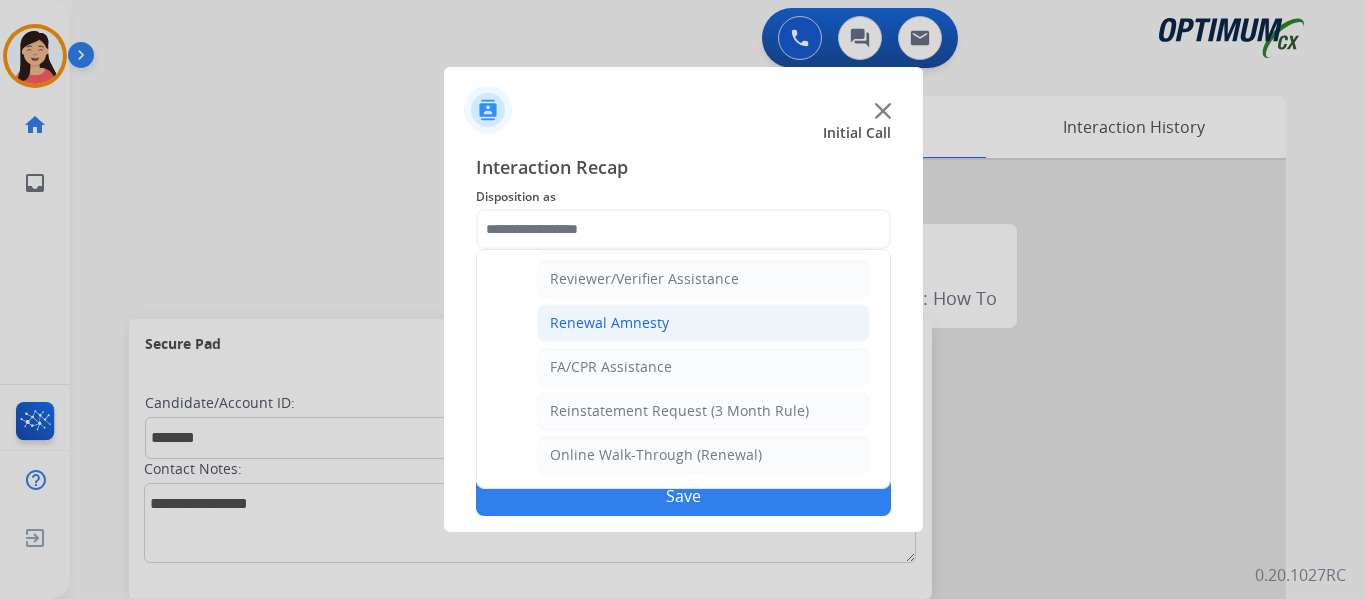 click on "Renewal Amnesty" 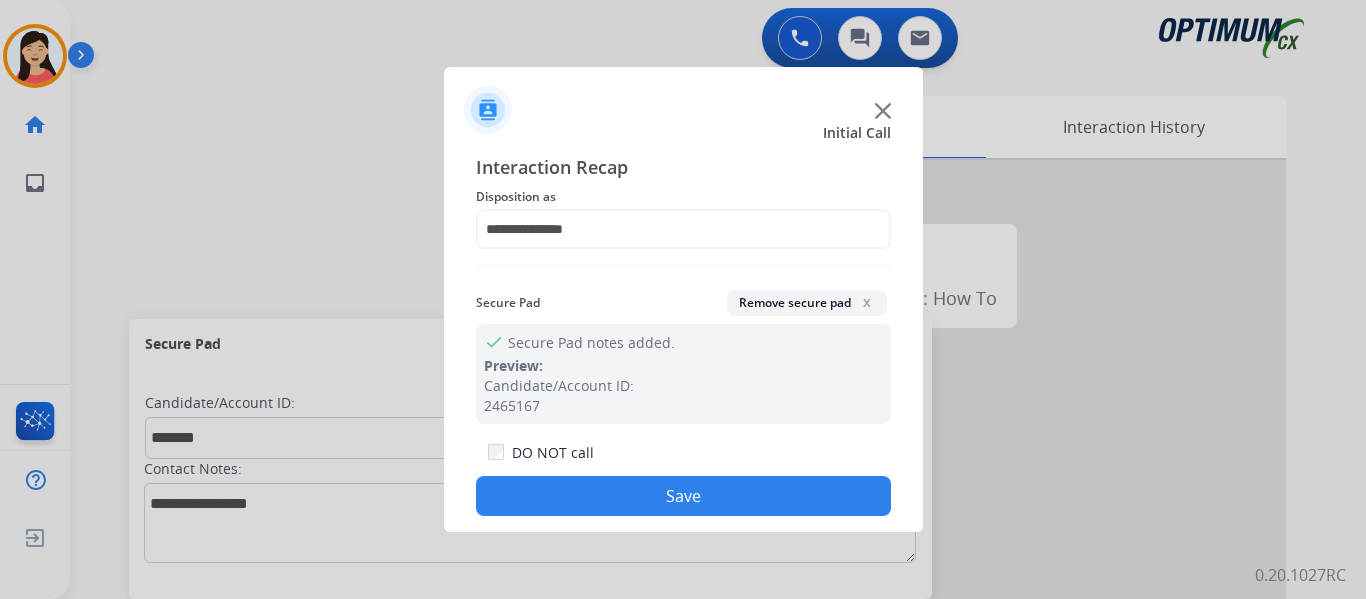 click on "Save" 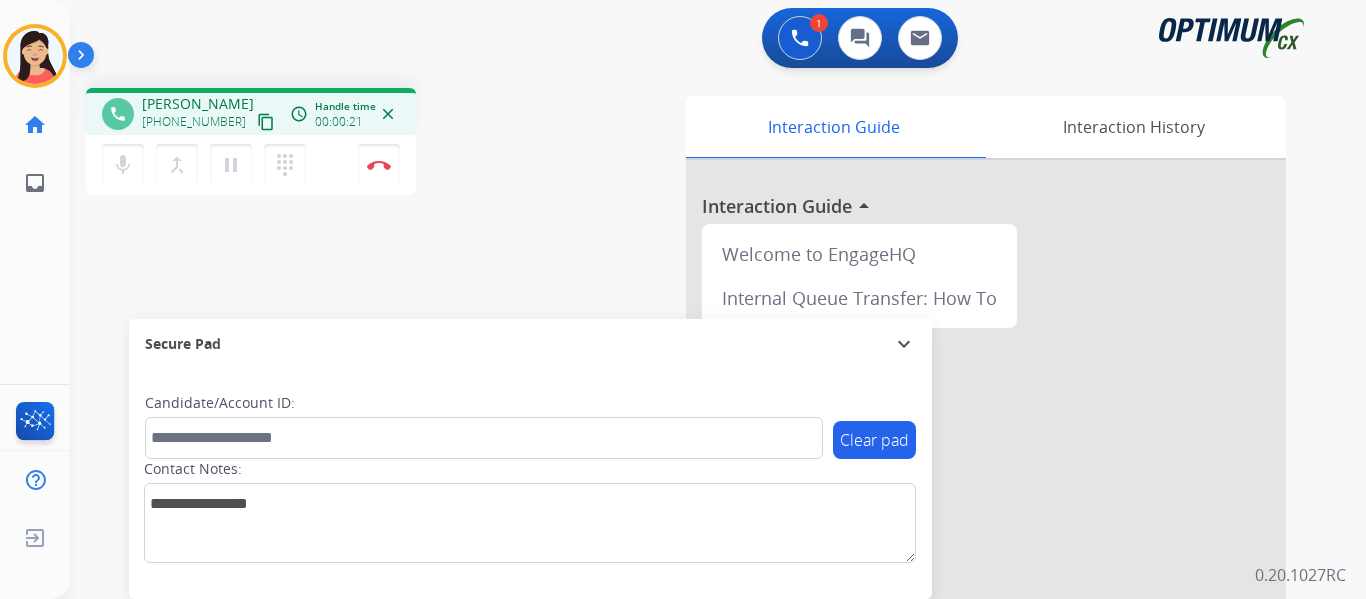 click on "content_copy" at bounding box center (266, 122) 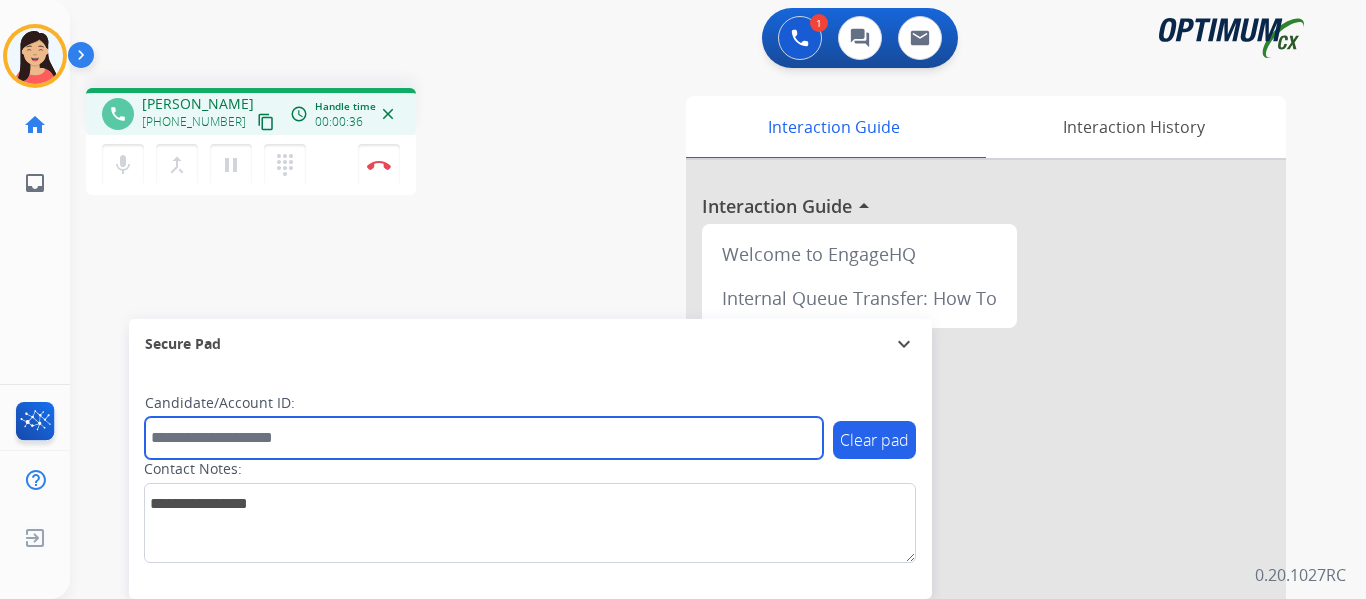 click at bounding box center [484, 438] 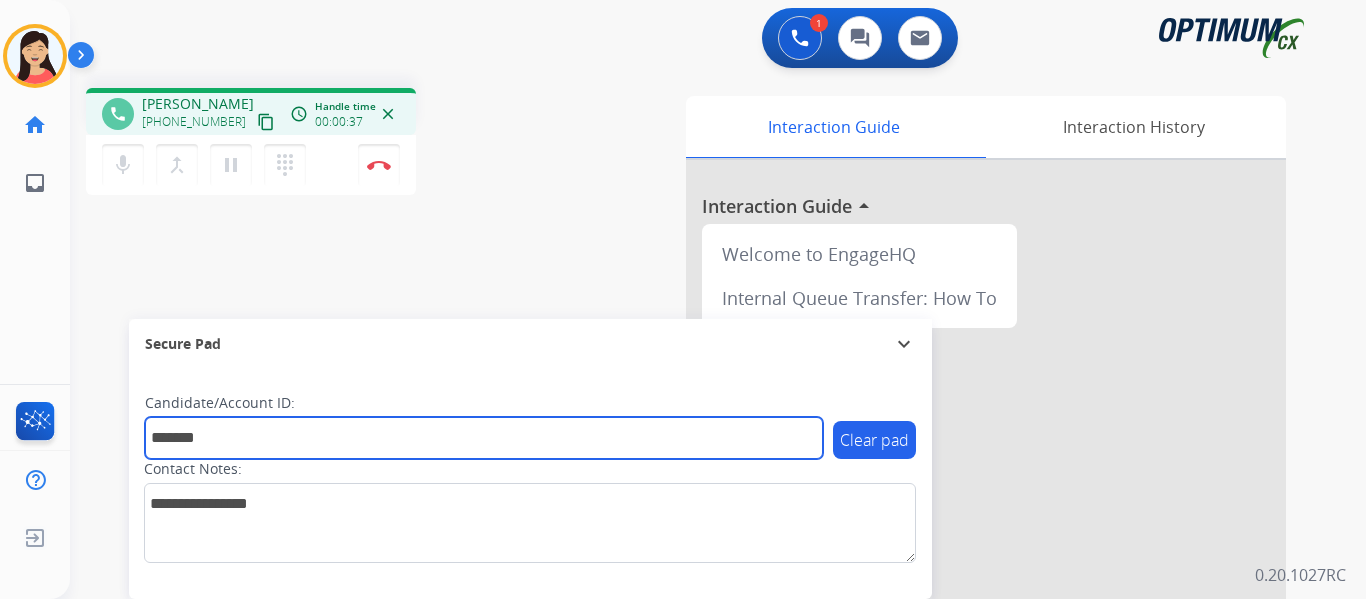 type on "*******" 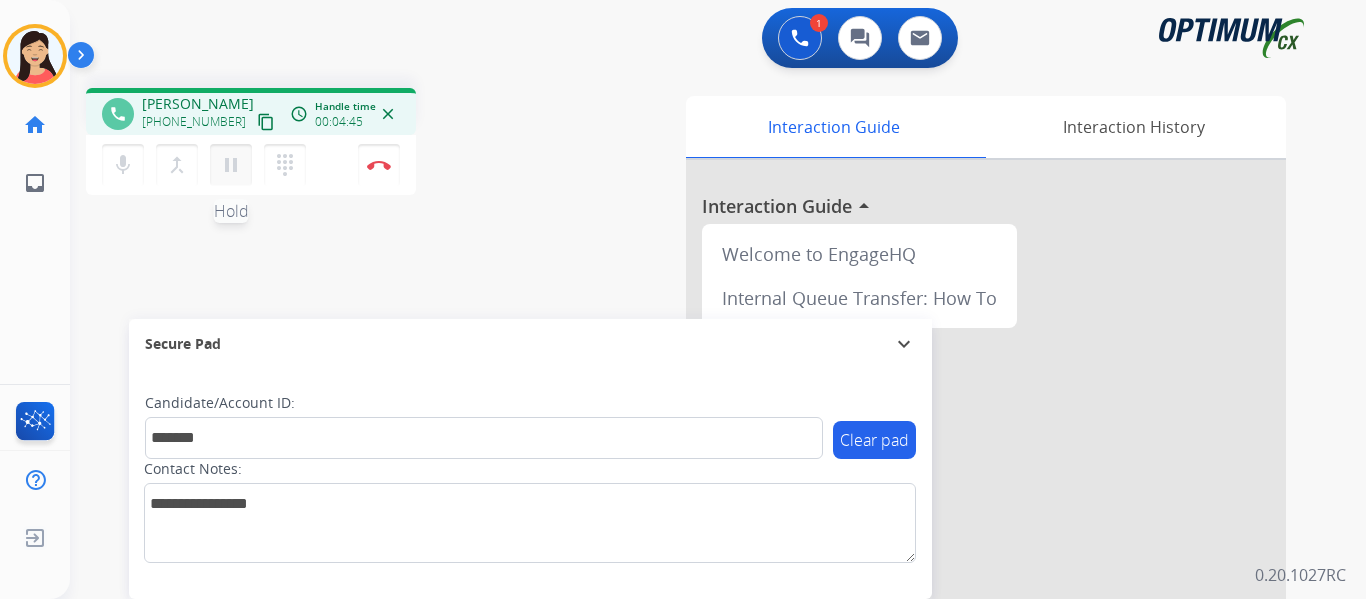 click on "pause" at bounding box center [231, 165] 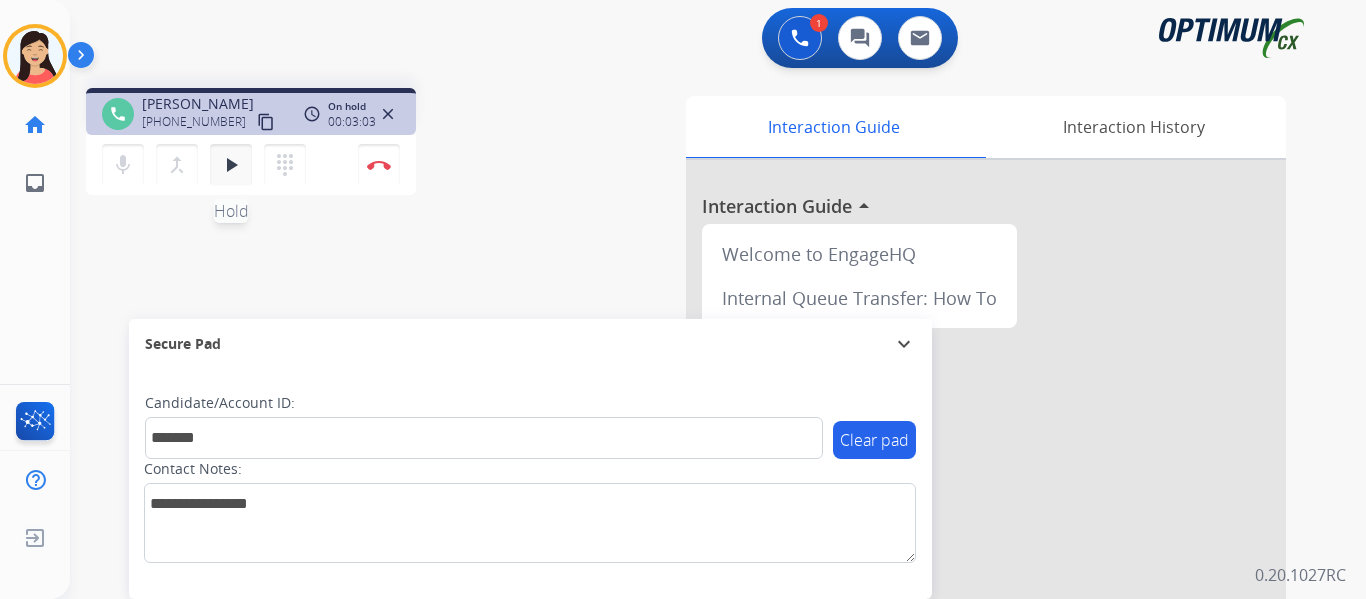 click on "play_arrow" at bounding box center (231, 165) 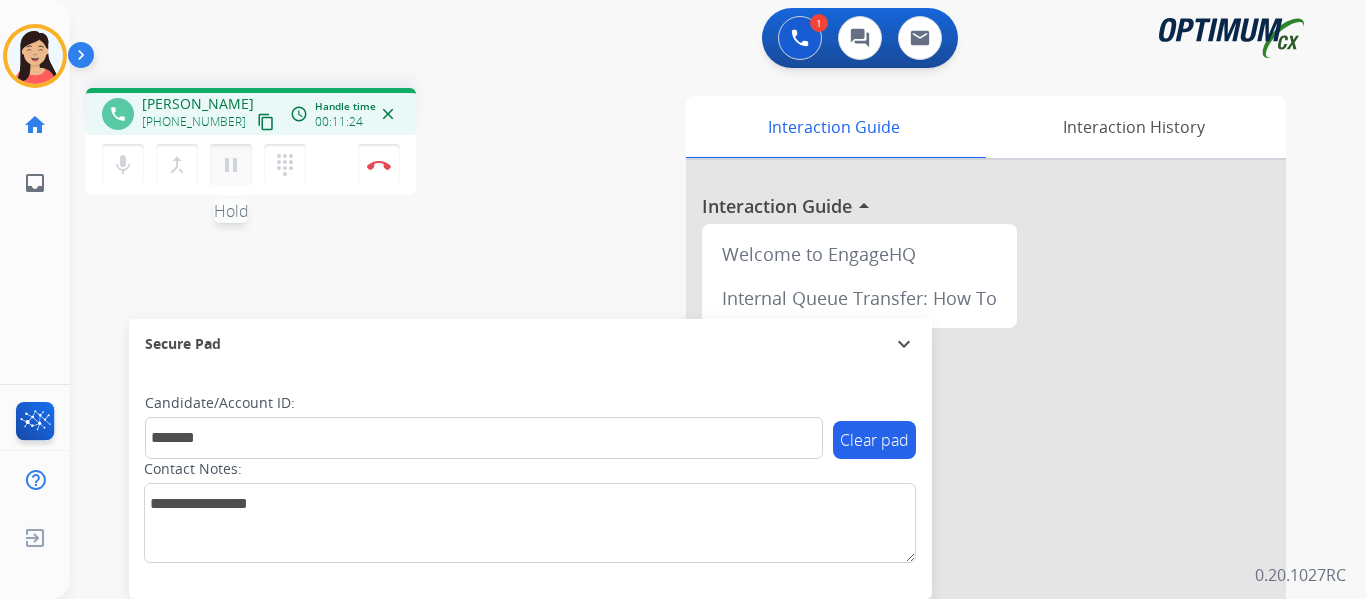 click on "pause" at bounding box center (231, 165) 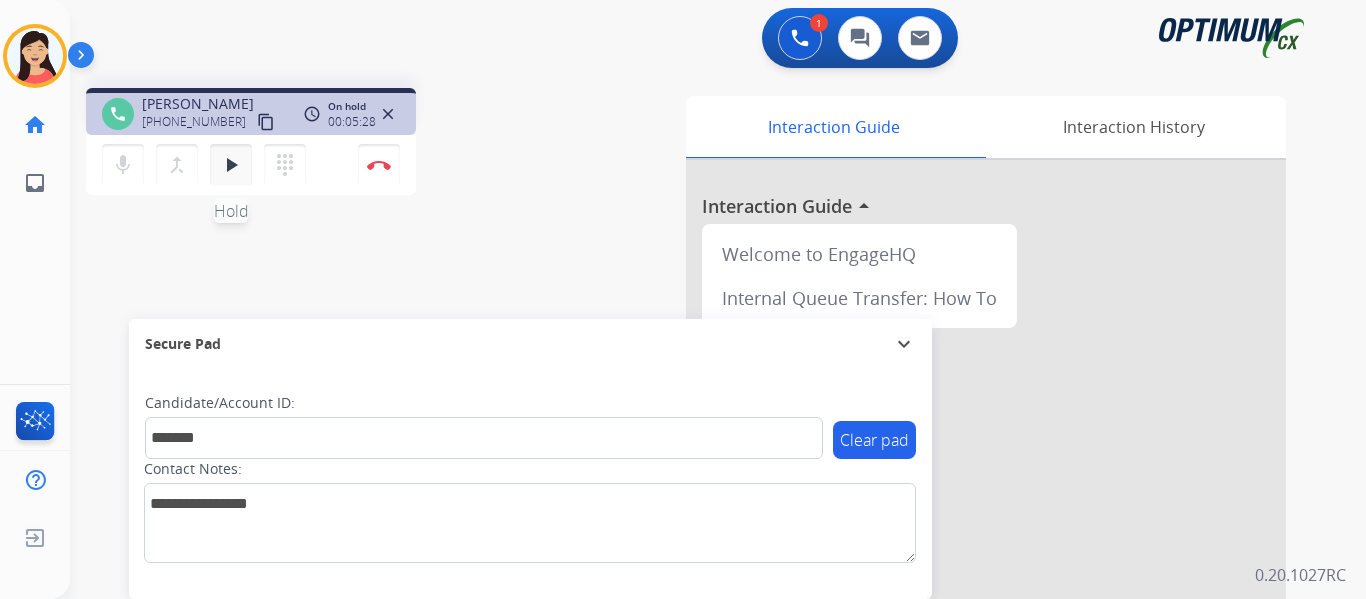 click on "play_arrow" at bounding box center (231, 165) 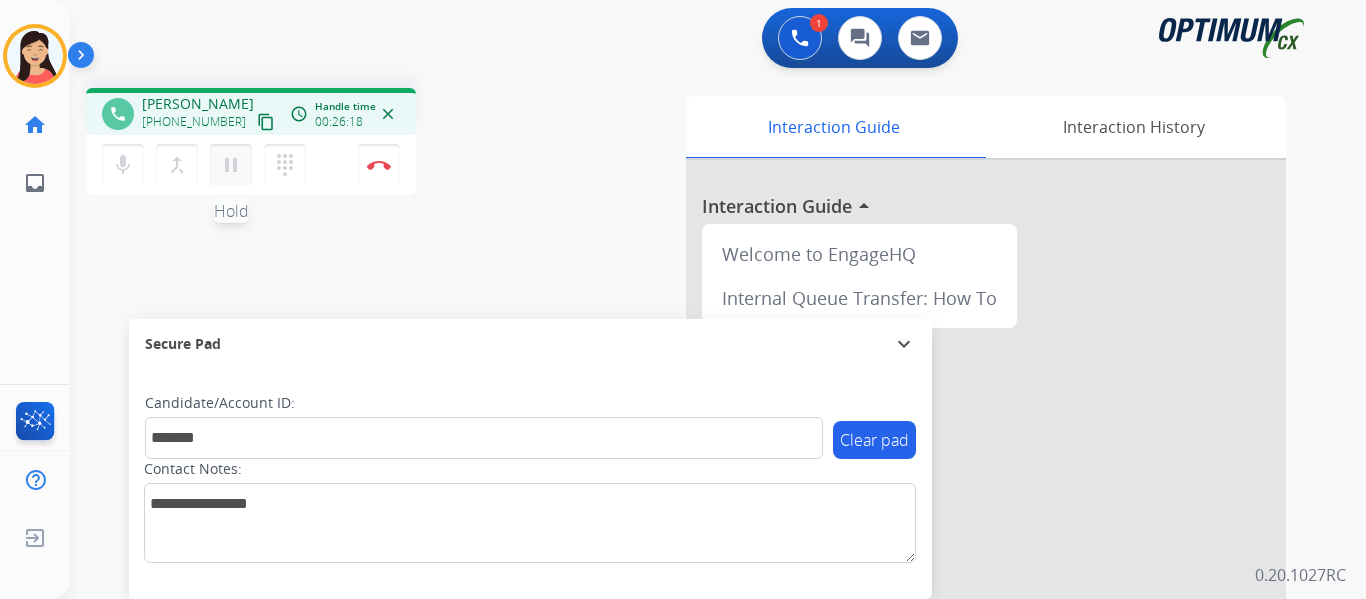 click on "pause" at bounding box center (231, 165) 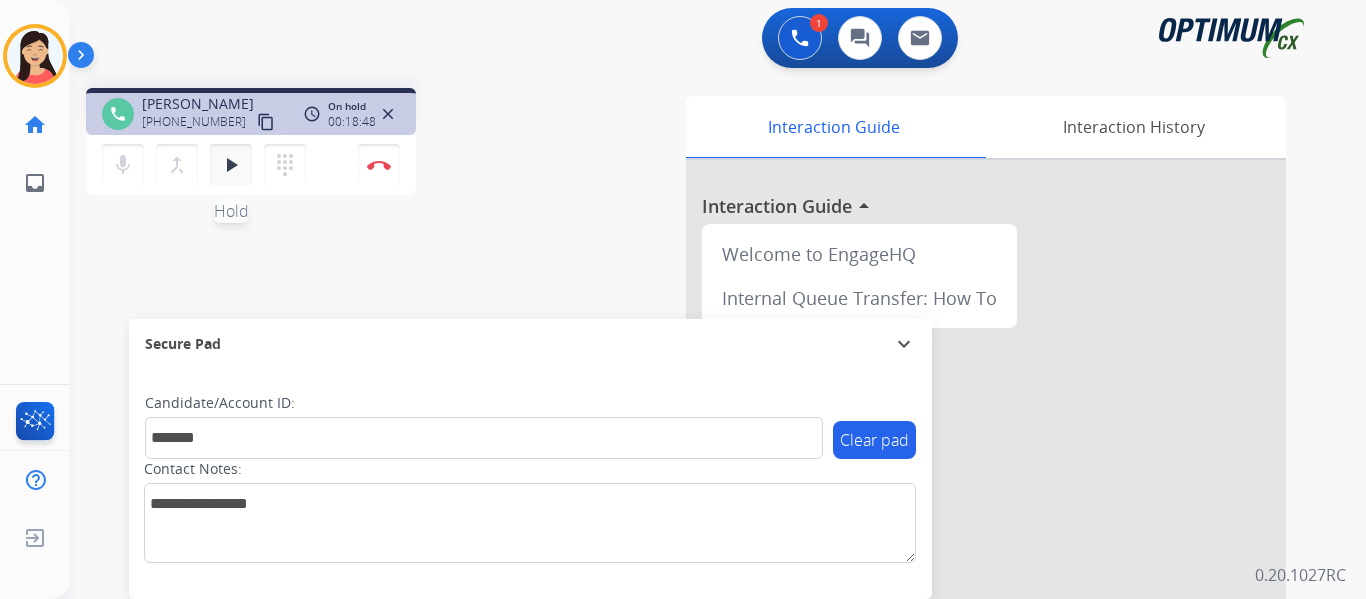 click on "play_arrow" at bounding box center (231, 165) 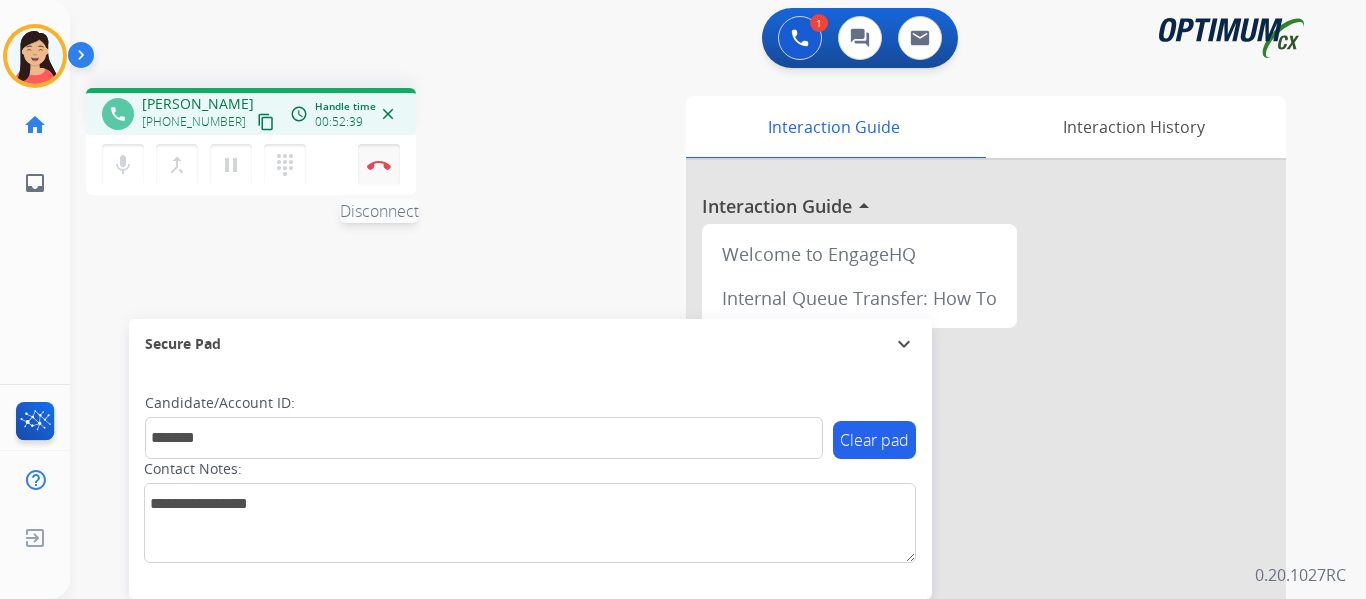 click at bounding box center [379, 165] 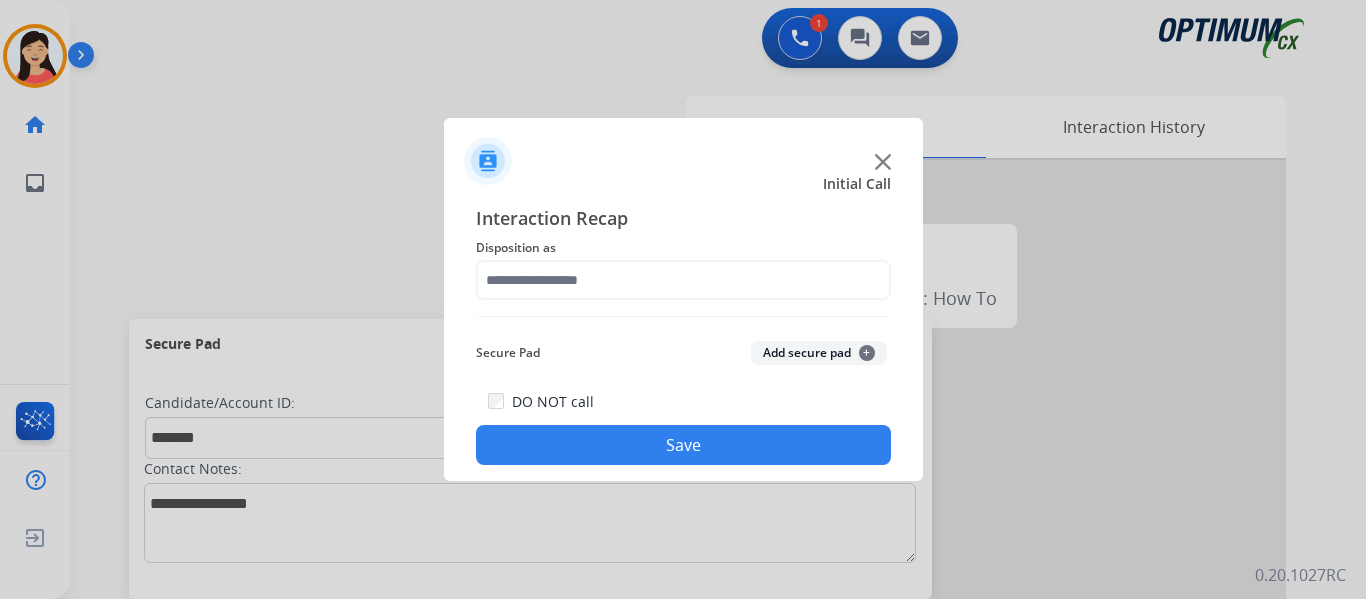 click on "Add secure pad  +" 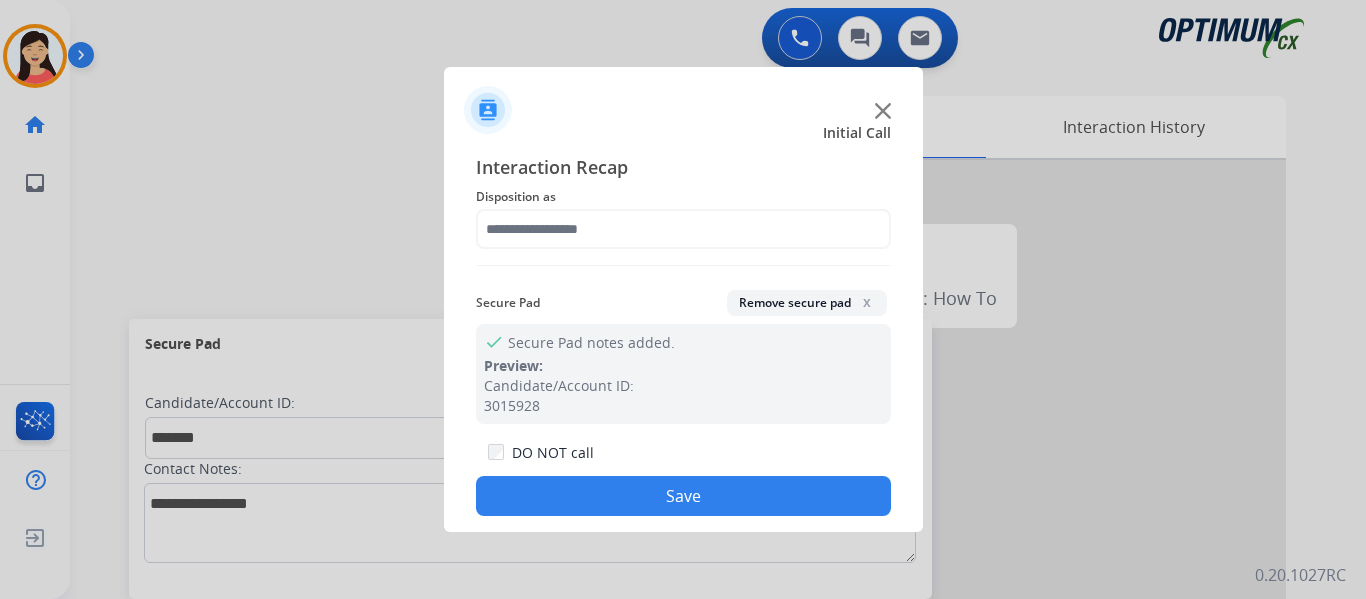 click on "Disposition as" 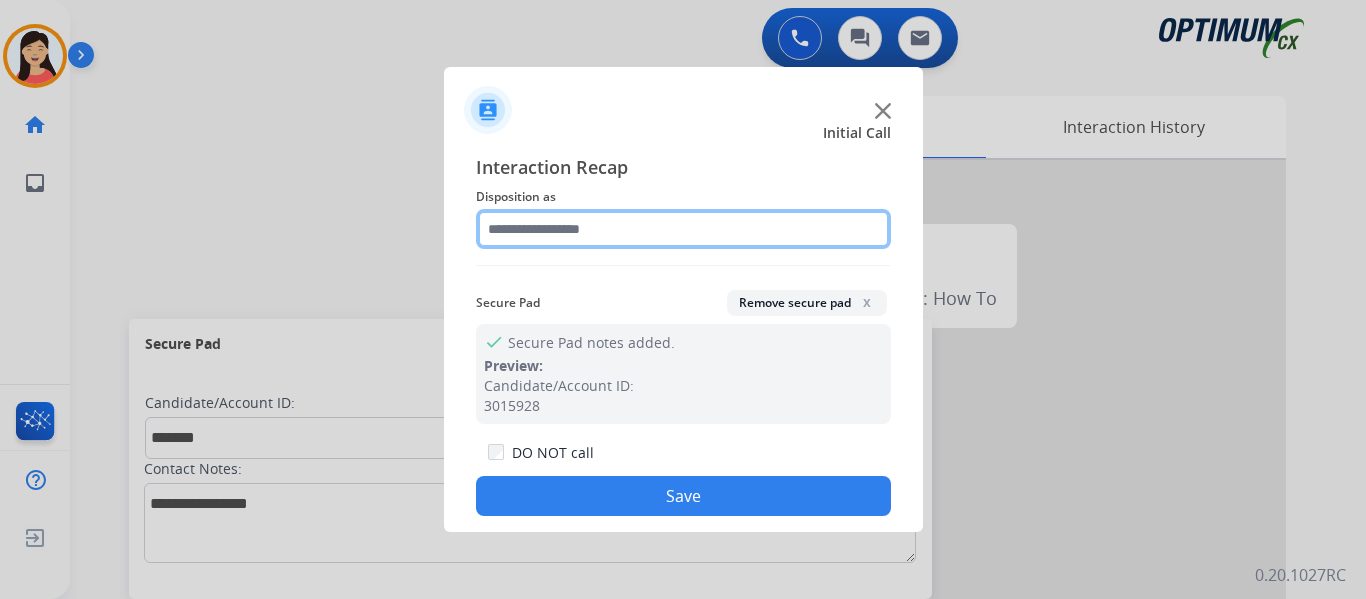 click 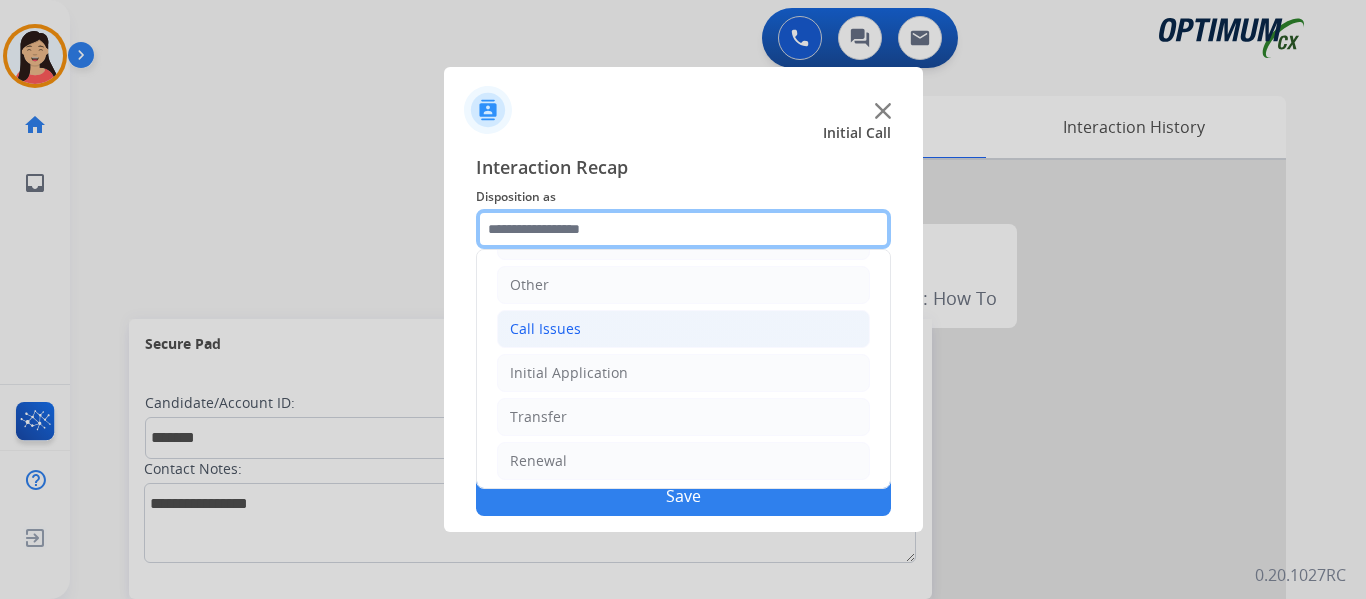 scroll, scrollTop: 136, scrollLeft: 0, axis: vertical 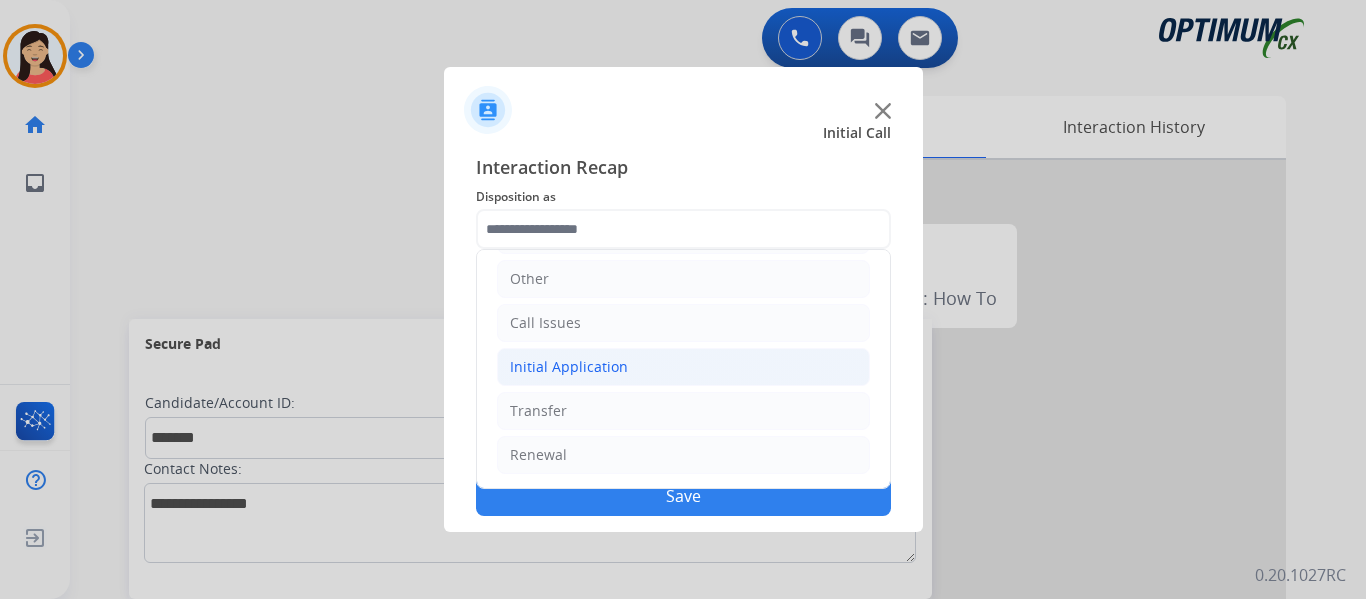 click on "Initial Application" 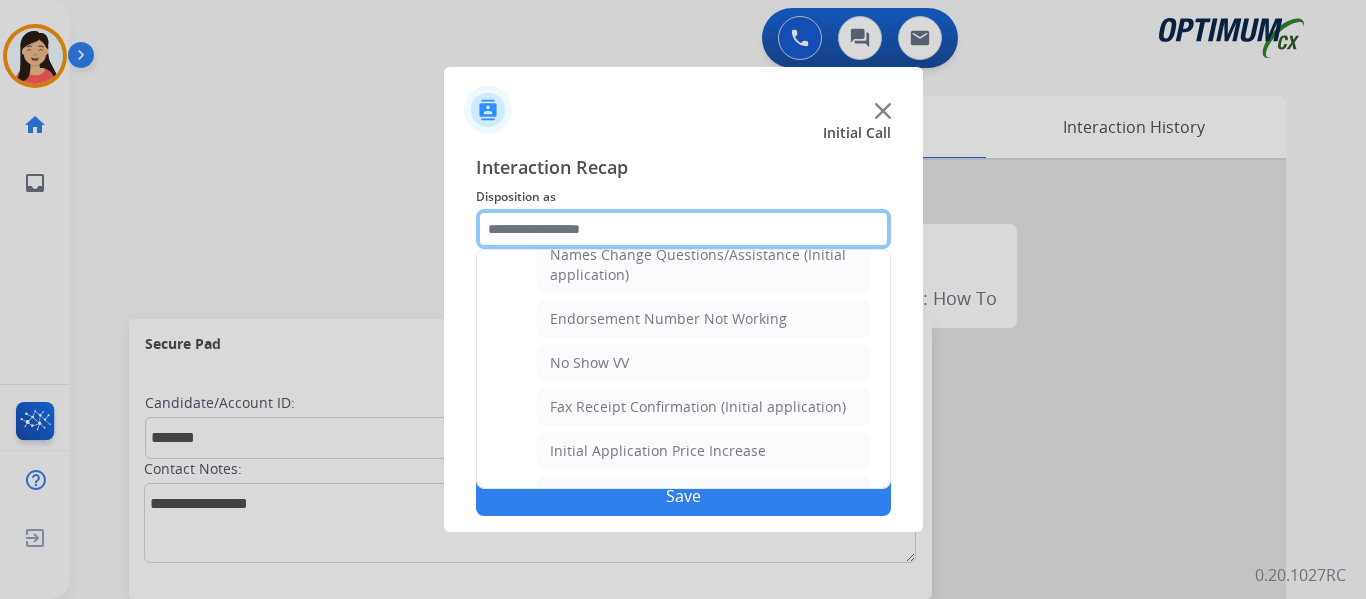 scroll, scrollTop: 412, scrollLeft: 0, axis: vertical 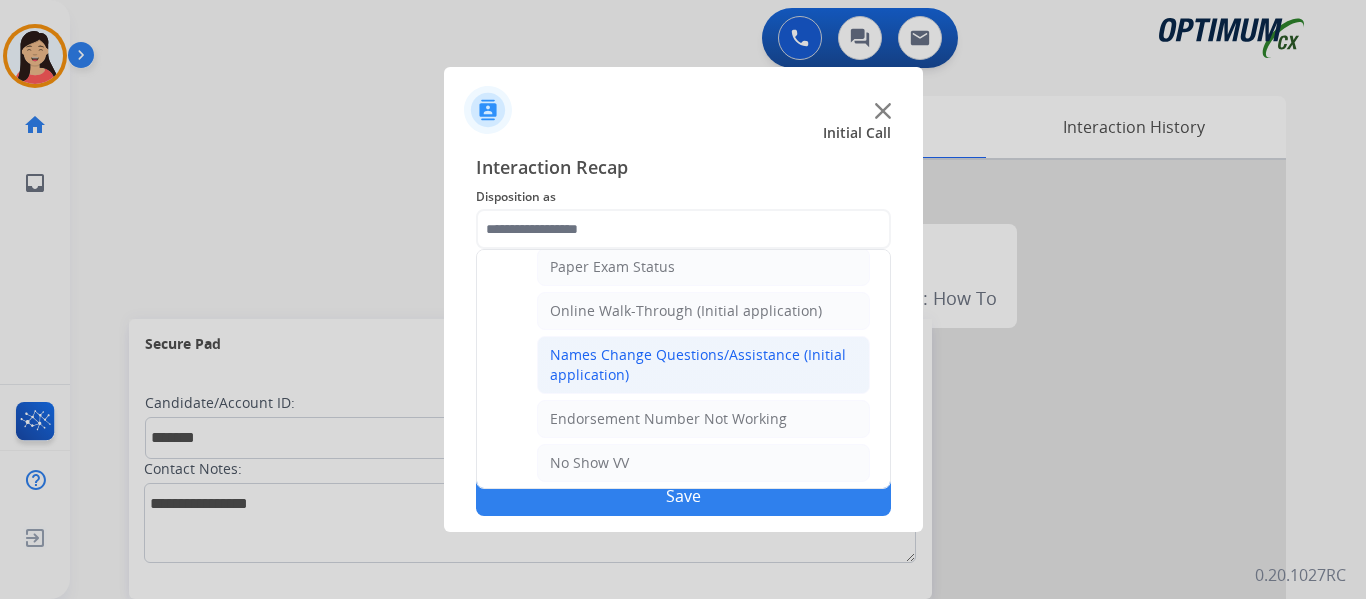 click on "Names Change Questions/Assistance (Initial application)" 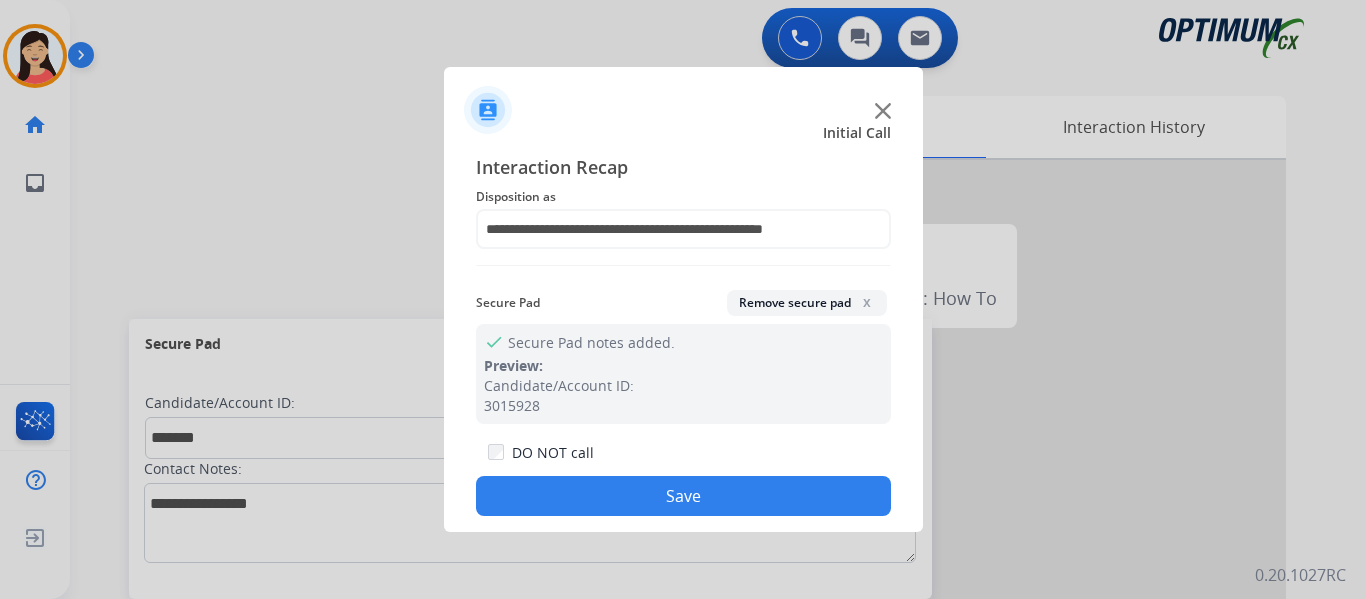 click on "Save" 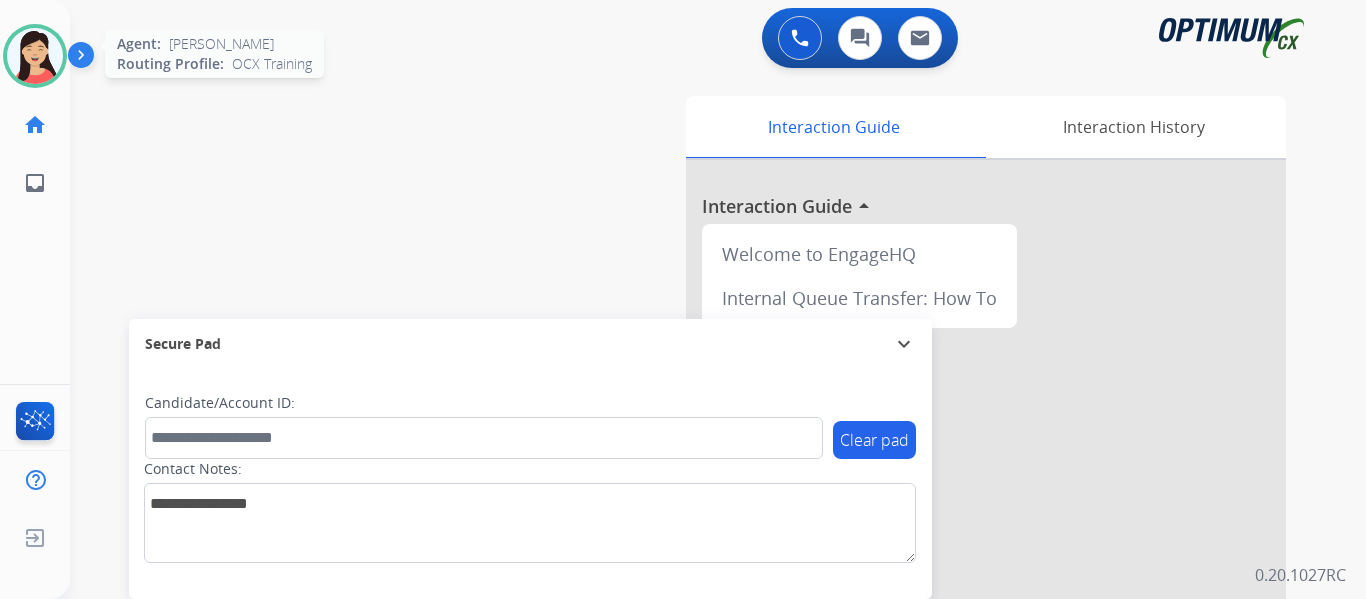 click at bounding box center [35, 56] 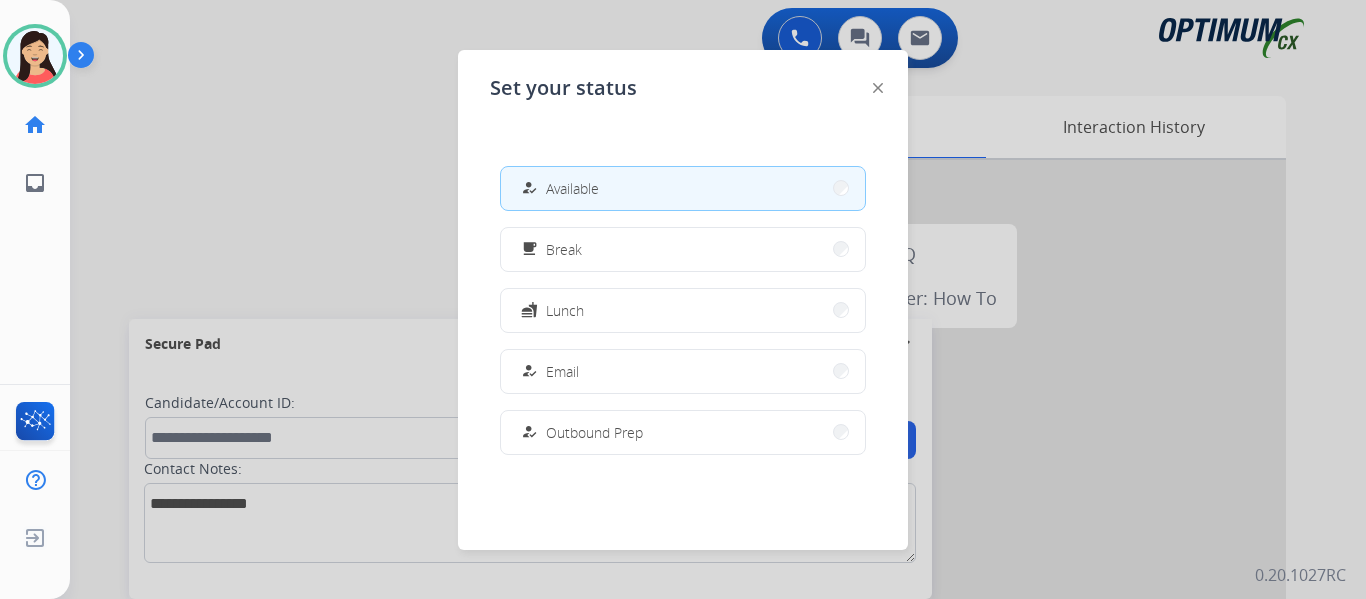 click on "free_breakfast Break" at bounding box center (683, 249) 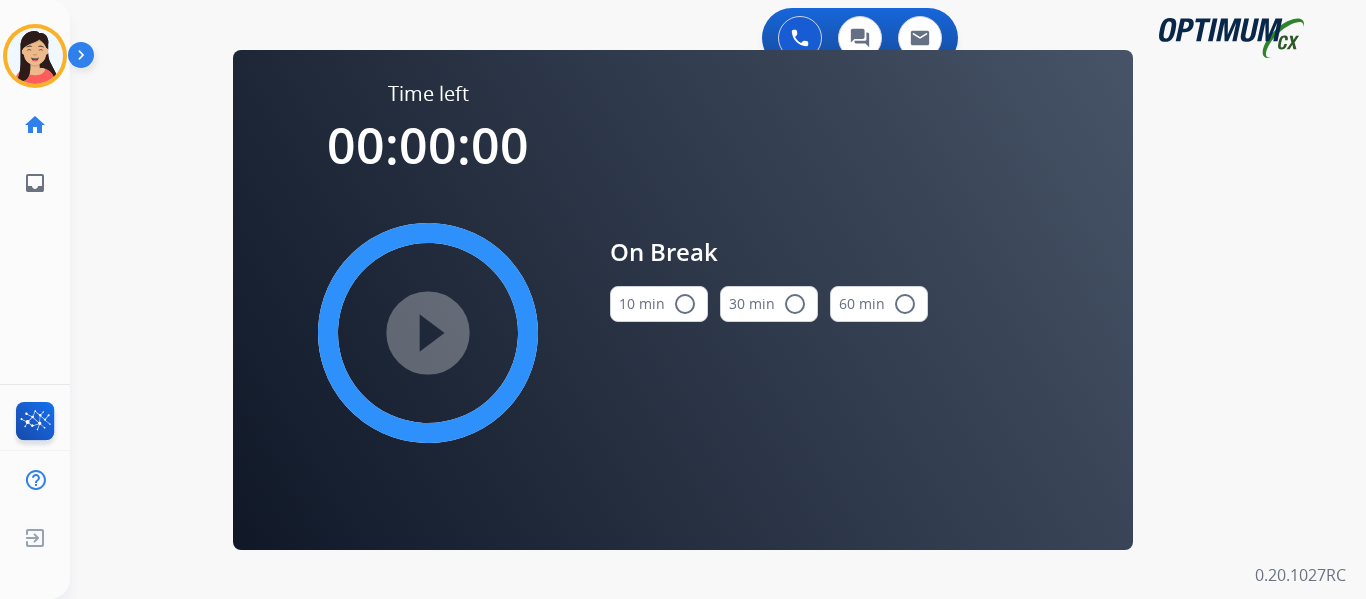click on "10 min  radio_button_unchecked" at bounding box center (659, 304) 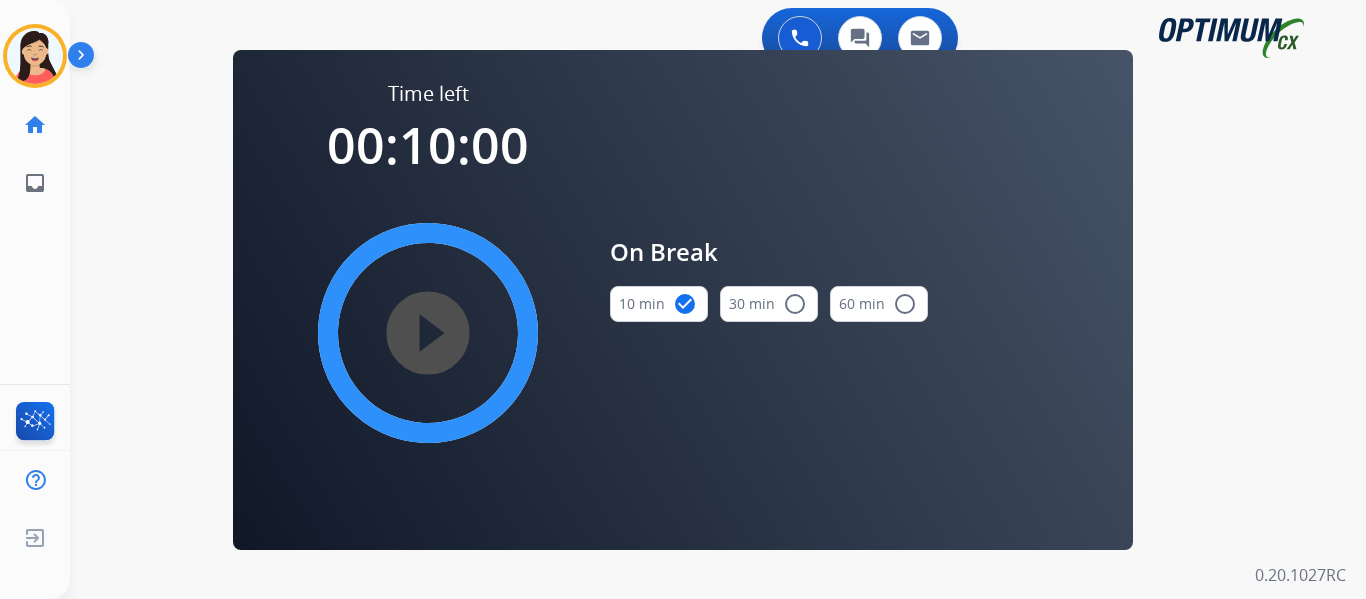 click on "play_circle_filled" at bounding box center [428, 333] 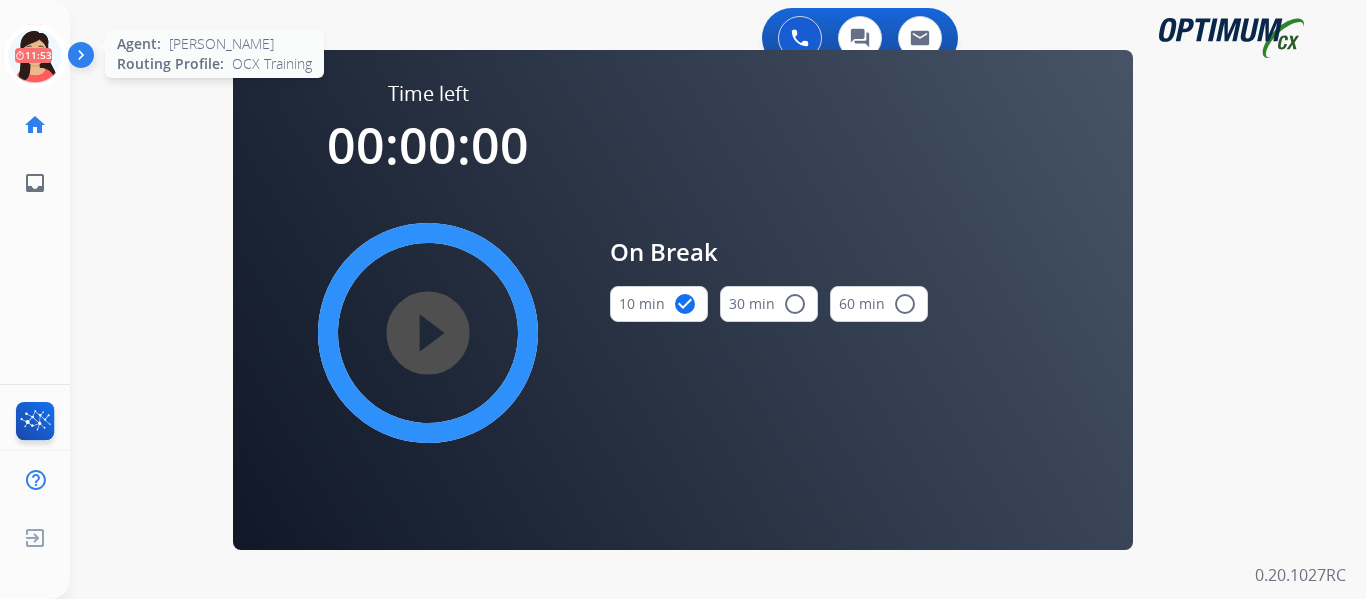 click 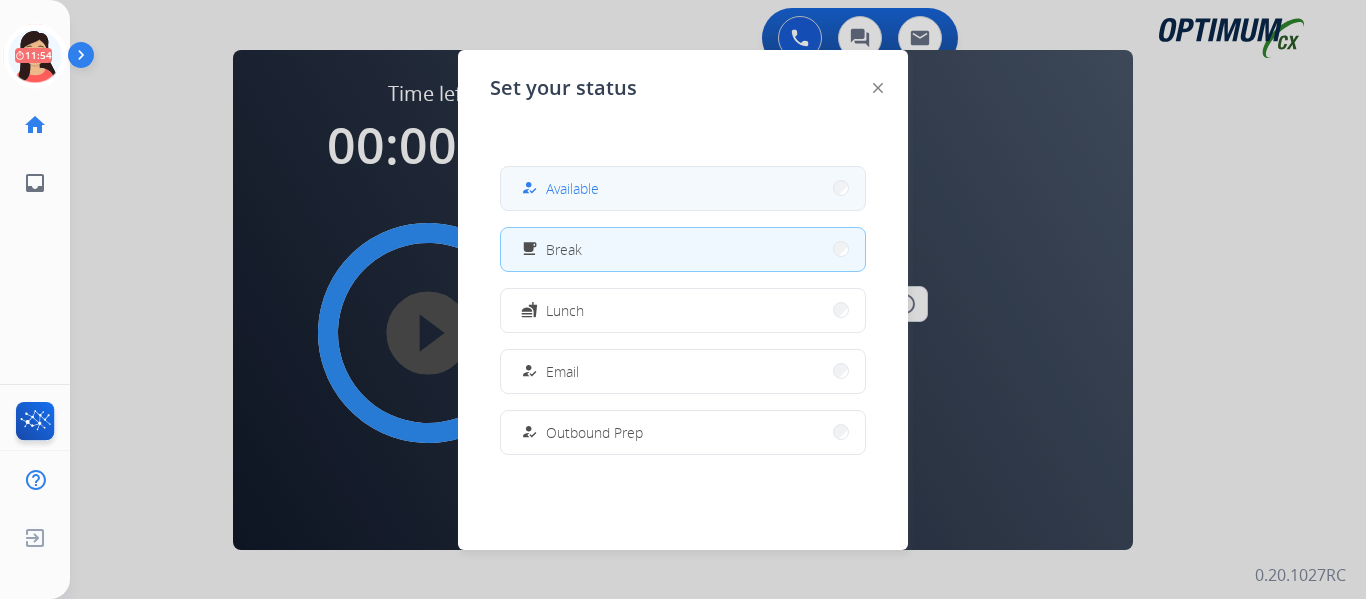 click on "Available" at bounding box center [572, 188] 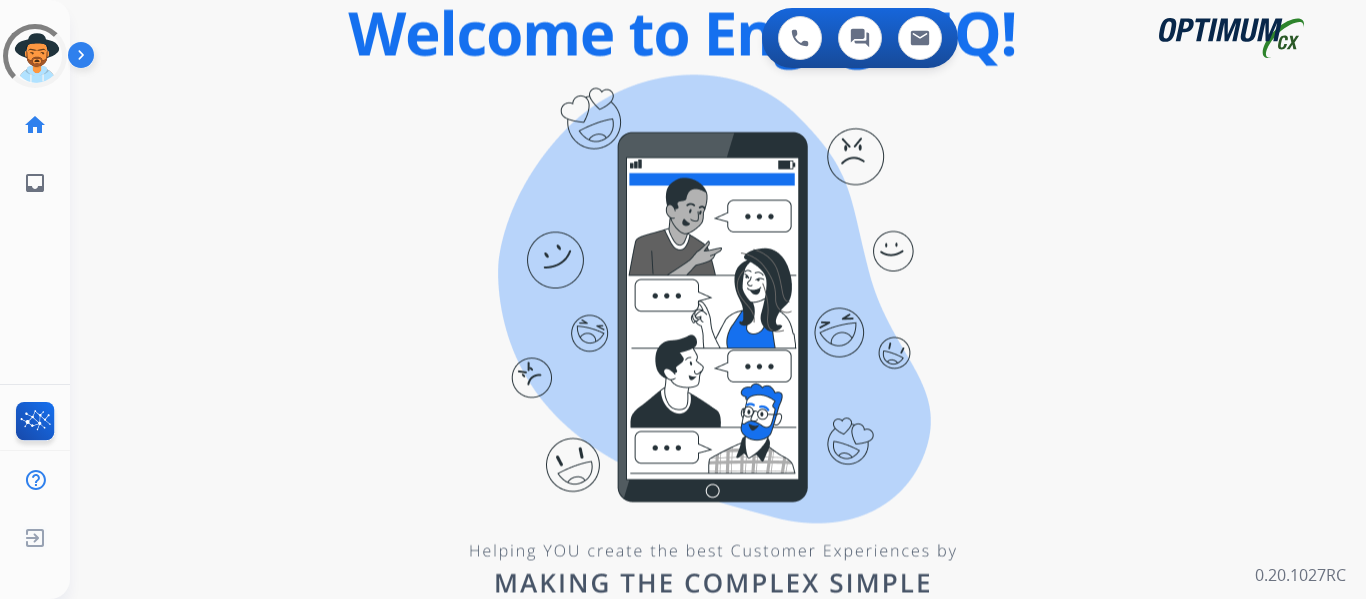 scroll, scrollTop: 0, scrollLeft: 0, axis: both 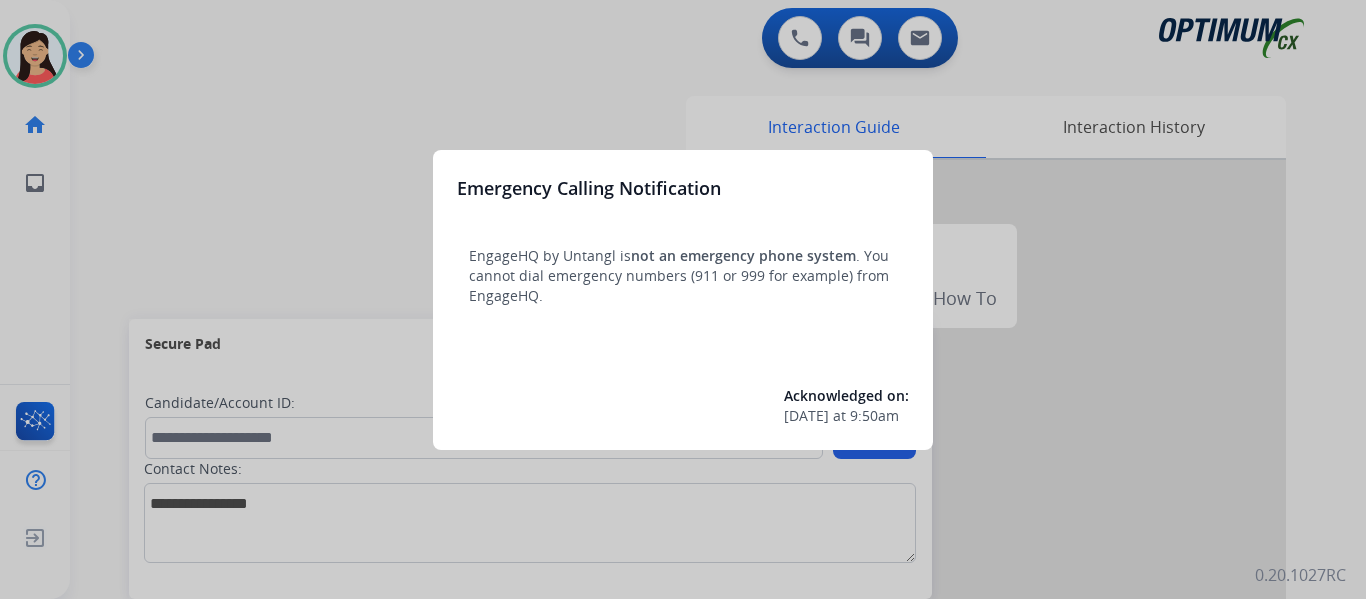 click at bounding box center (683, 299) 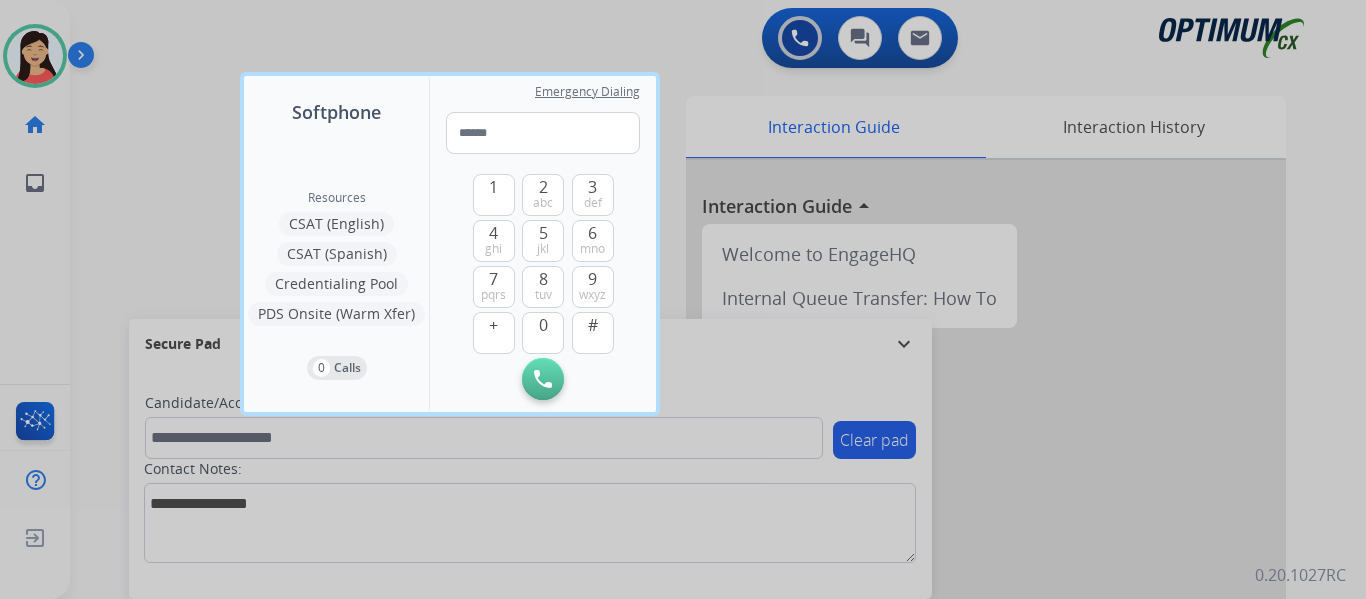 click at bounding box center [683, 299] 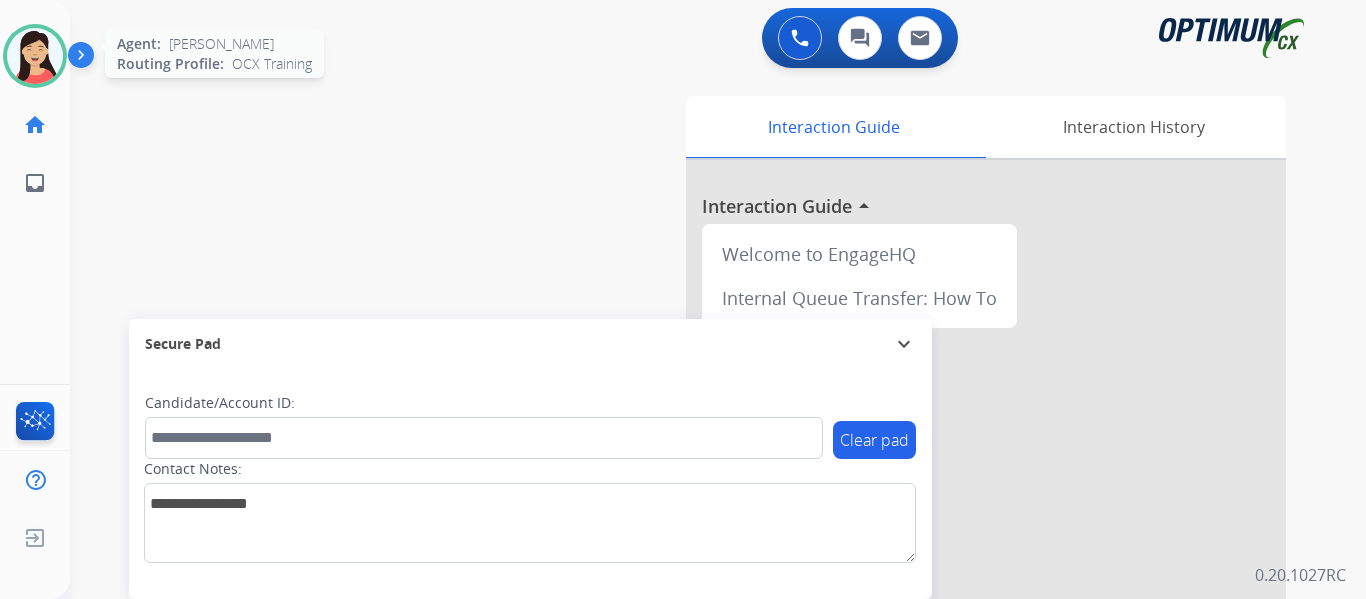click at bounding box center (35, 56) 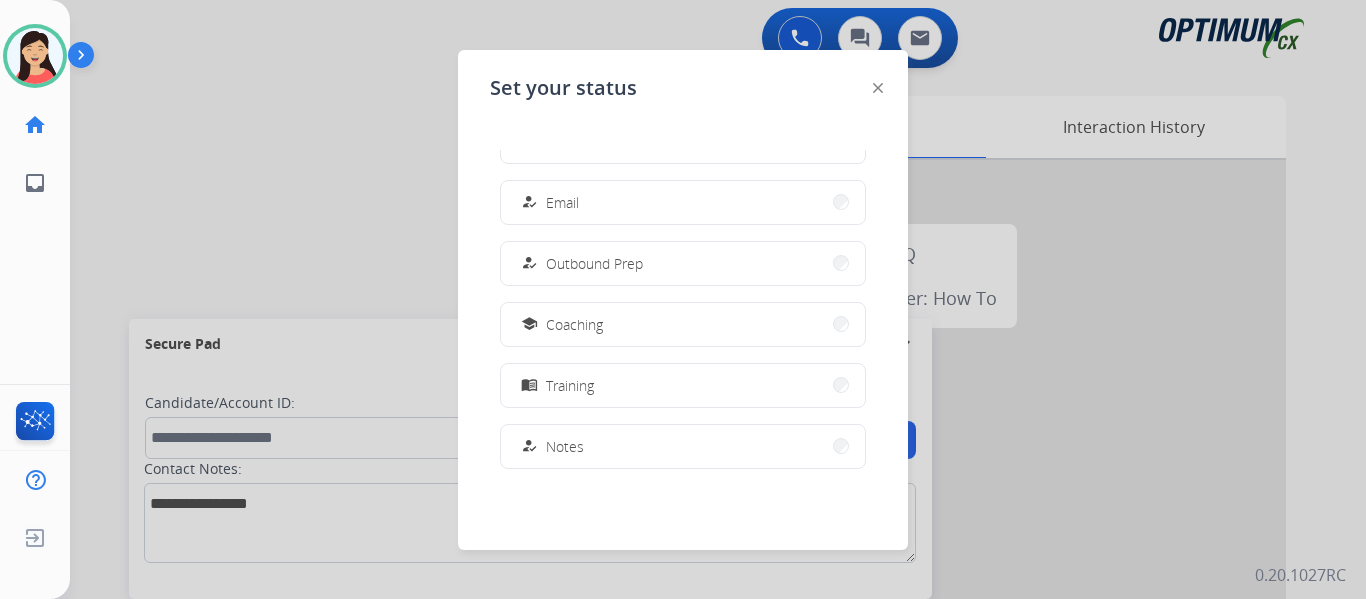 scroll, scrollTop: 499, scrollLeft: 0, axis: vertical 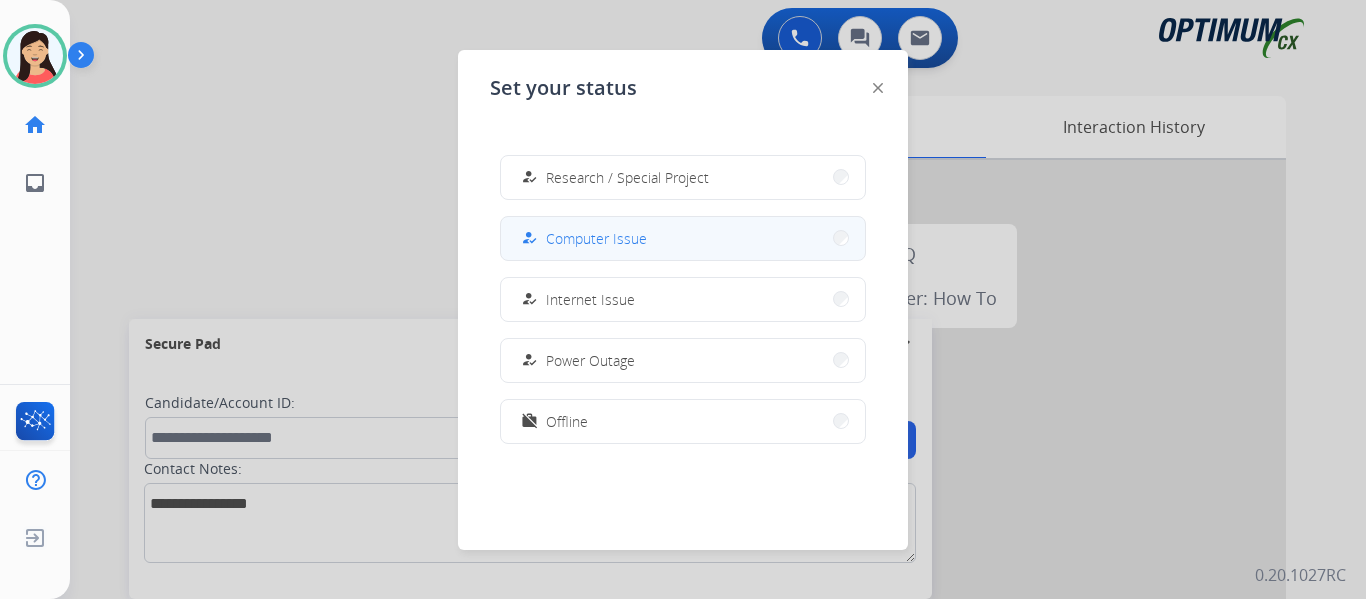 click on "how_to_reg Computer Issue" at bounding box center [683, 238] 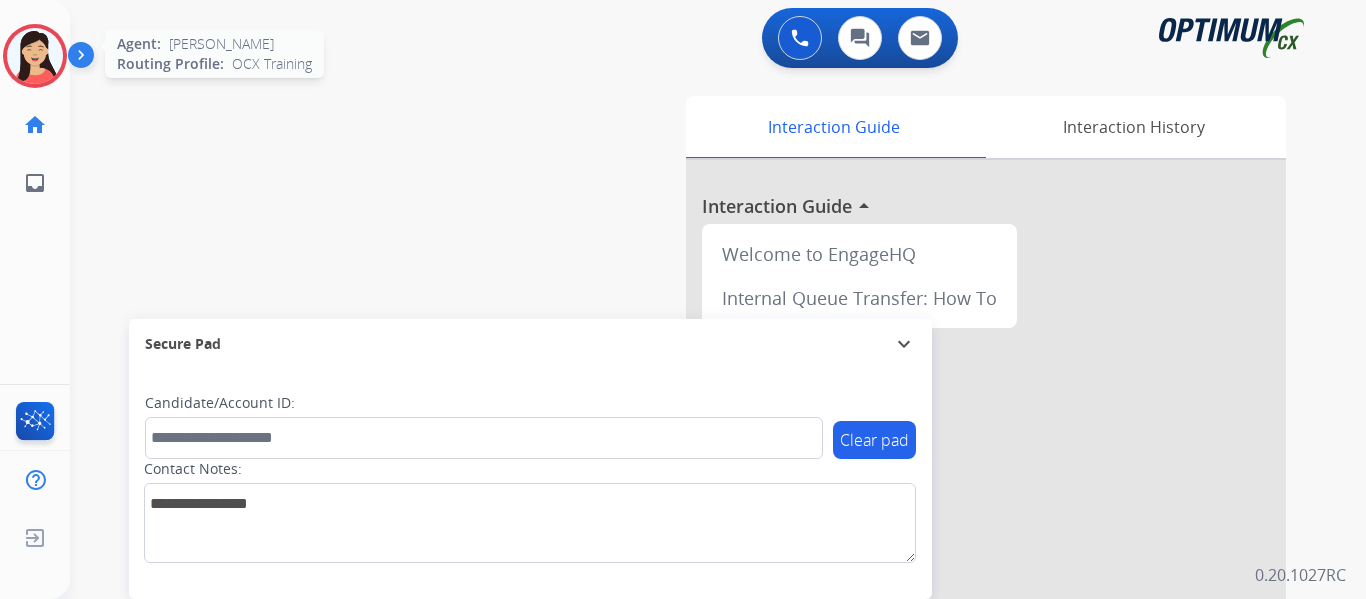 click at bounding box center (35, 56) 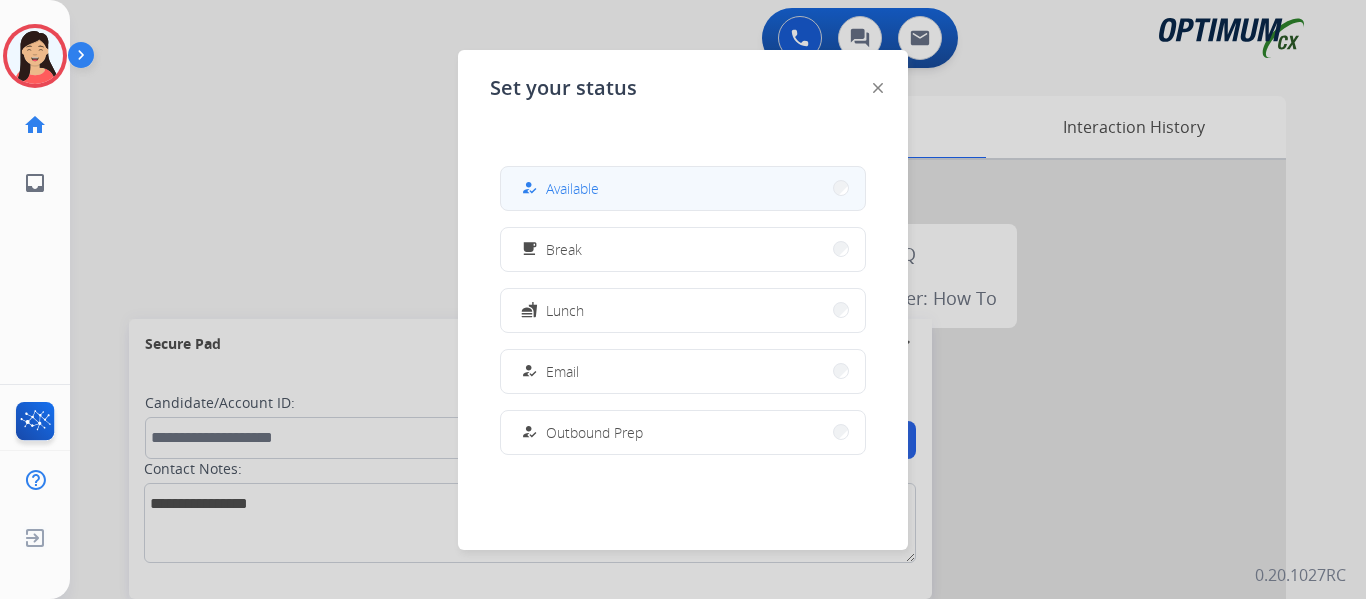 click on "how_to_reg" at bounding box center (529, 188) 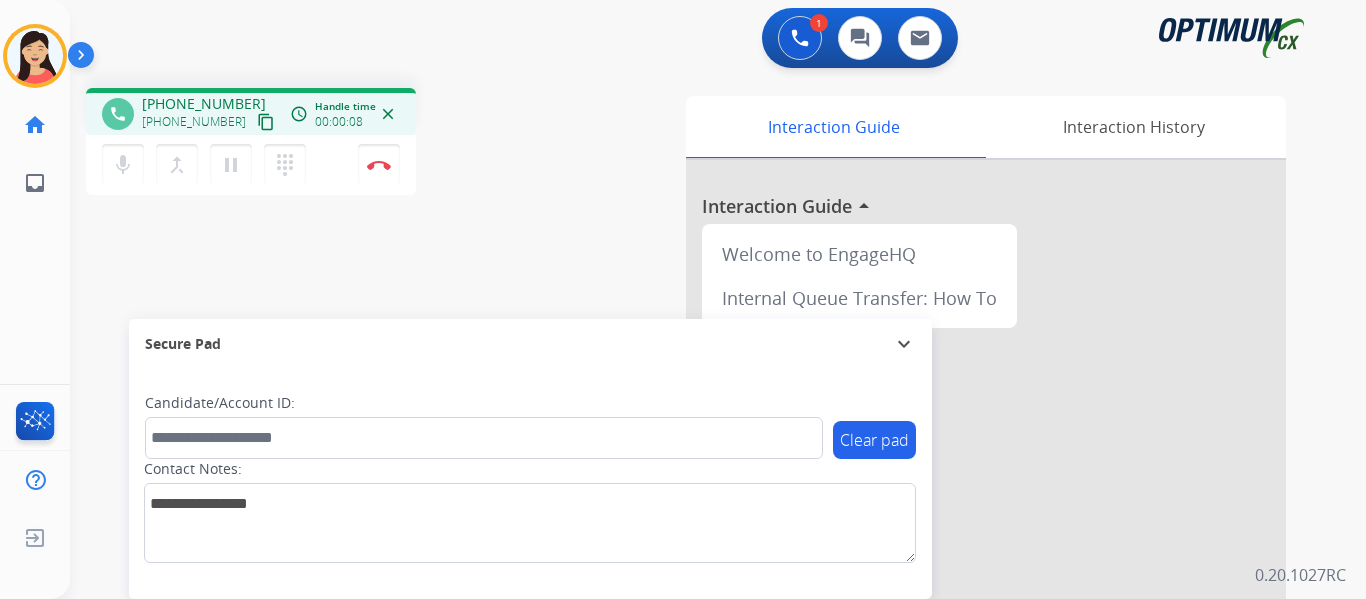 click on "content_copy" at bounding box center (266, 122) 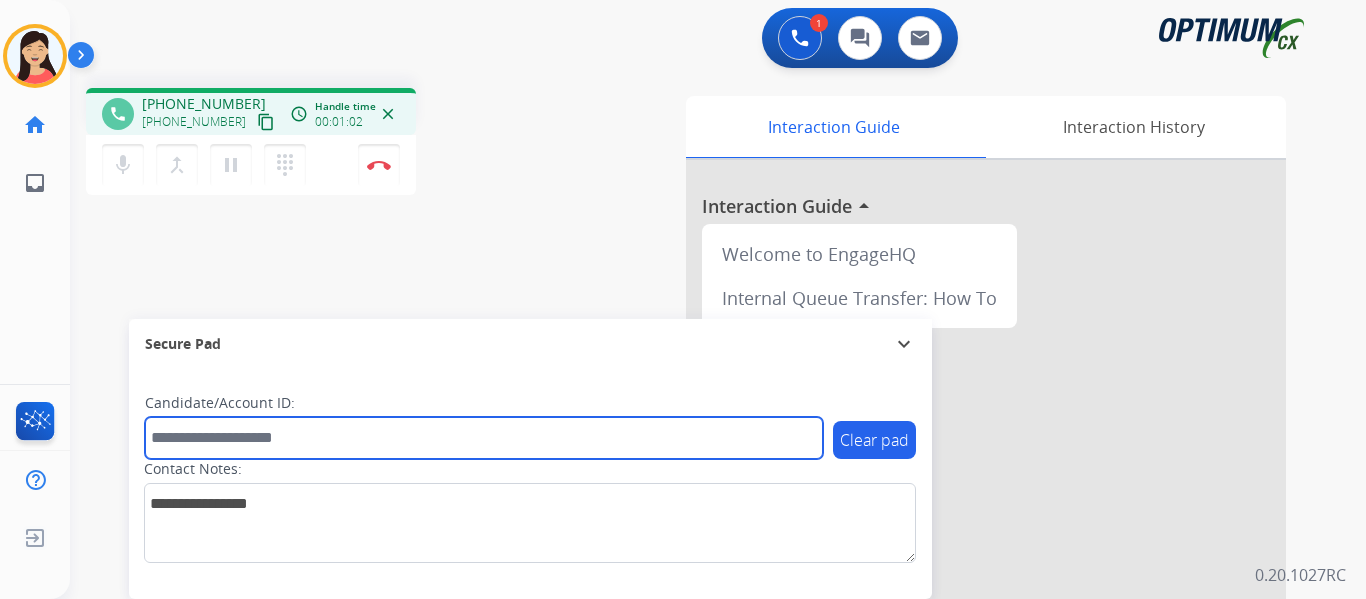 click at bounding box center (484, 438) 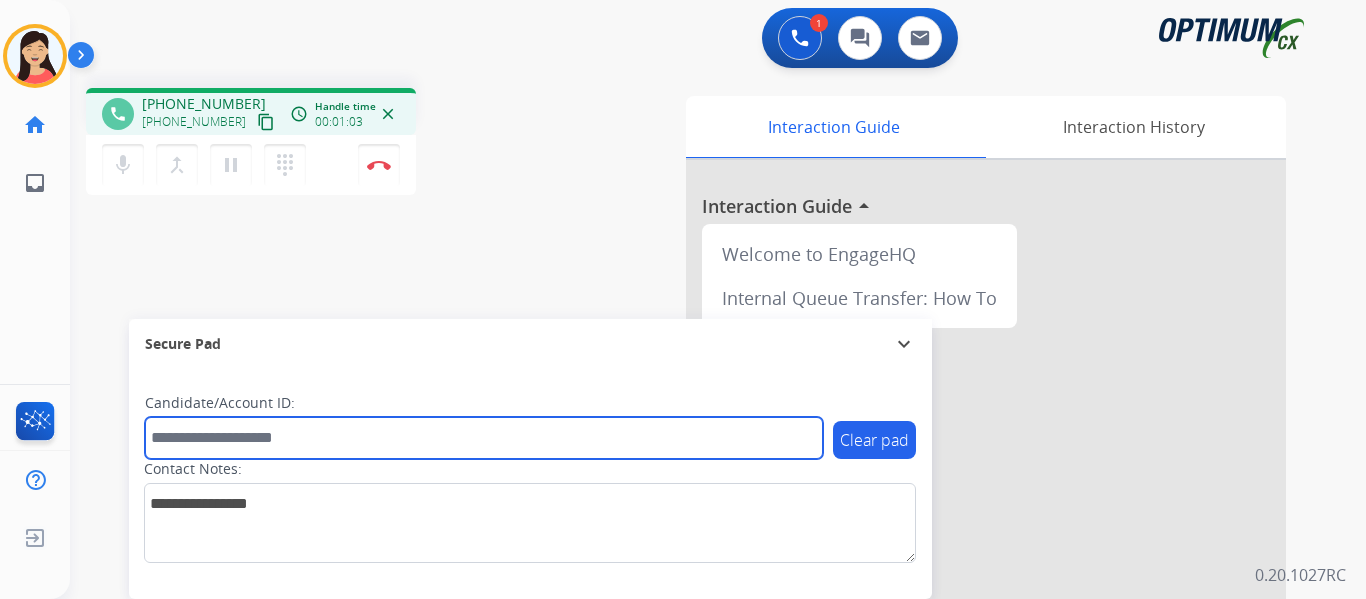 paste on "*********" 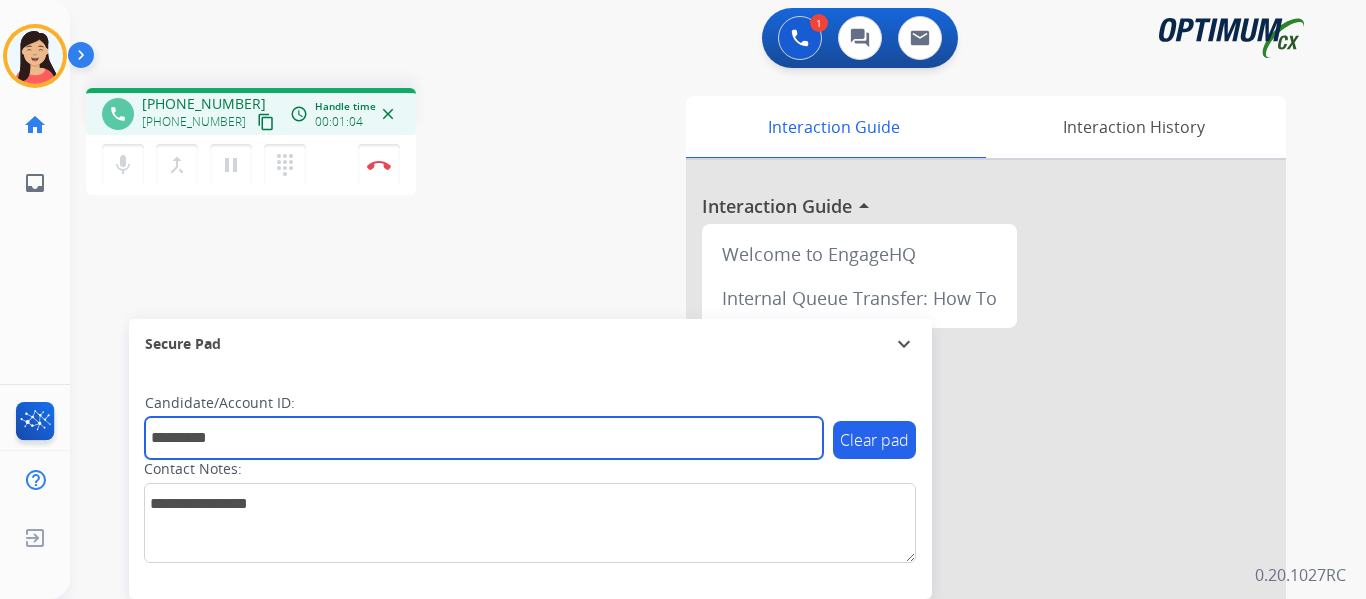 type on "*********" 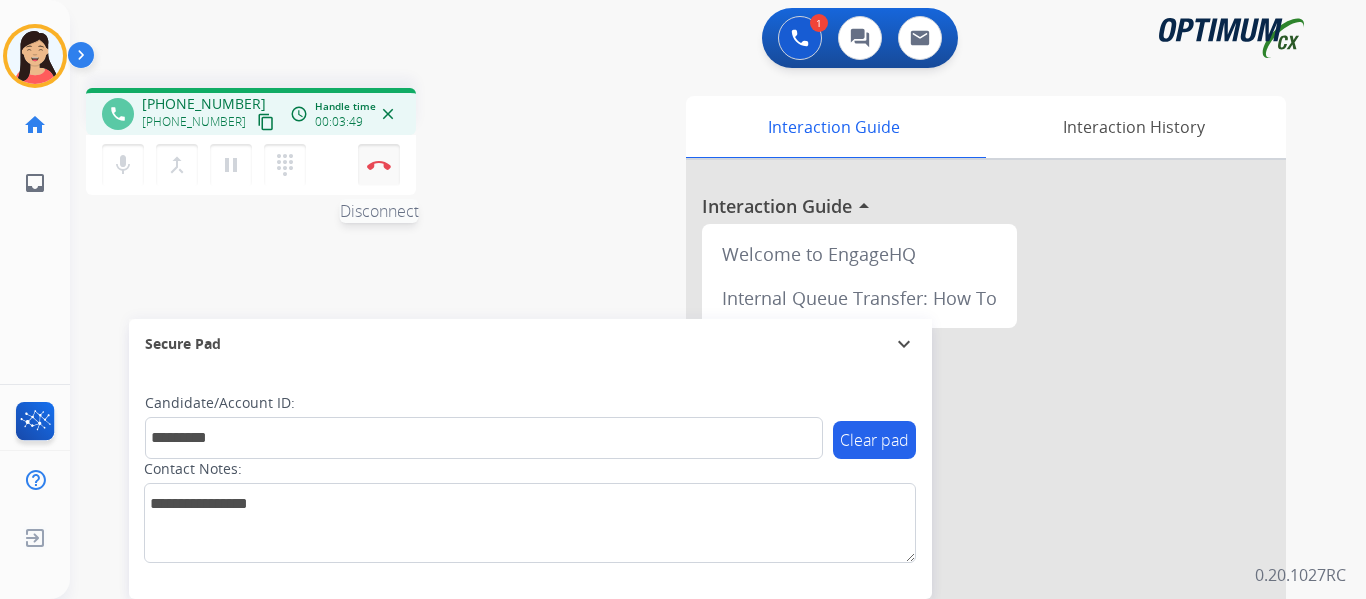 click at bounding box center [379, 165] 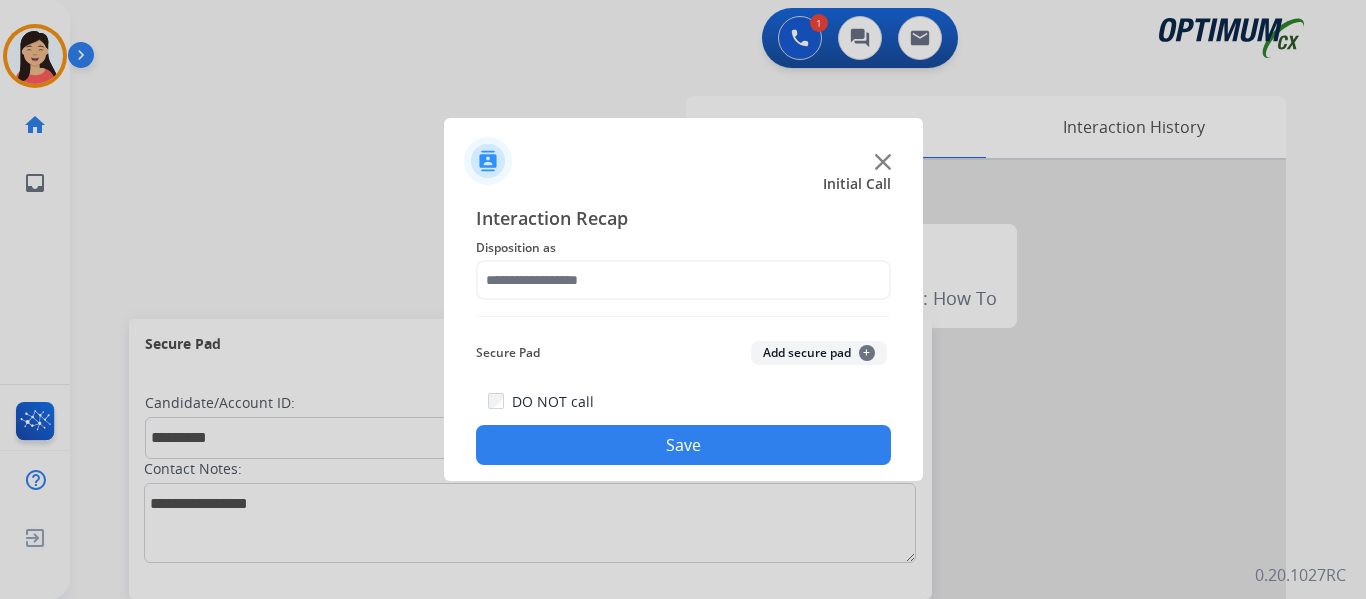 click on "Add secure pad  +" 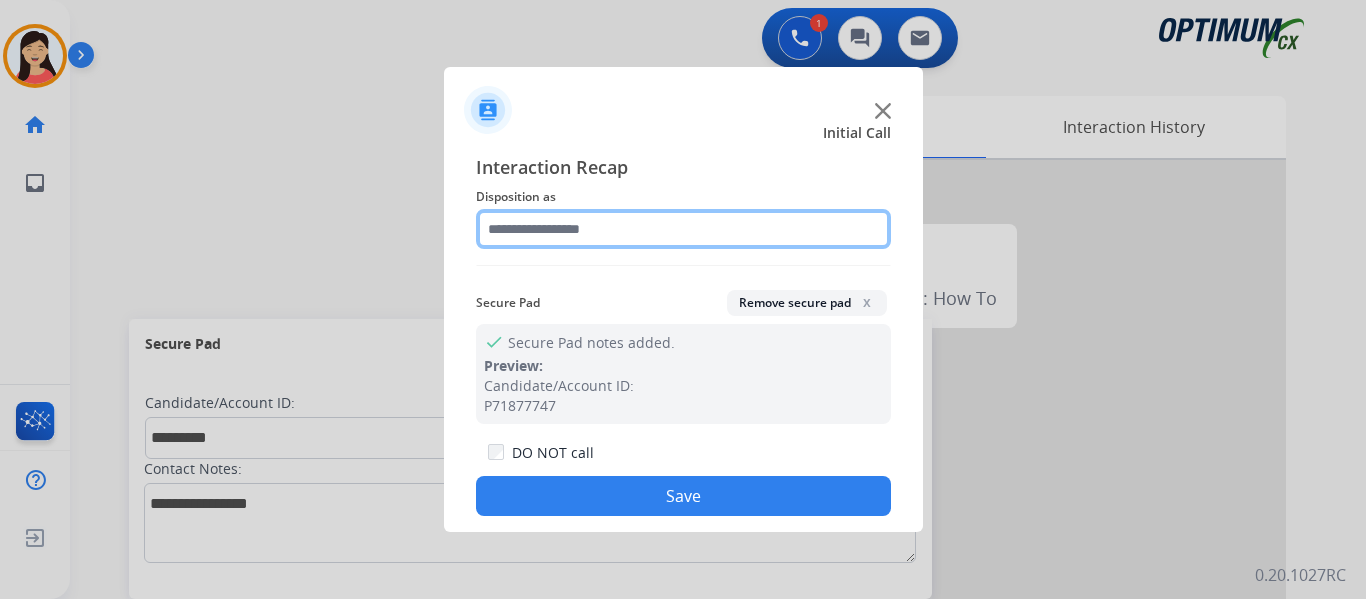 click 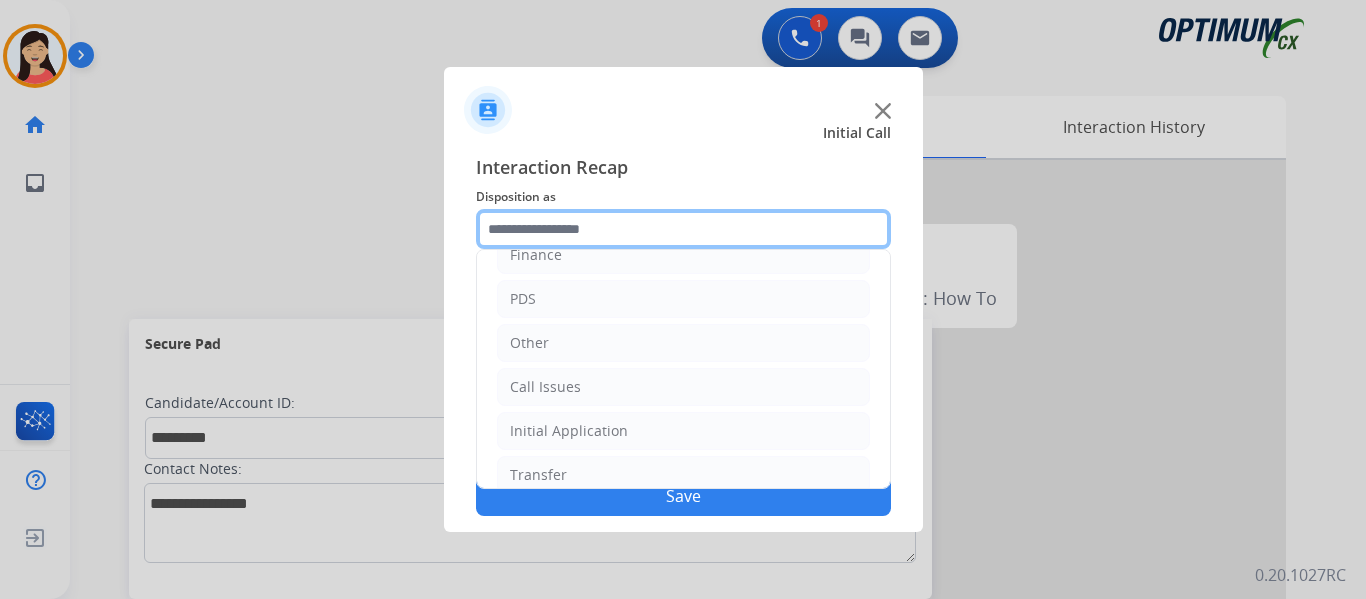 scroll, scrollTop: 136, scrollLeft: 0, axis: vertical 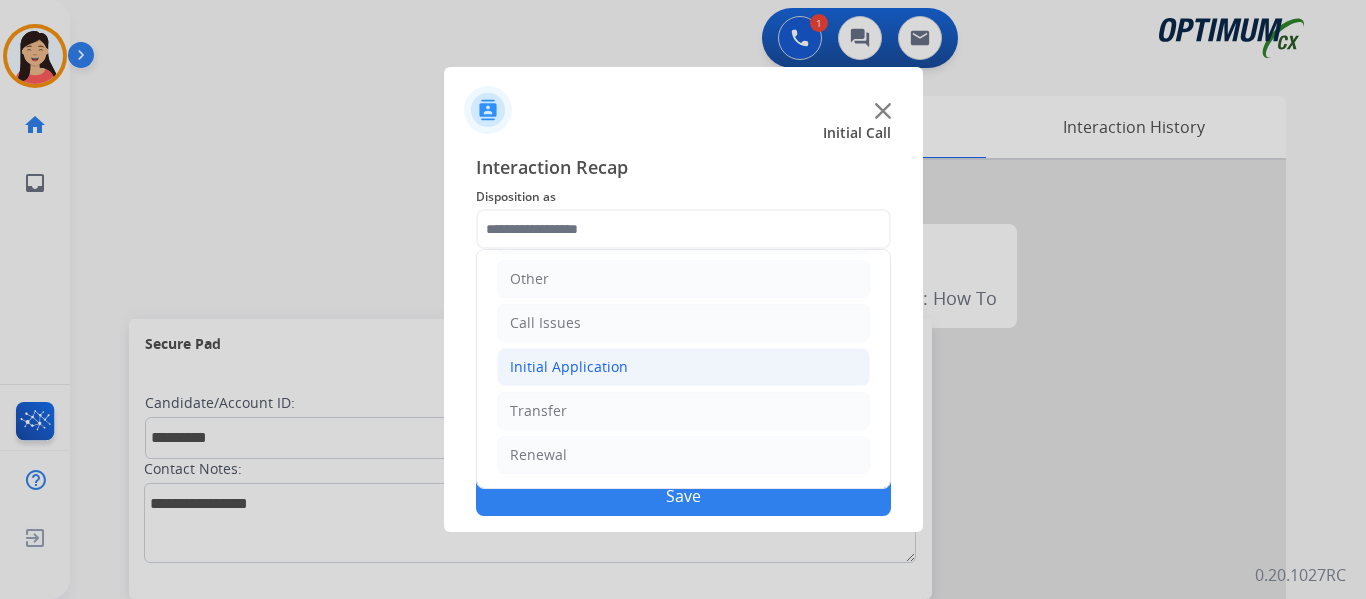 click on "Initial Application" 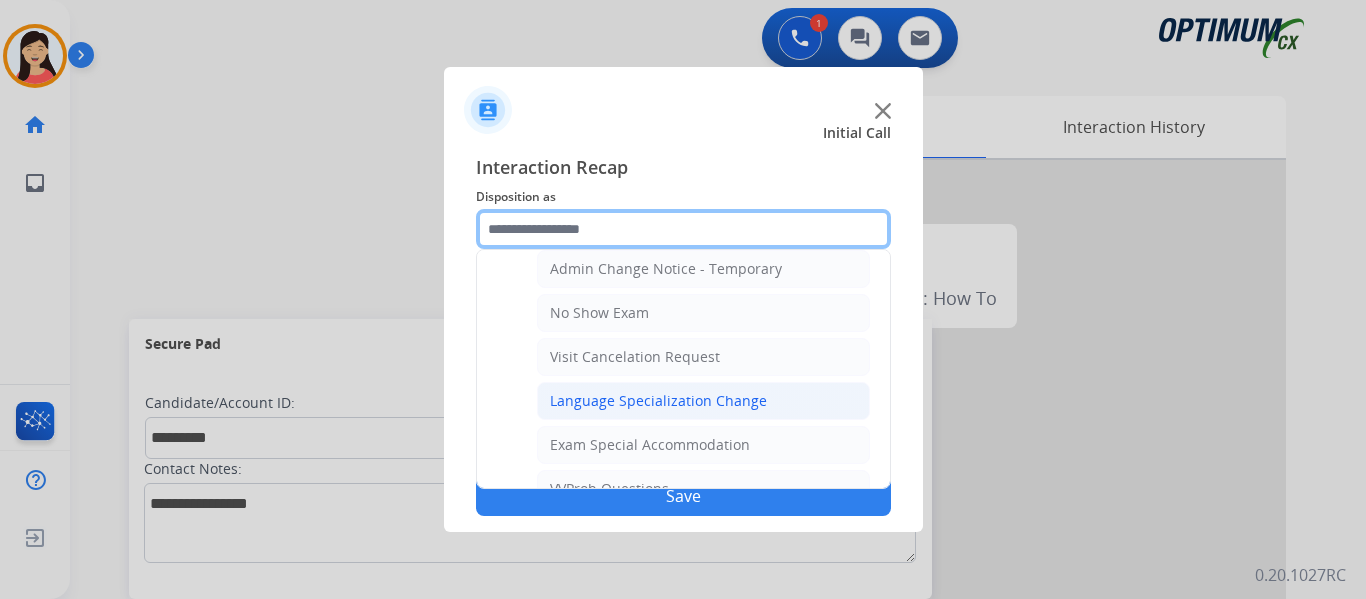 scroll, scrollTop: 836, scrollLeft: 0, axis: vertical 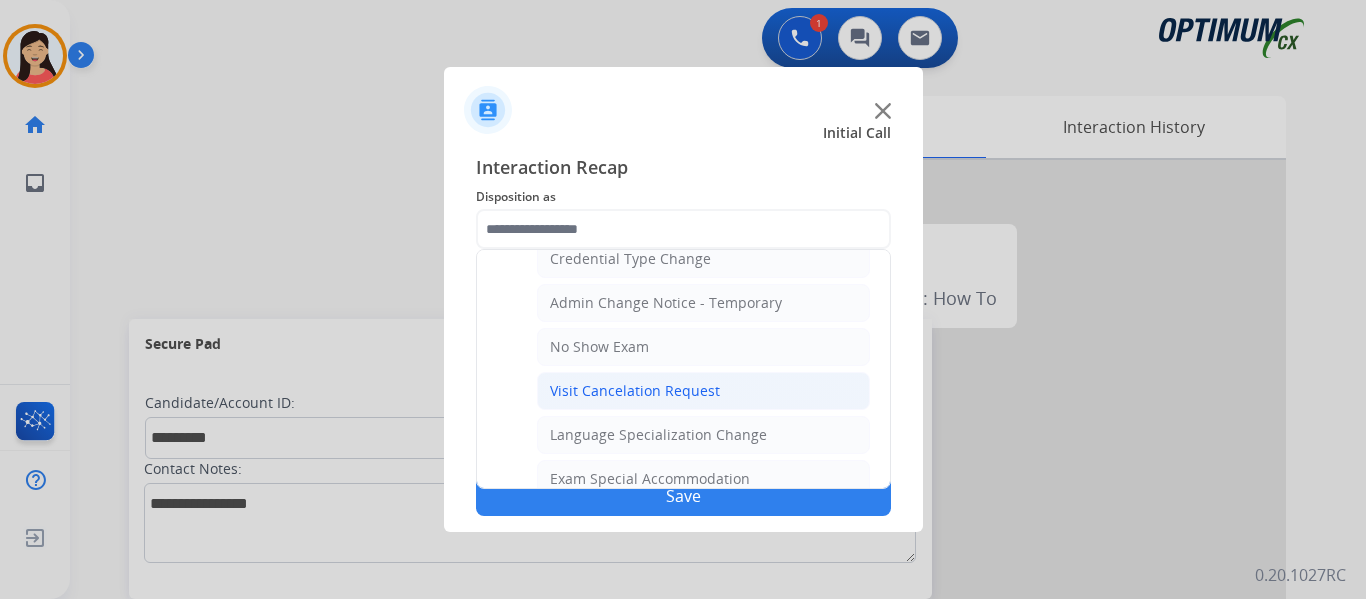 click on "Visit Cancelation Request" 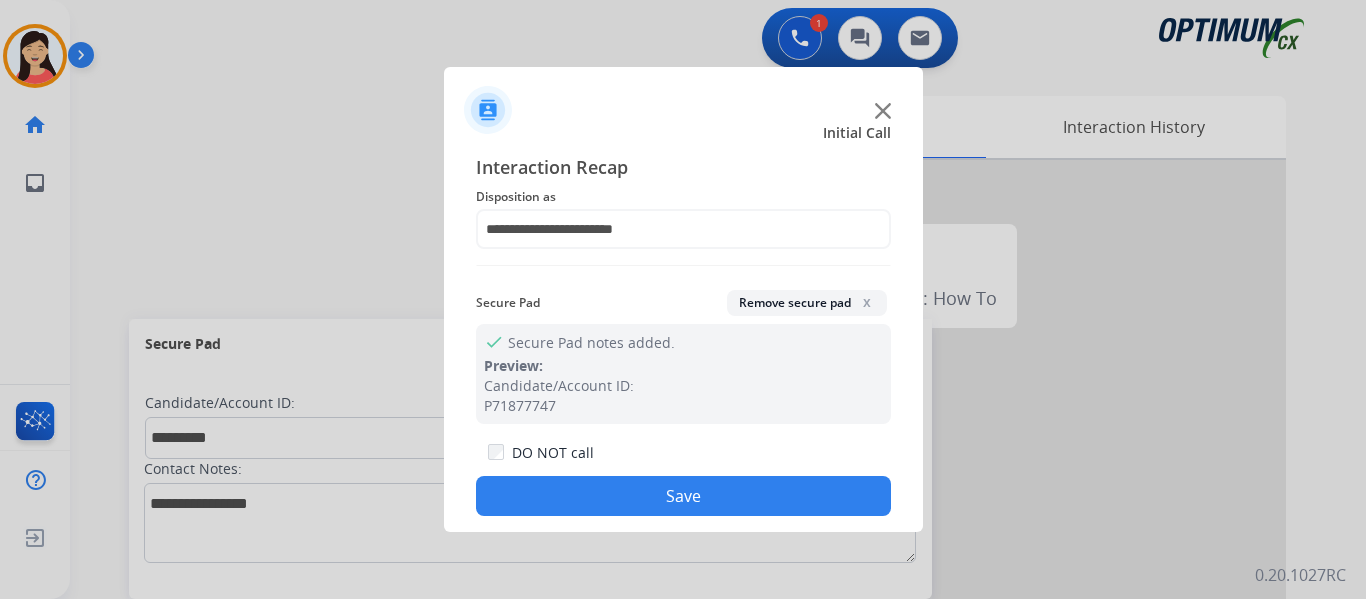 click on "Save" 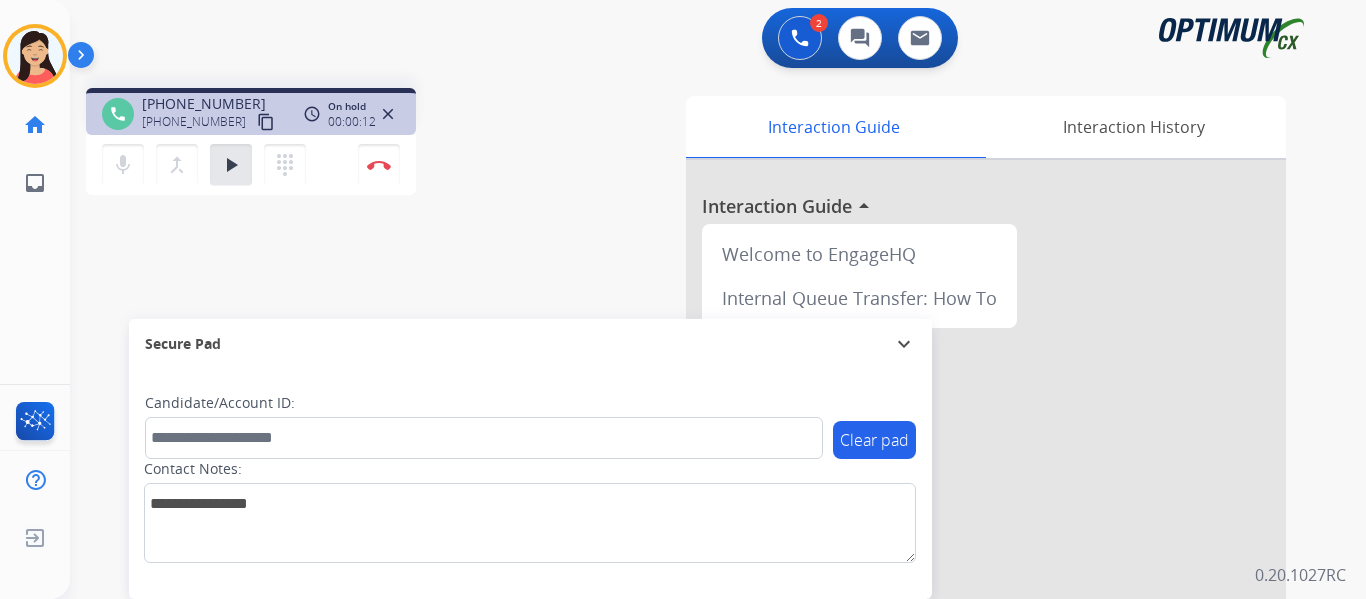 click on "content_copy" at bounding box center (266, 122) 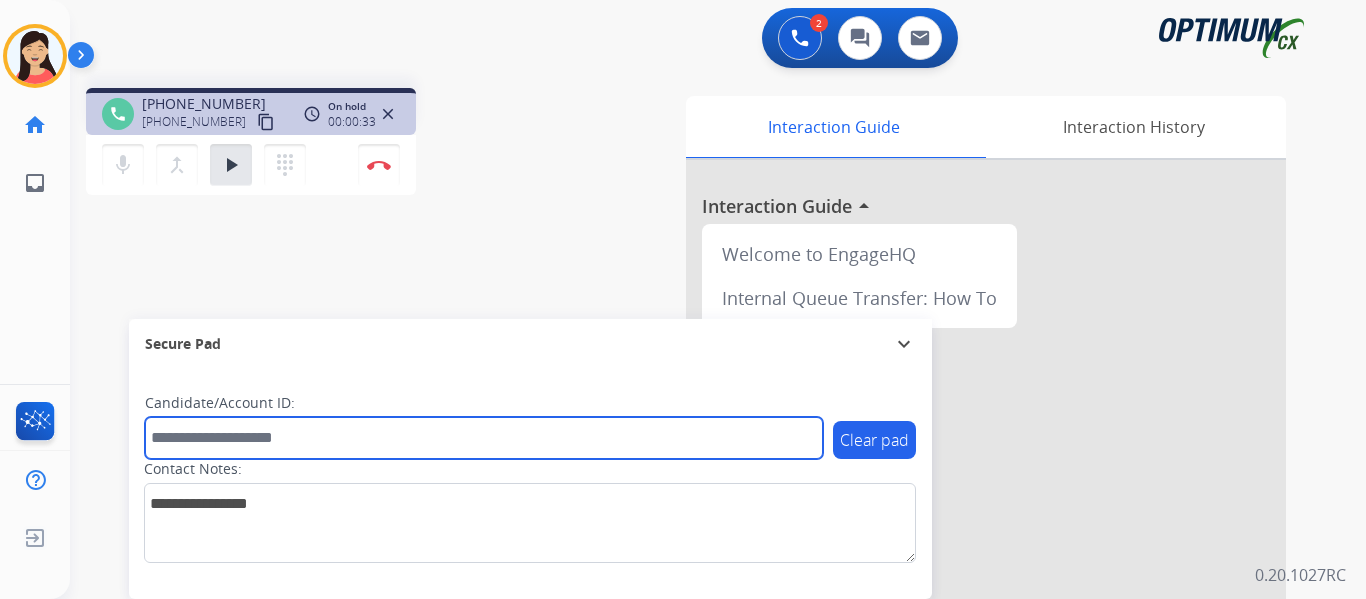click at bounding box center (484, 438) 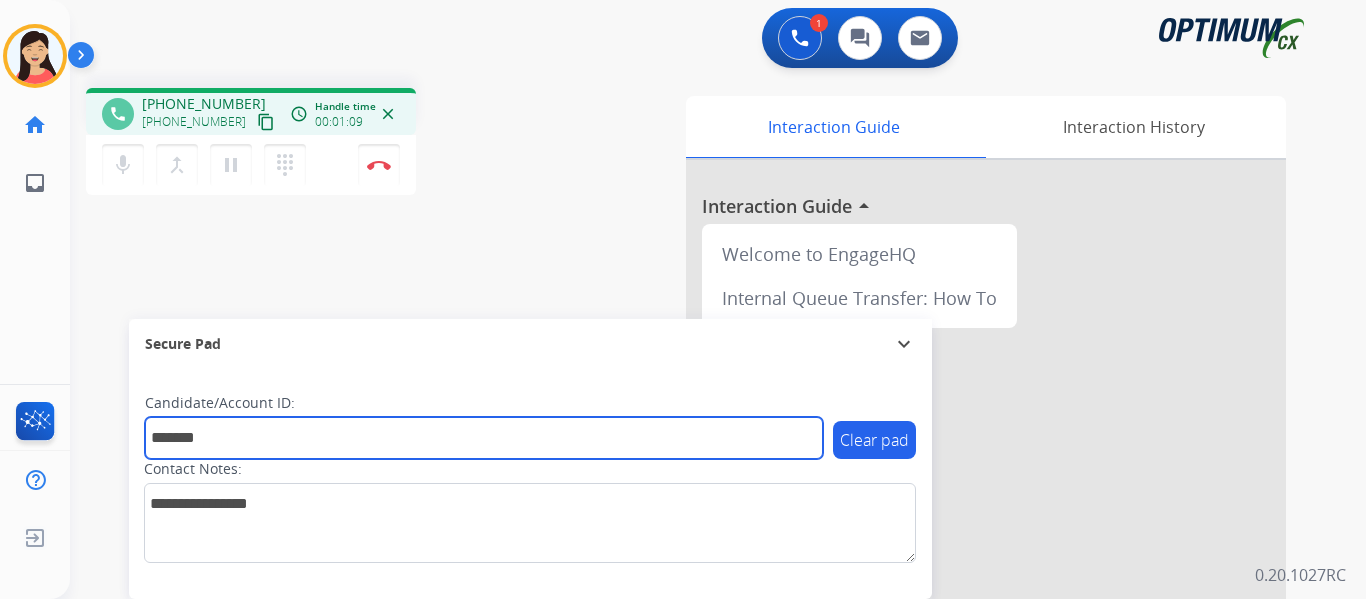 type on "*******" 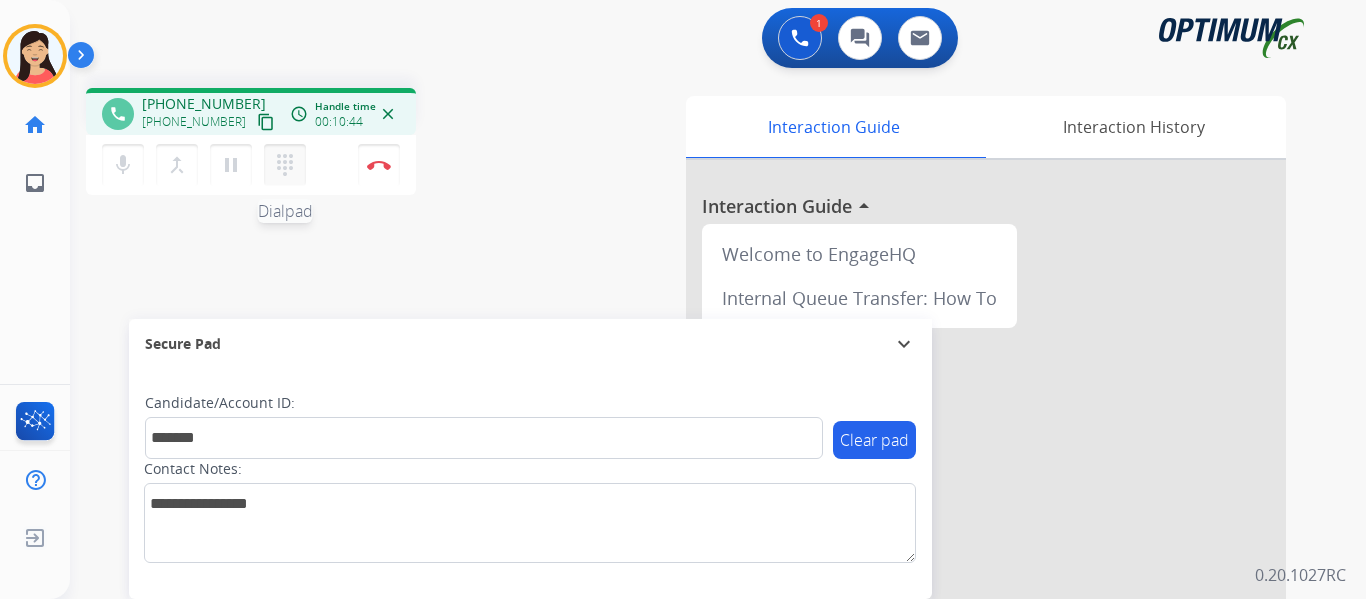 click on "dialpad" at bounding box center (285, 165) 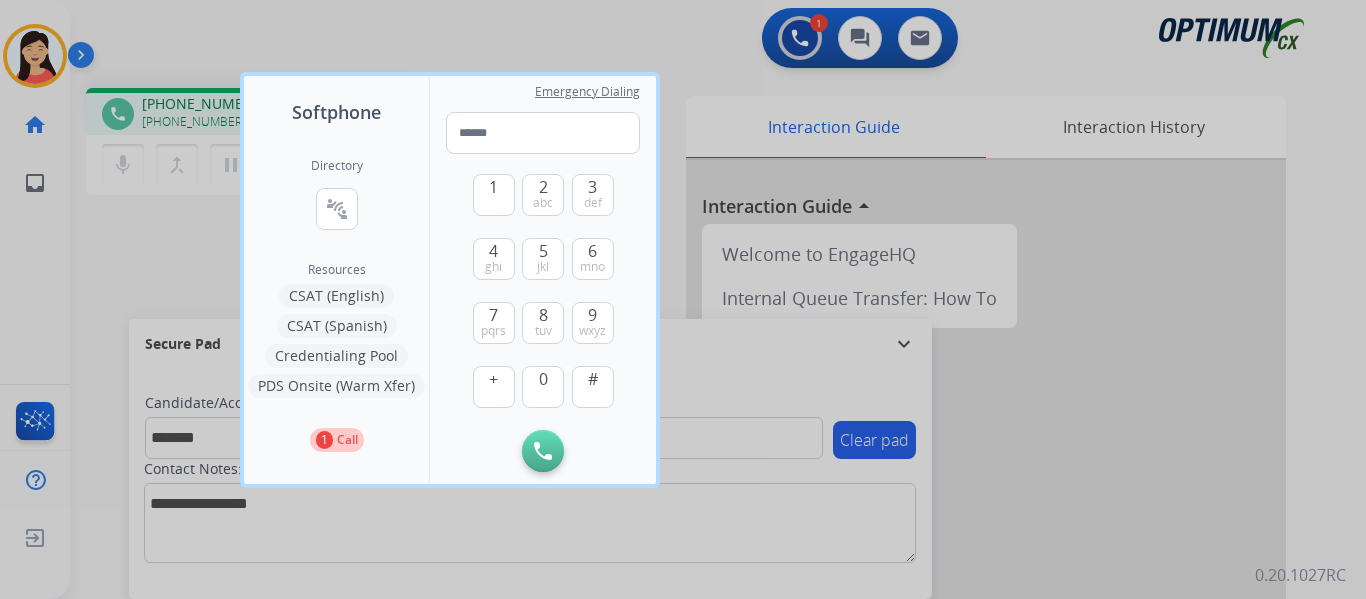 click on "CSAT (Spanish)" at bounding box center (337, 326) 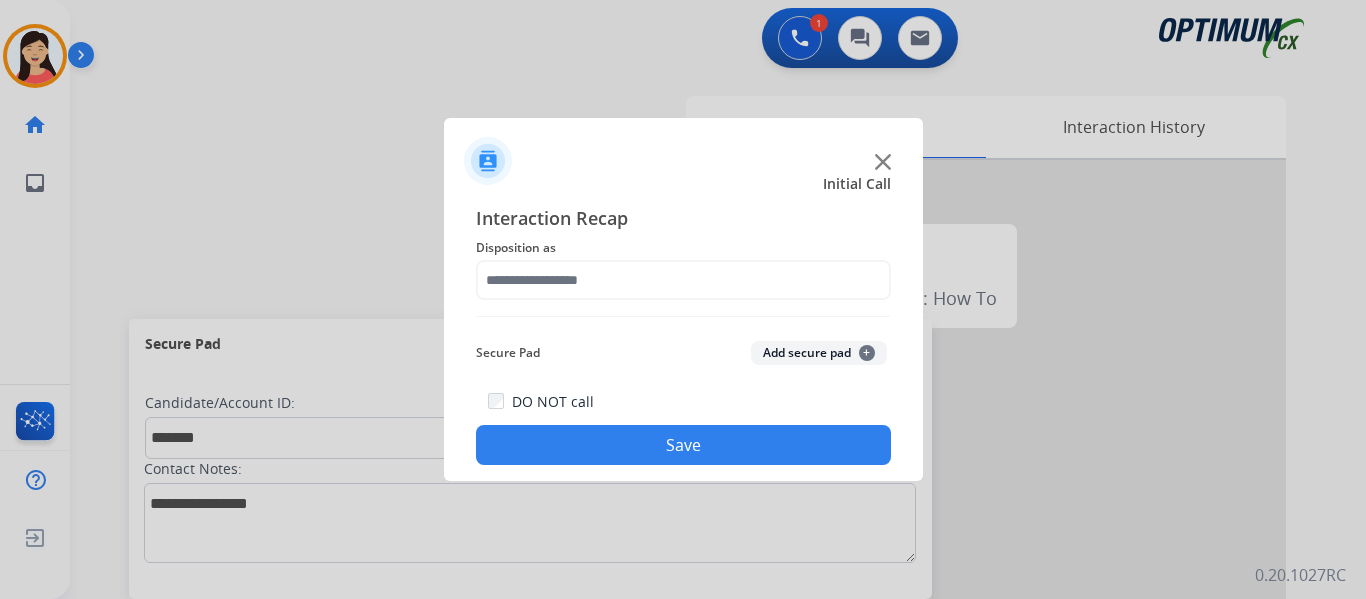 click on "Add secure pad  +" 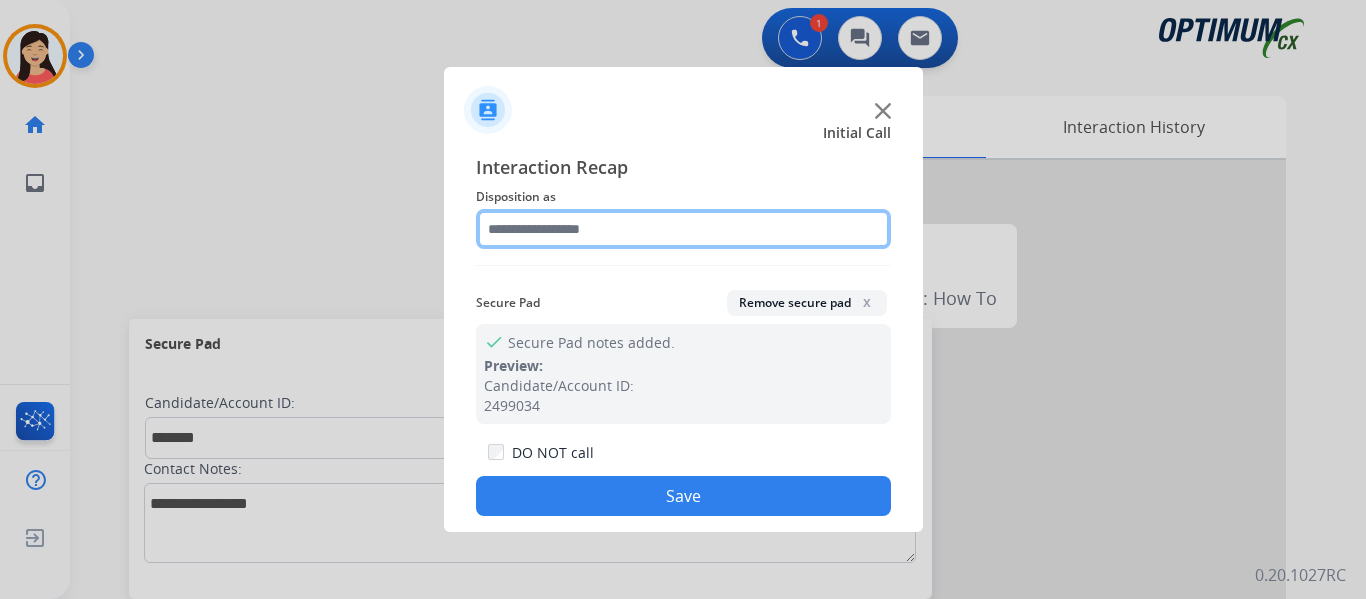 click 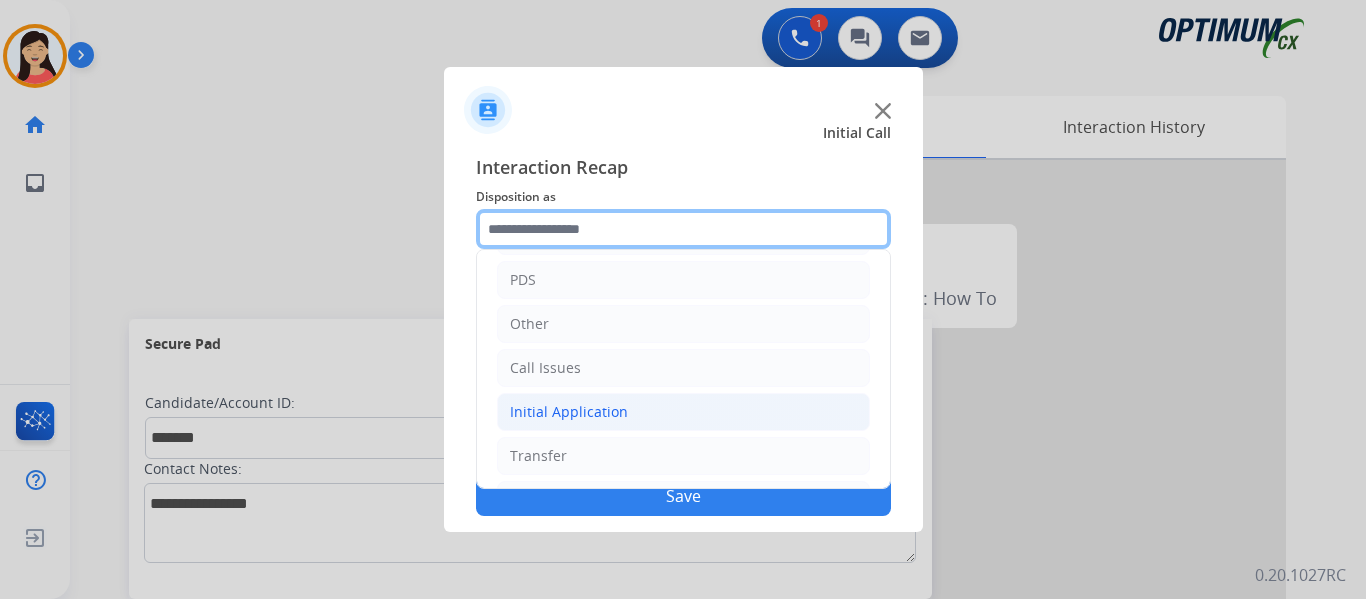 scroll, scrollTop: 136, scrollLeft: 0, axis: vertical 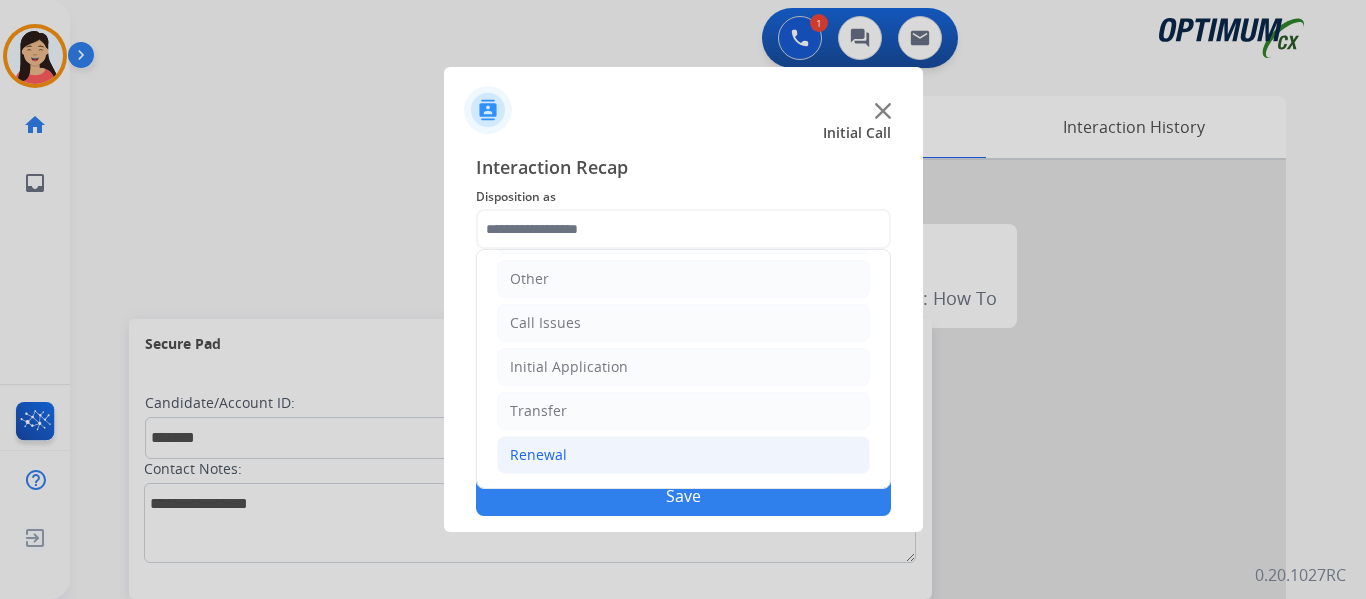 click on "Renewal" 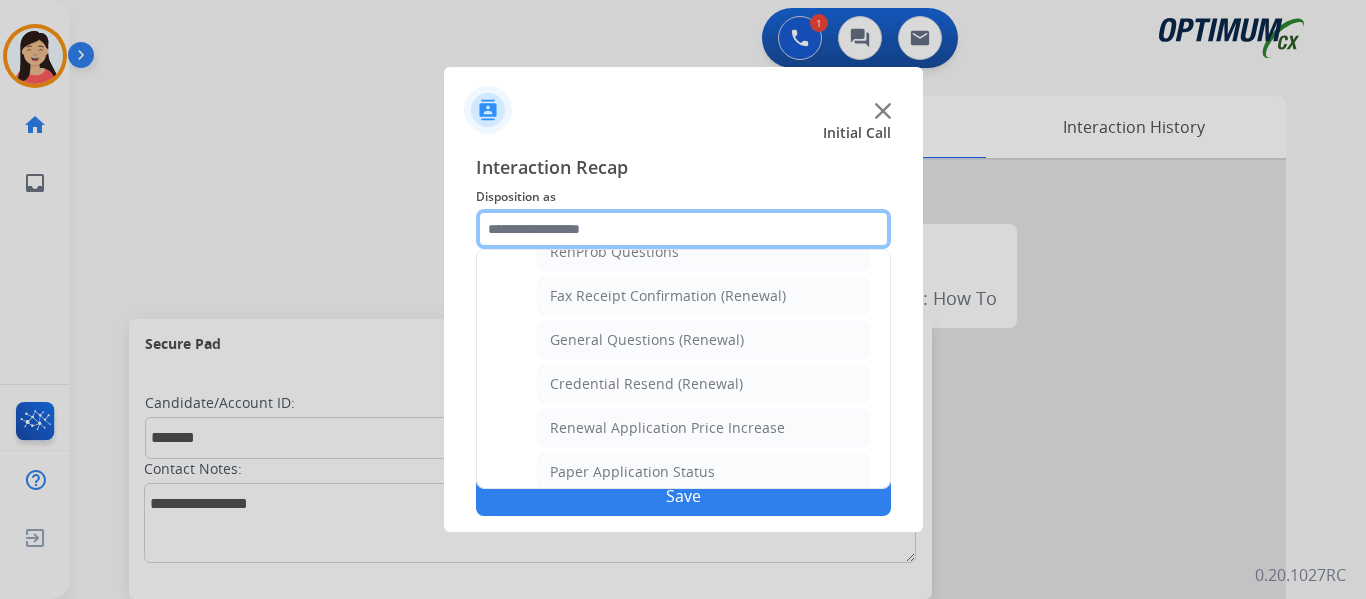 scroll, scrollTop: 772, scrollLeft: 0, axis: vertical 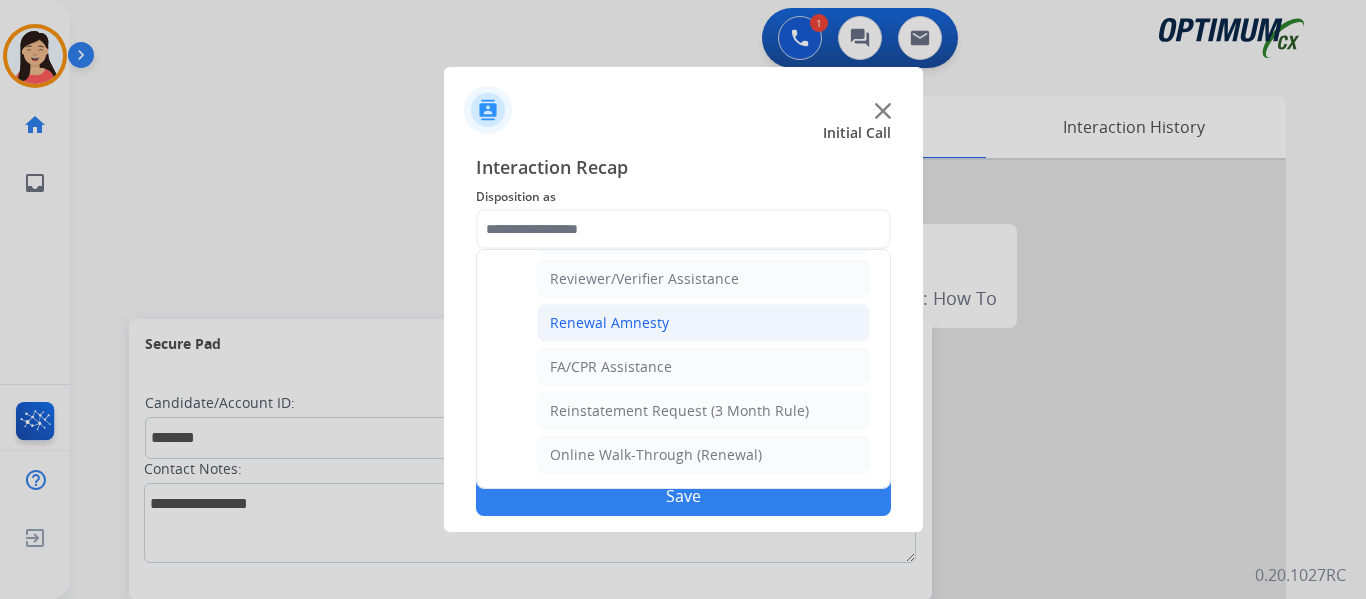 click on "Renewal Amnesty" 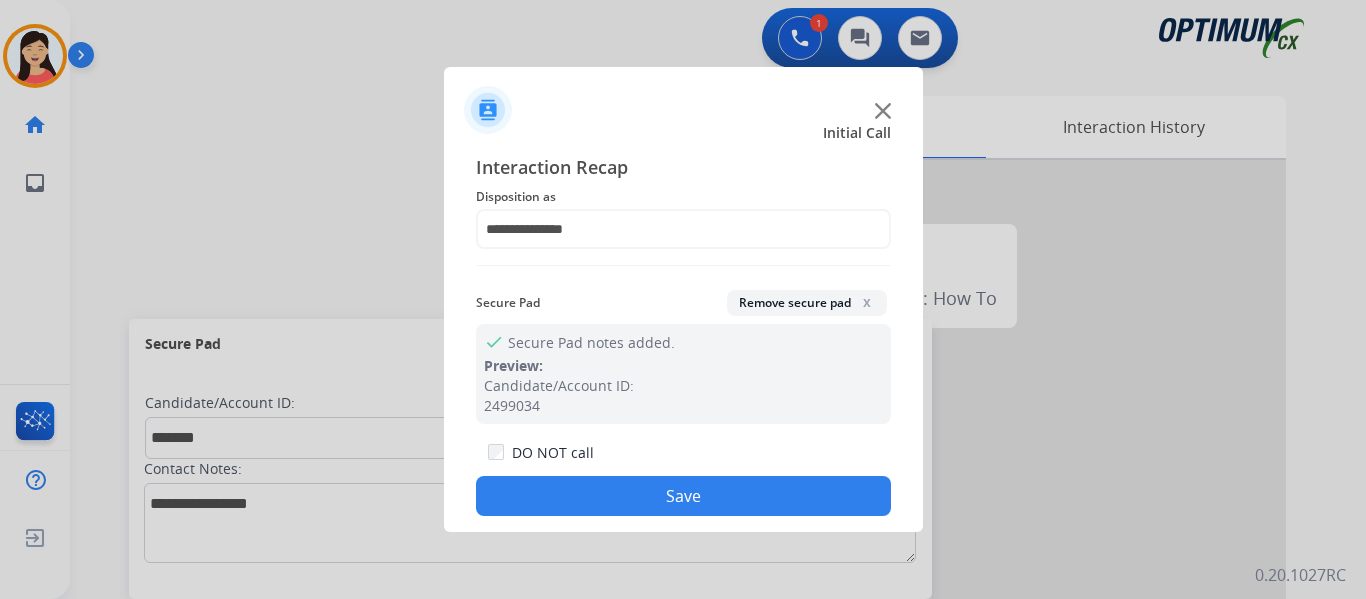 click on "Save" 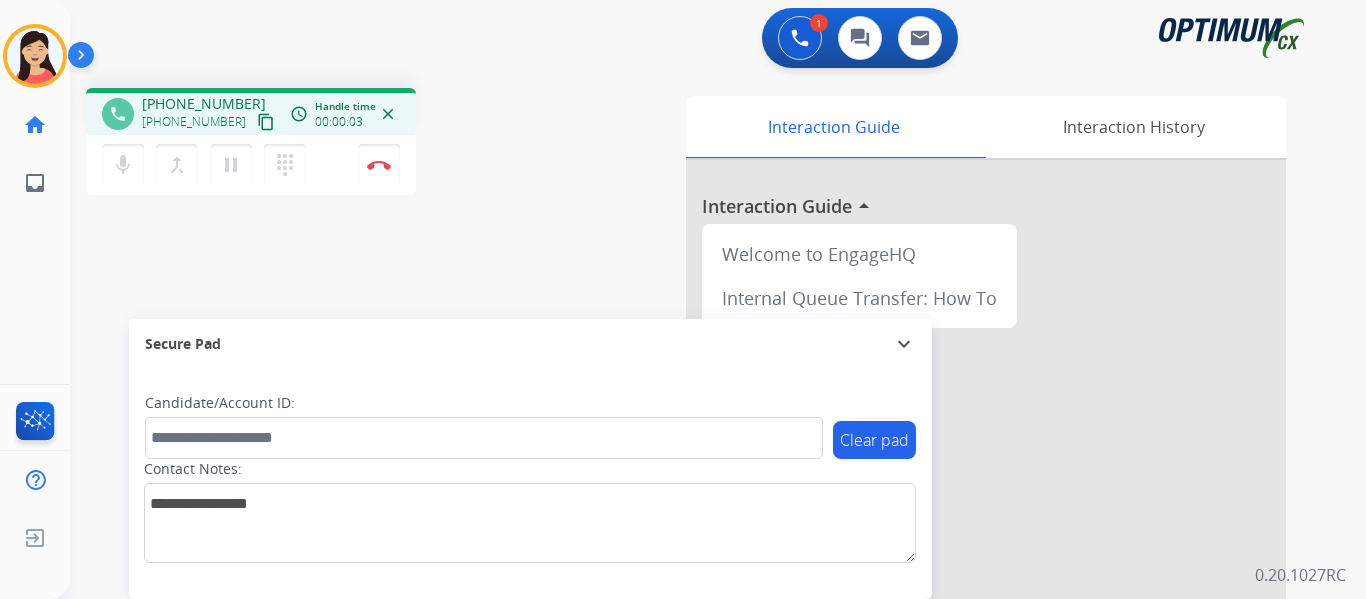 click on "content_copy" at bounding box center [266, 122] 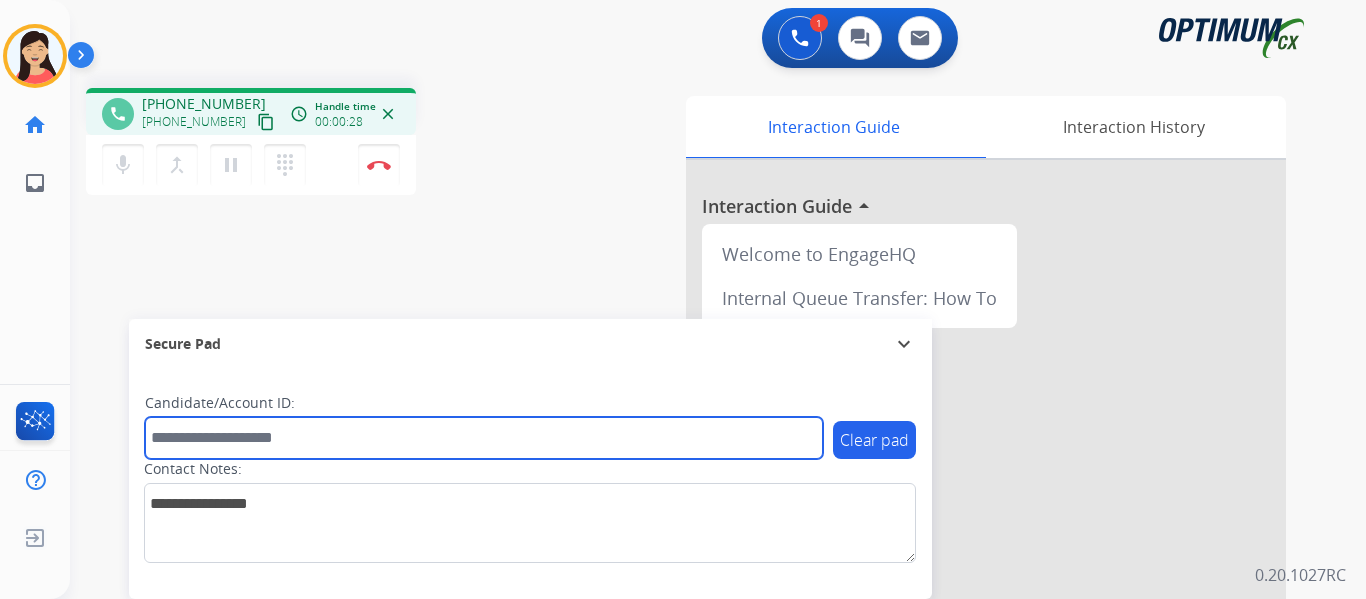 click at bounding box center (484, 438) 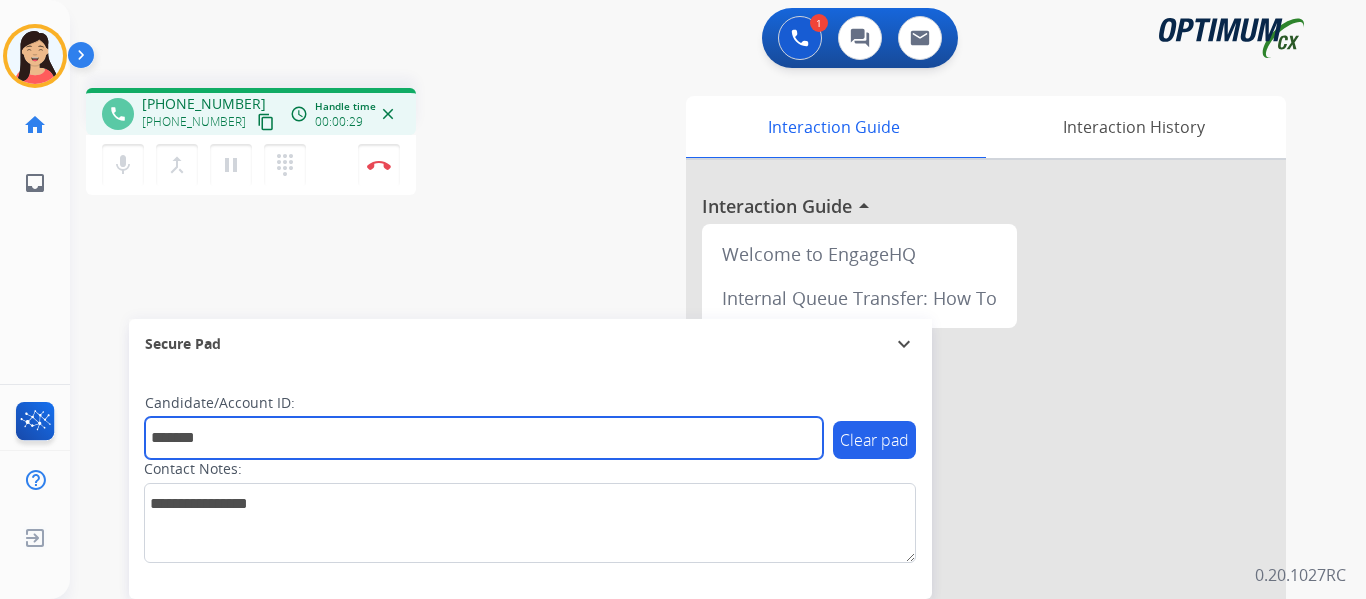 type on "*******" 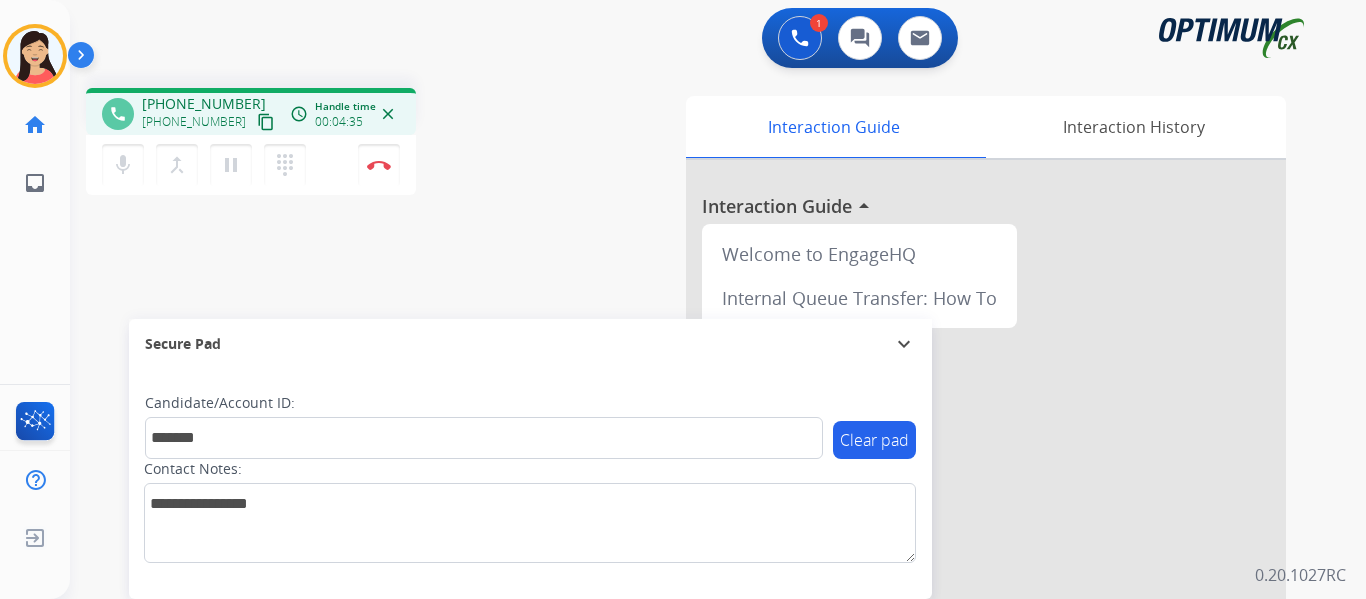 click at bounding box center (379, 165) 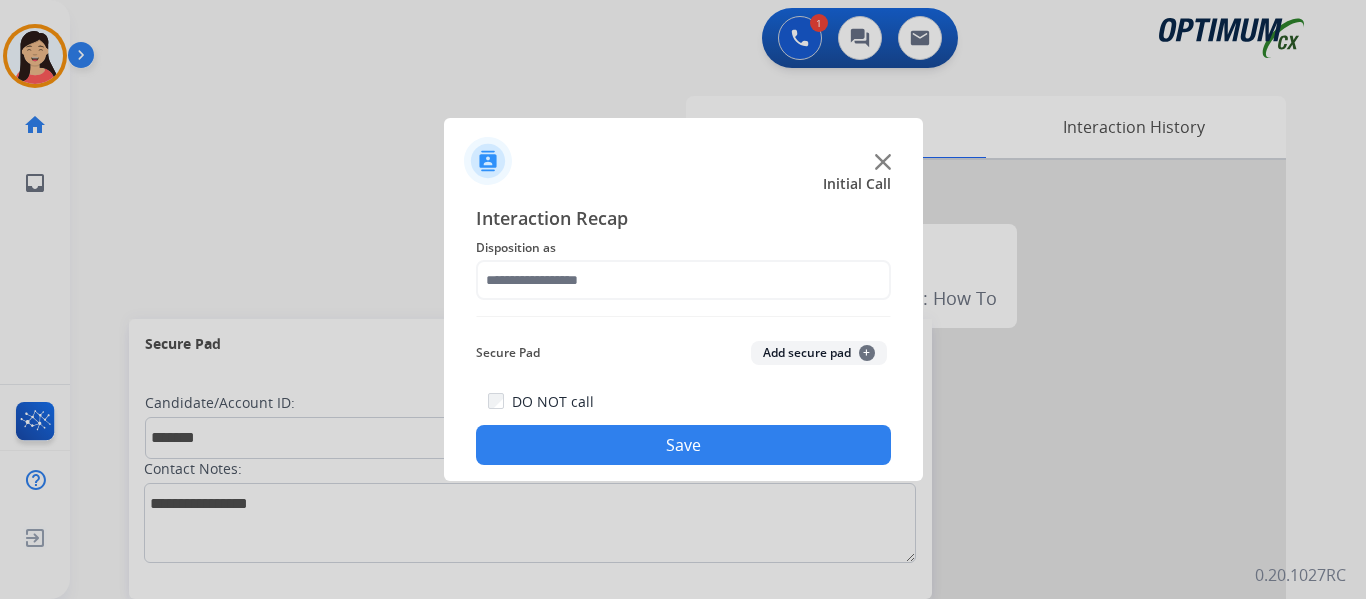 drag, startPoint x: 765, startPoint y: 350, endPoint x: 732, endPoint y: 309, distance: 52.63079 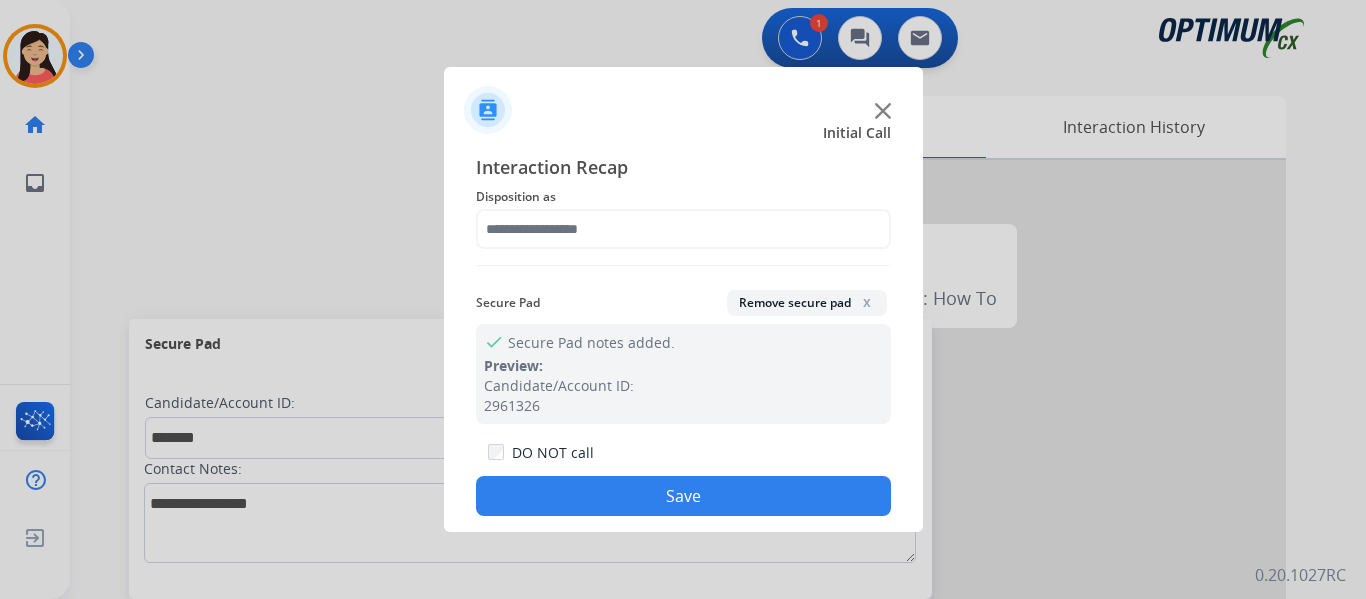 click on "Disposition as" 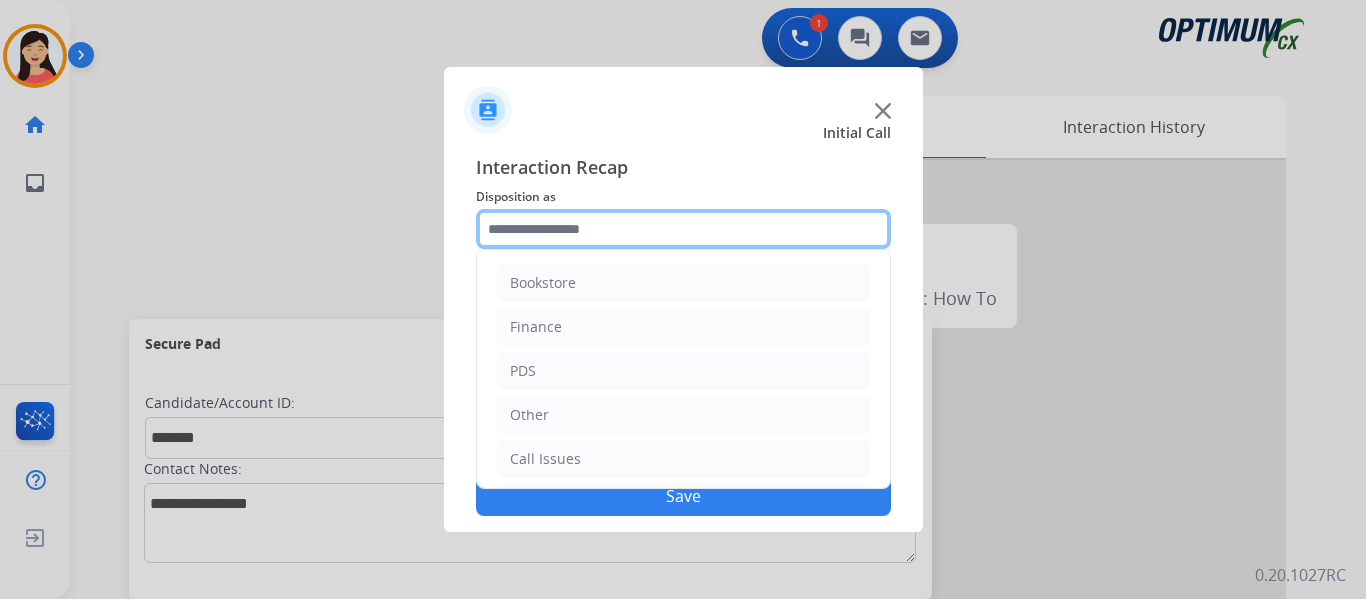 click 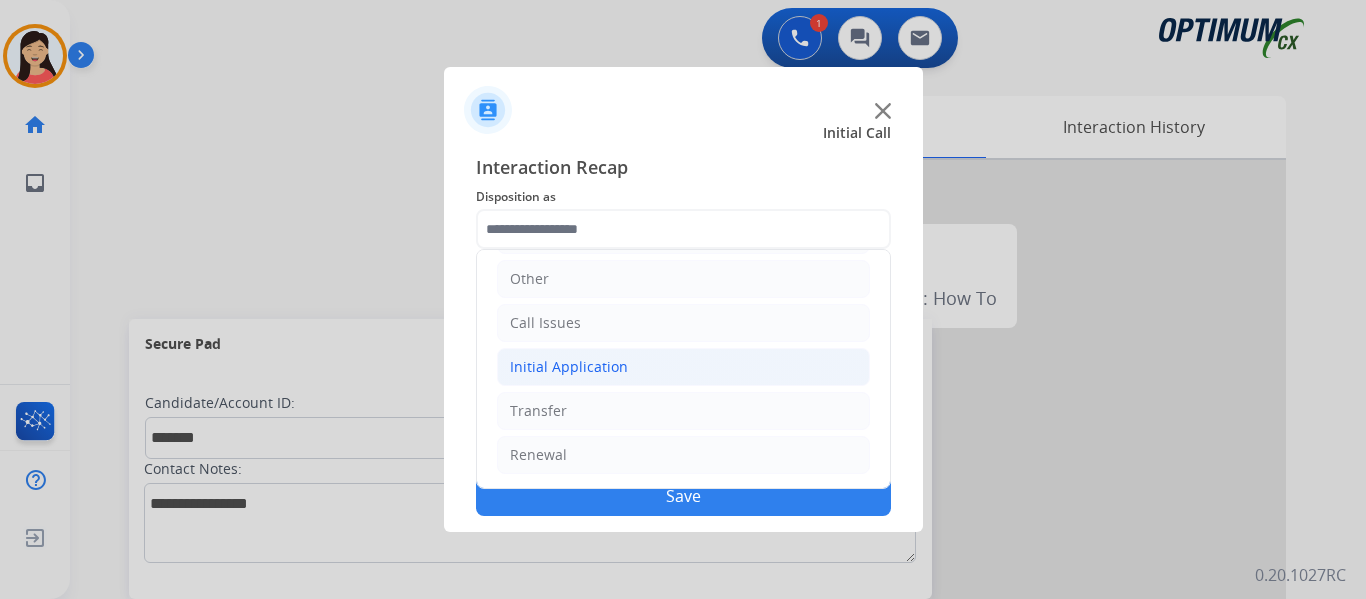 click on "Initial Application" 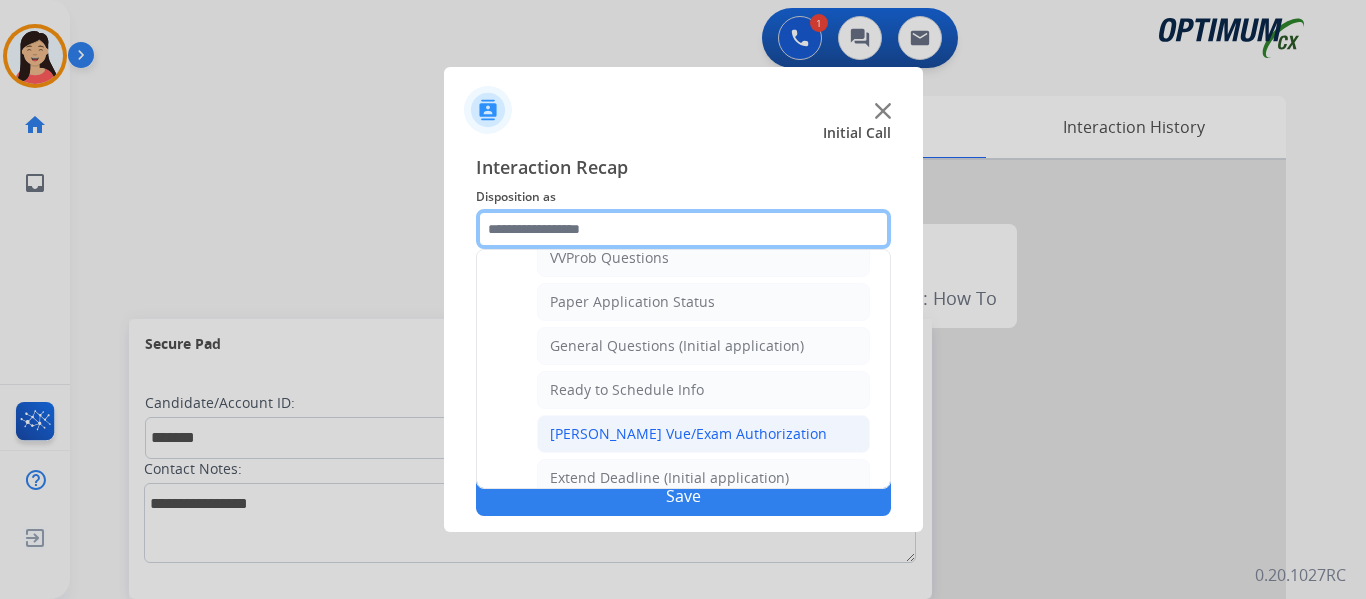 scroll, scrollTop: 1136, scrollLeft: 0, axis: vertical 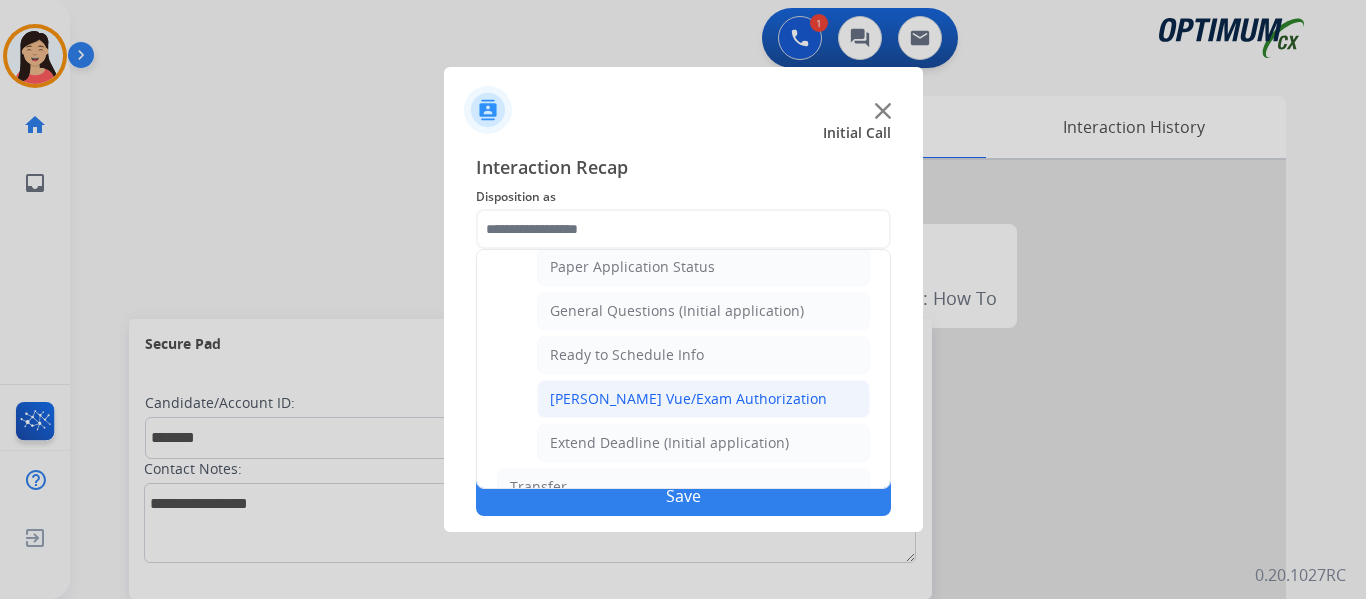 click on "[PERSON_NAME] Vue/Exam Authorization" 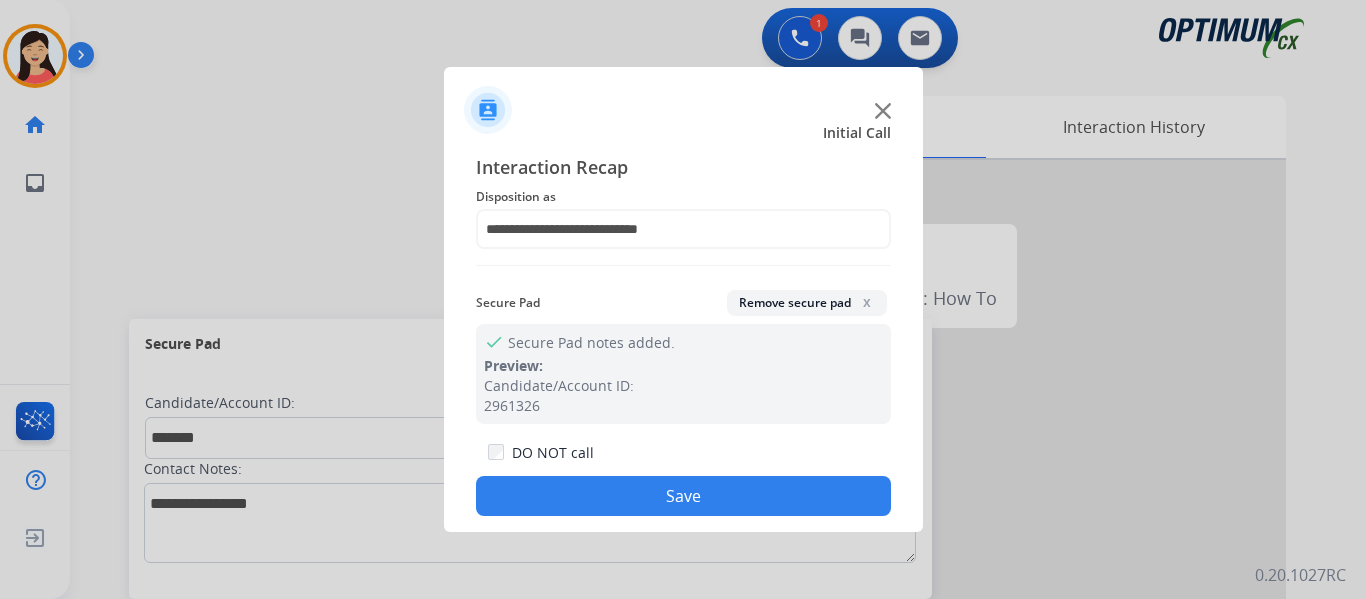 click on "Save" 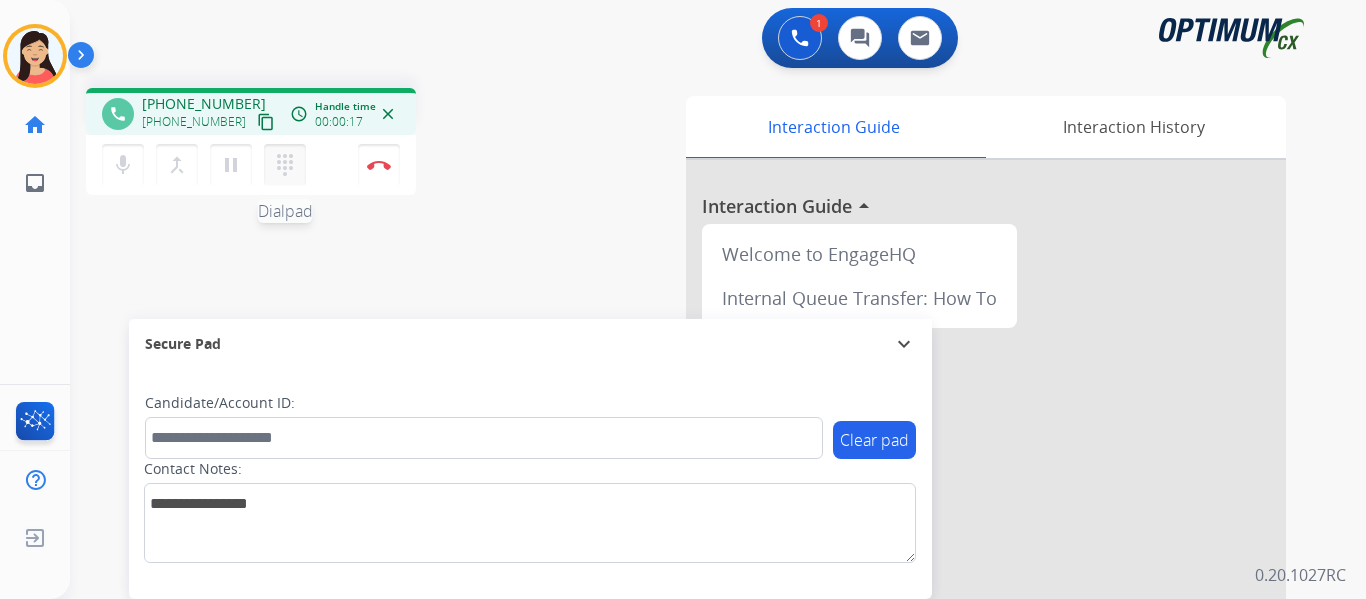 drag, startPoint x: 246, startPoint y: 120, endPoint x: 302, endPoint y: 148, distance: 62.609905 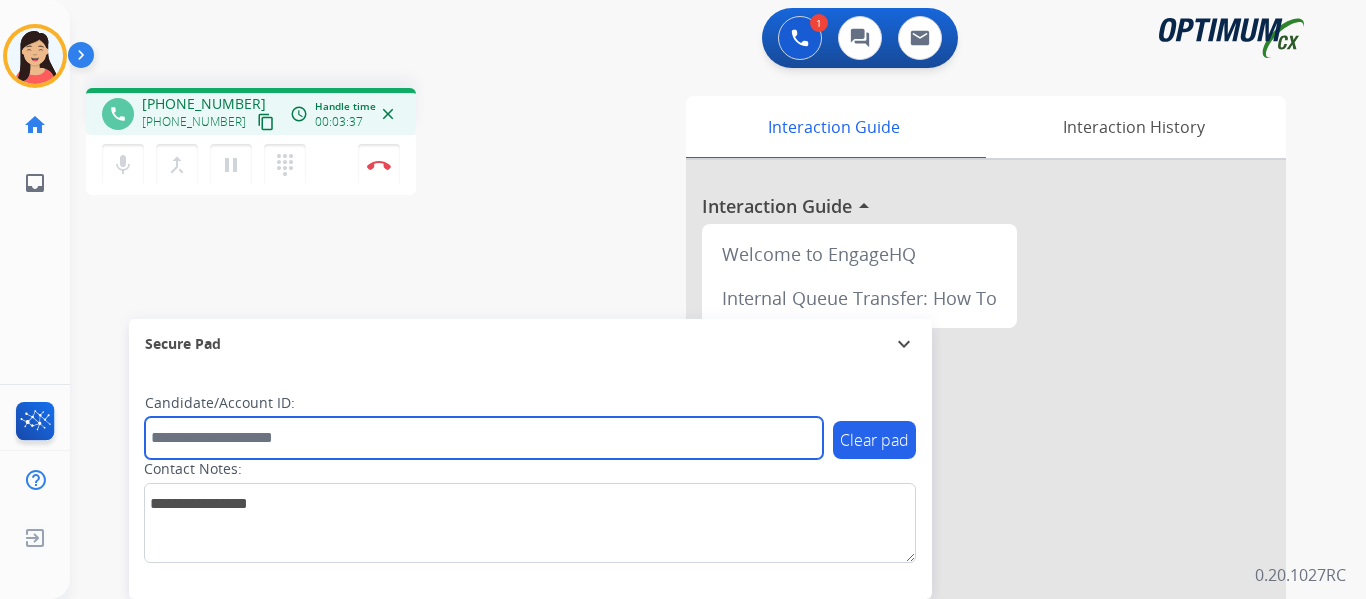 click at bounding box center [484, 438] 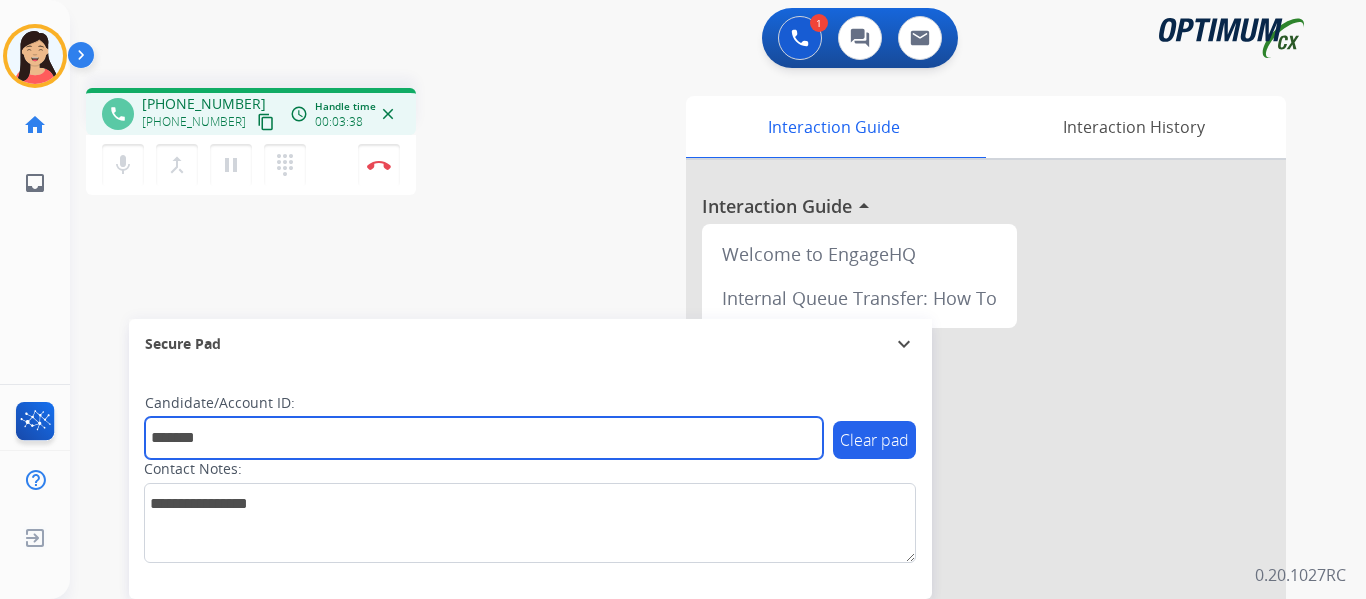 type on "*******" 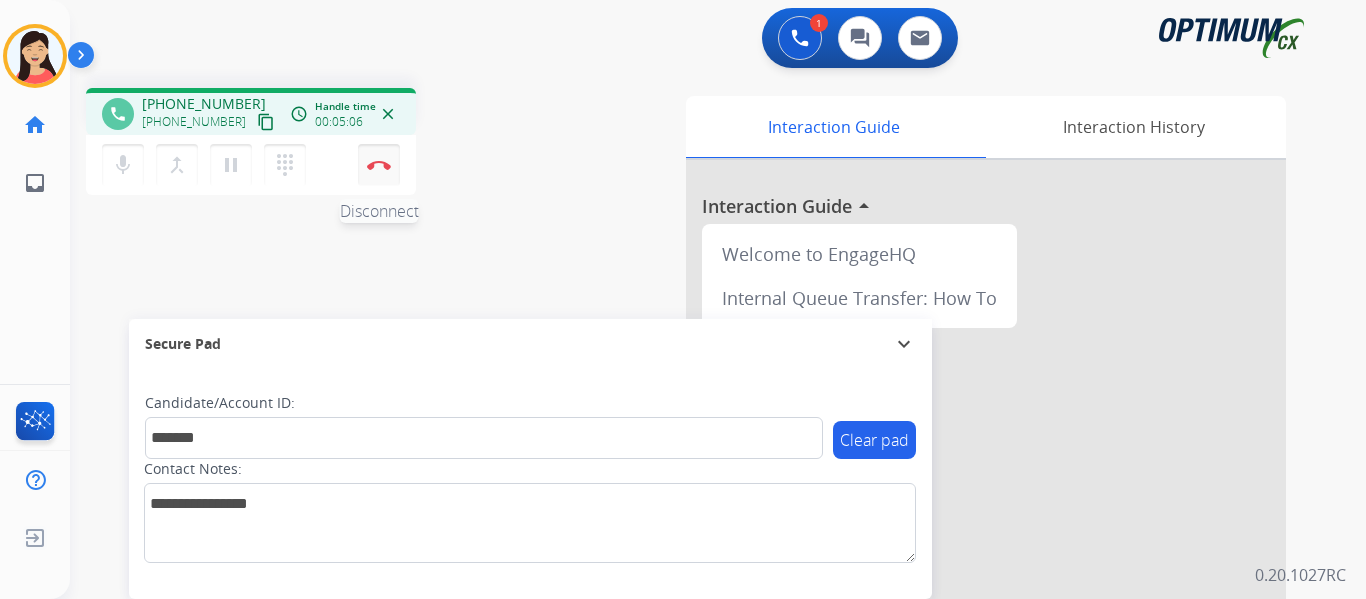 click on "Disconnect" at bounding box center (379, 165) 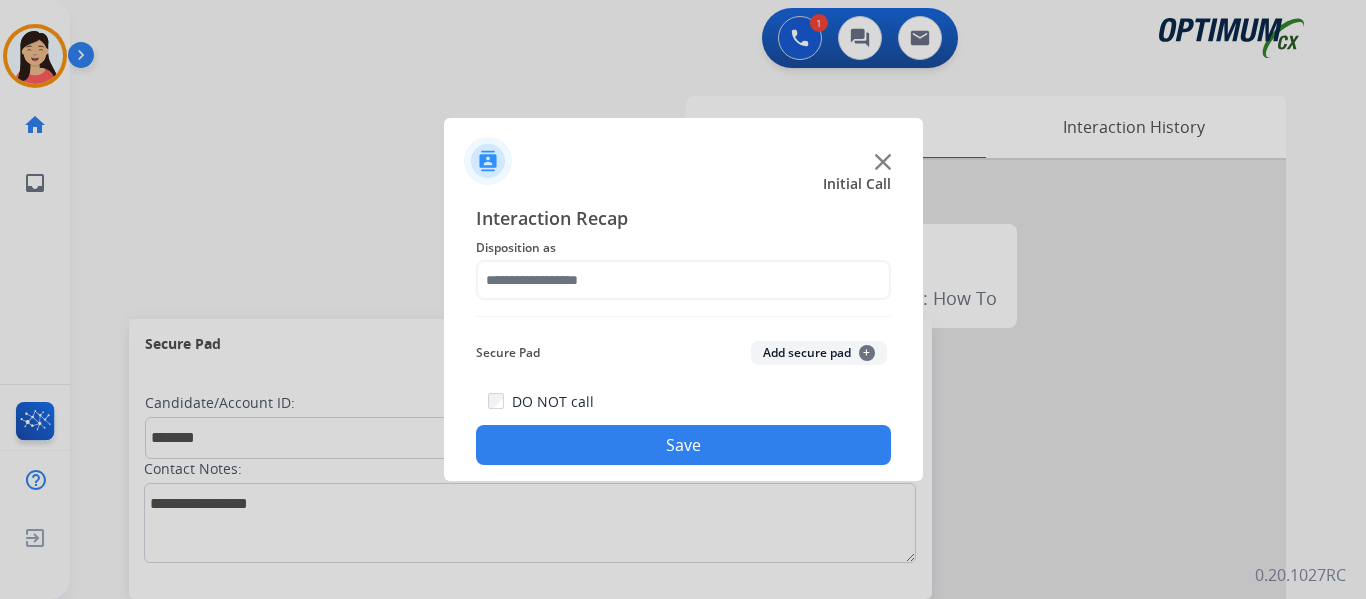 click on "Add secure pad  +" 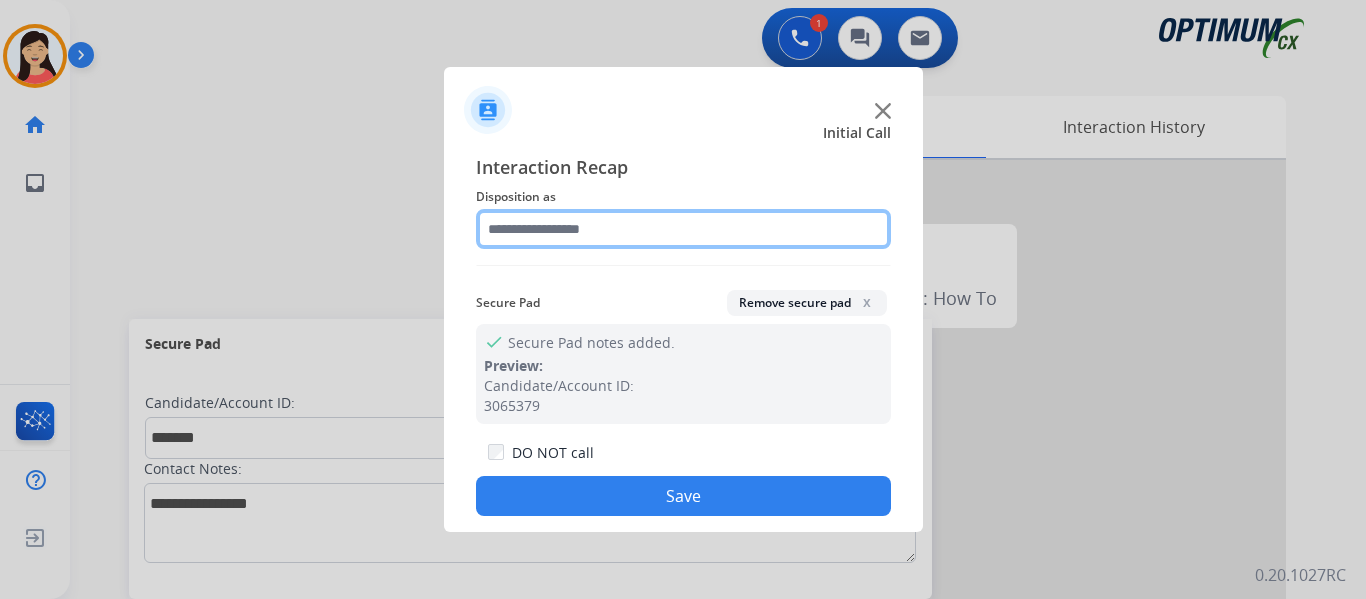 click 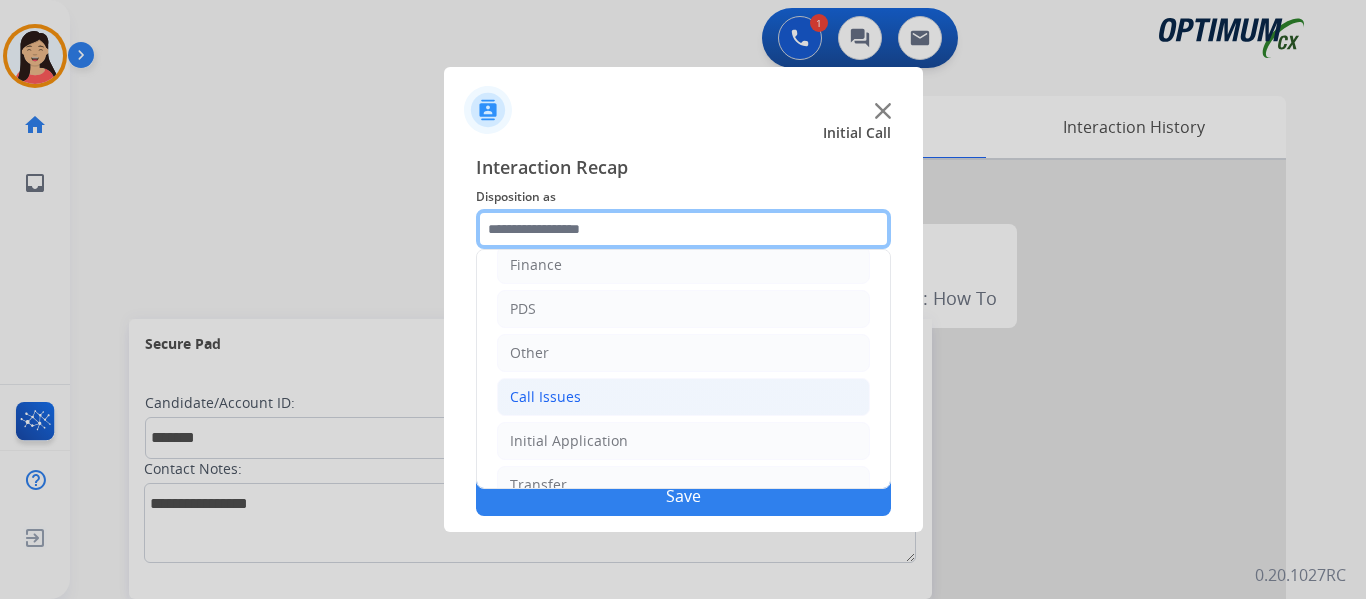 scroll, scrollTop: 136, scrollLeft: 0, axis: vertical 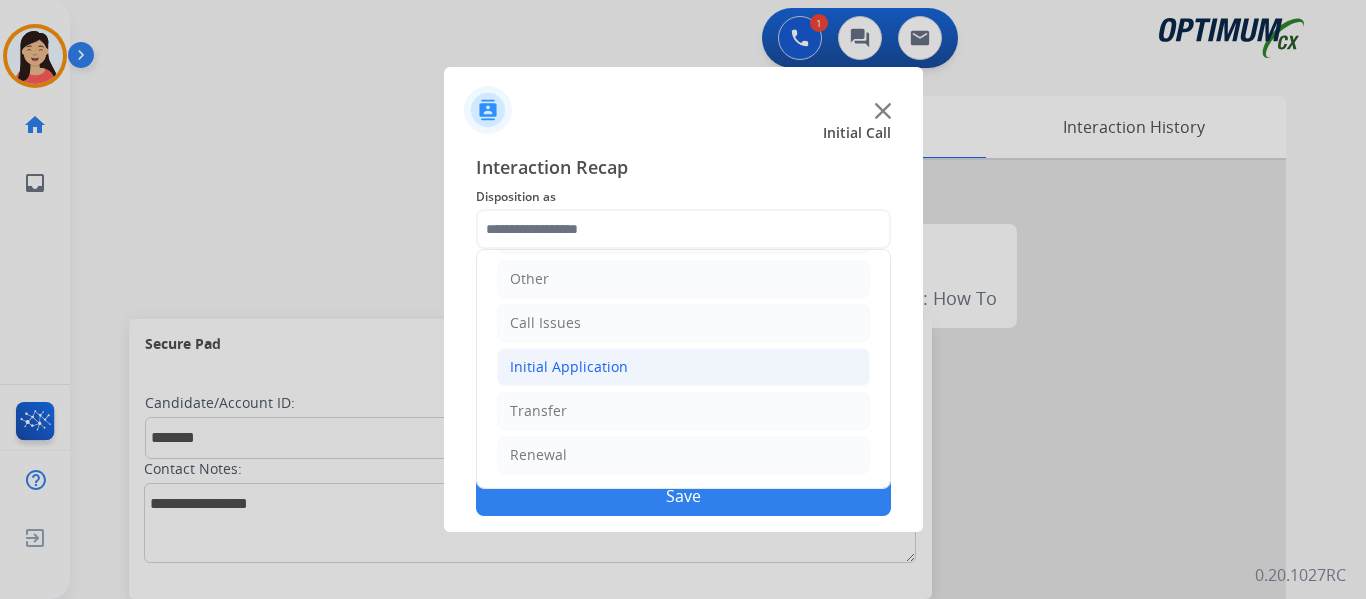 click on "Initial Application" 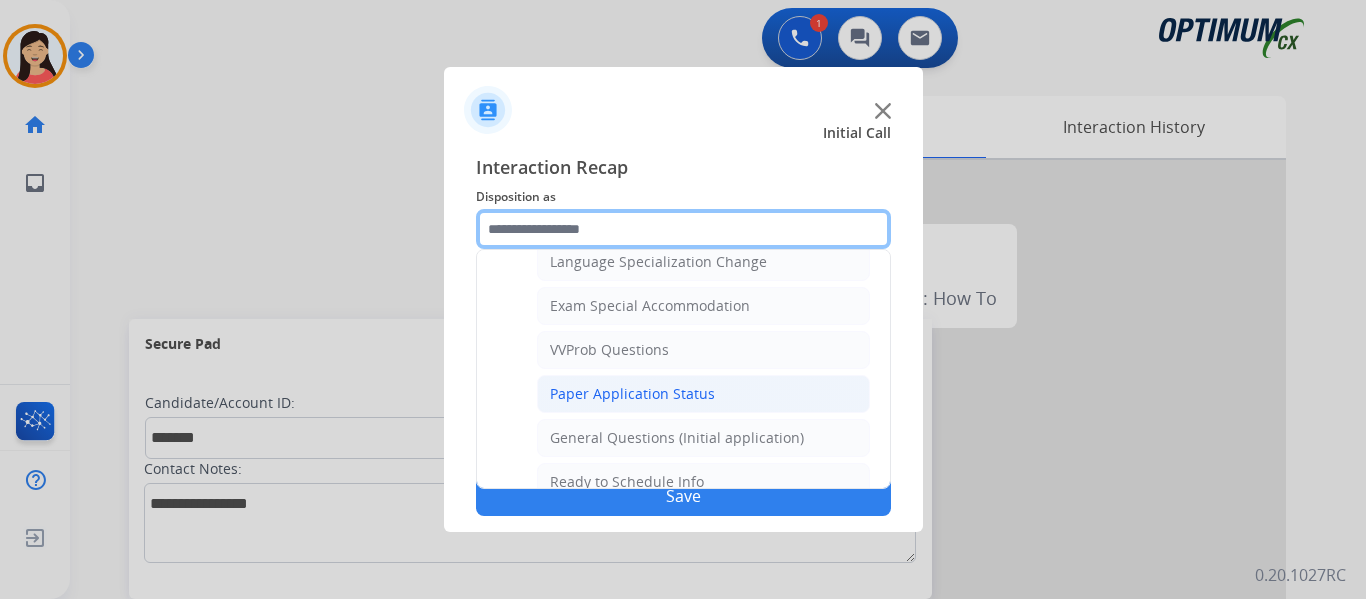 scroll, scrollTop: 1036, scrollLeft: 0, axis: vertical 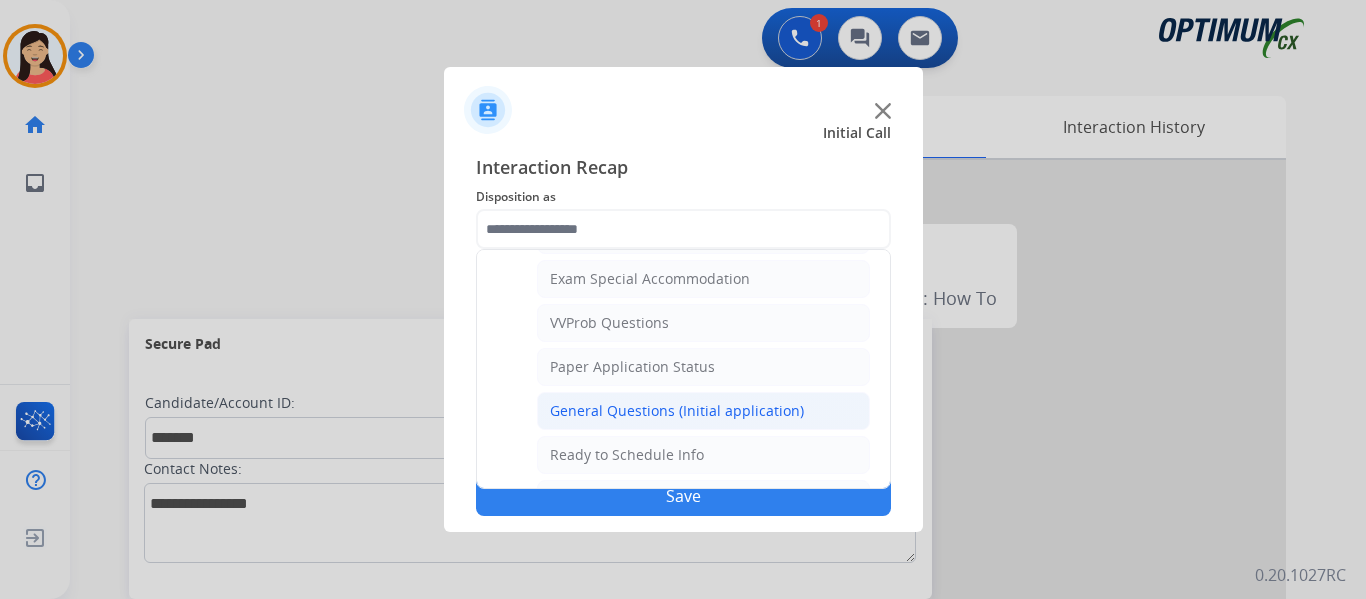 click on "General Questions (Initial application)" 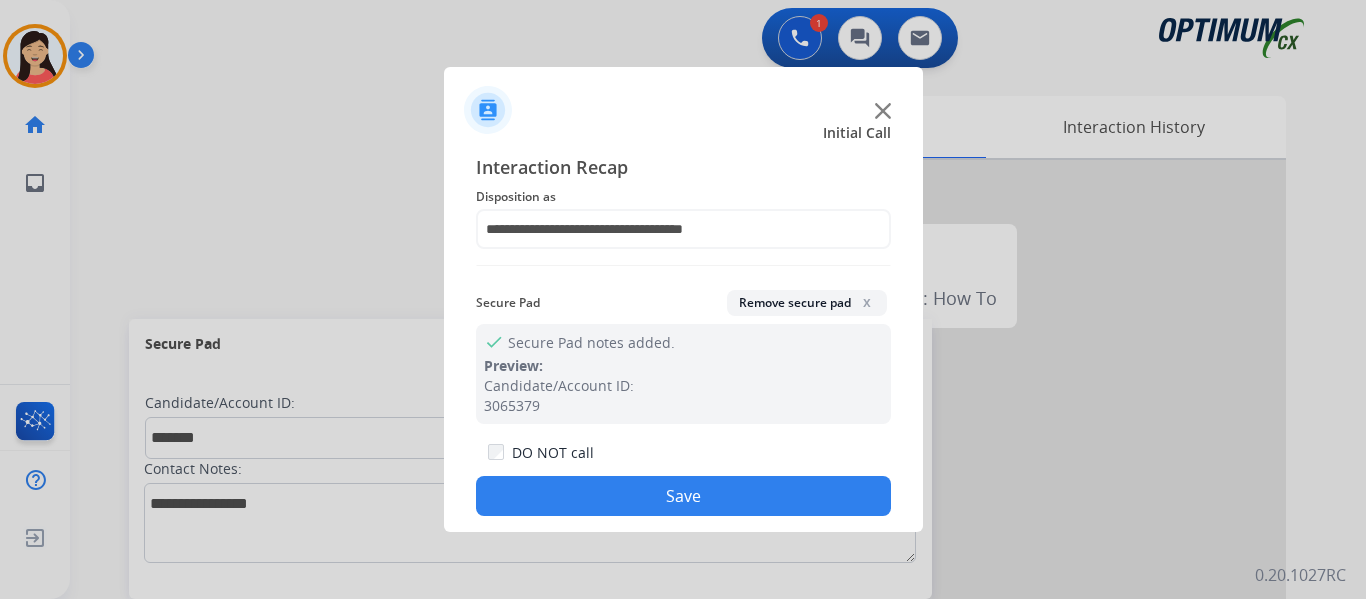 click on "Save" 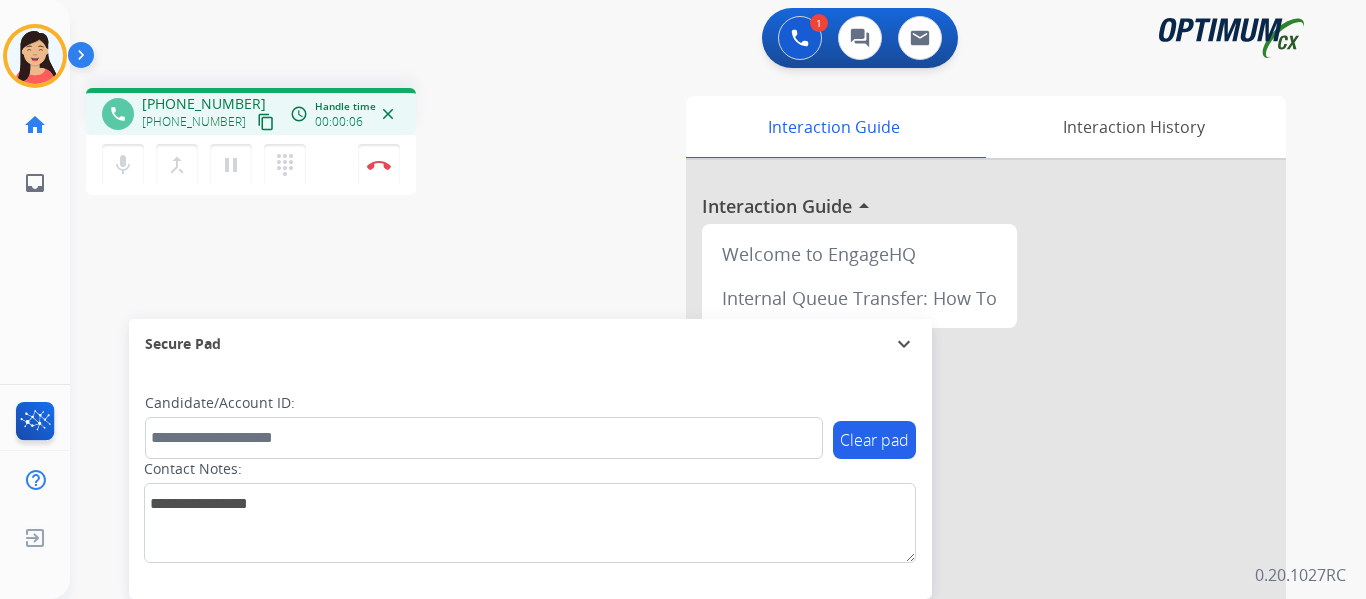 drag, startPoint x: 247, startPoint y: 124, endPoint x: 361, endPoint y: 138, distance: 114.85643 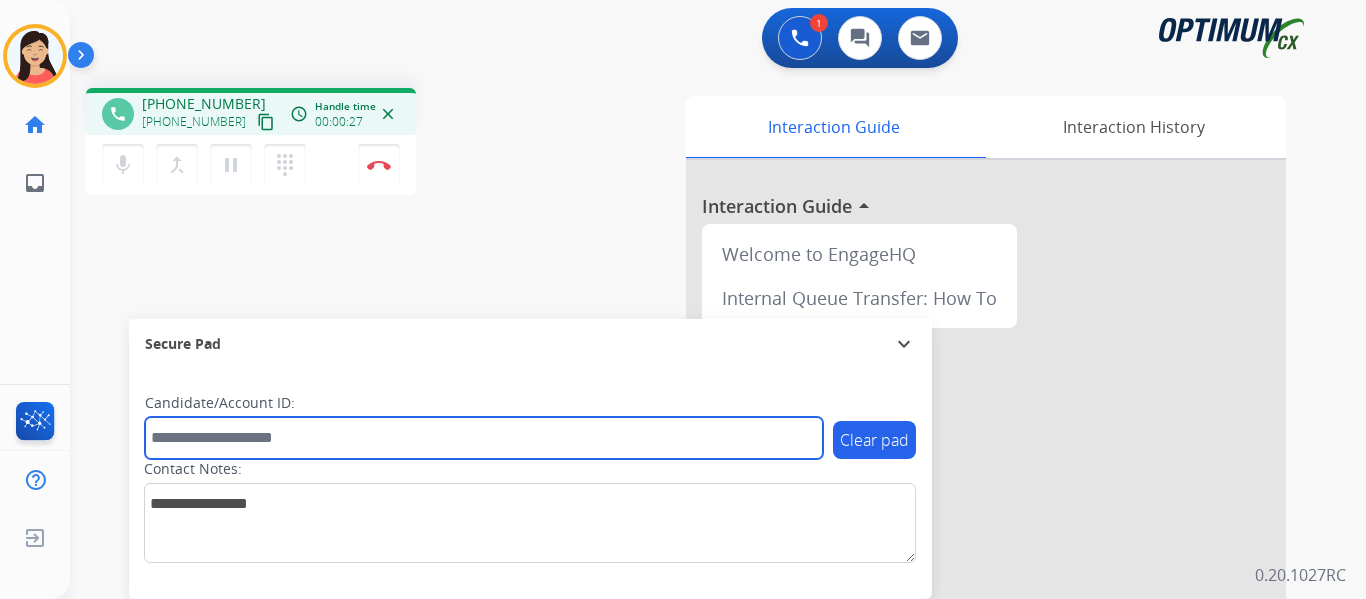 click at bounding box center [484, 438] 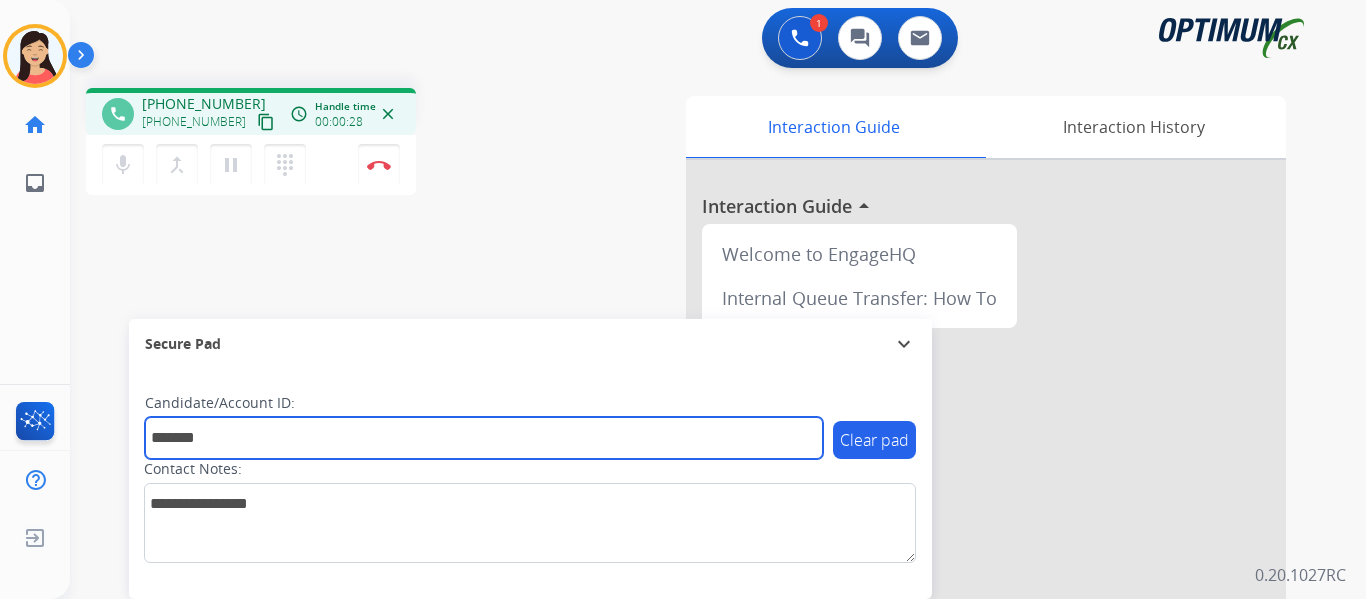 type on "*******" 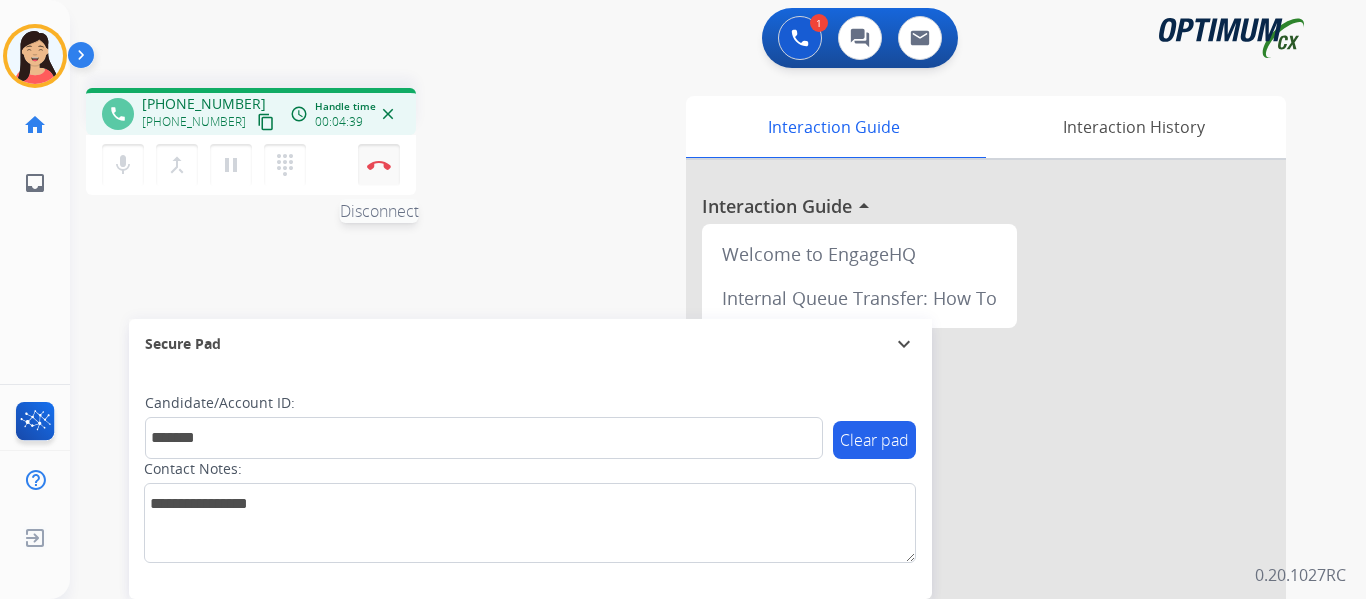 click at bounding box center (379, 165) 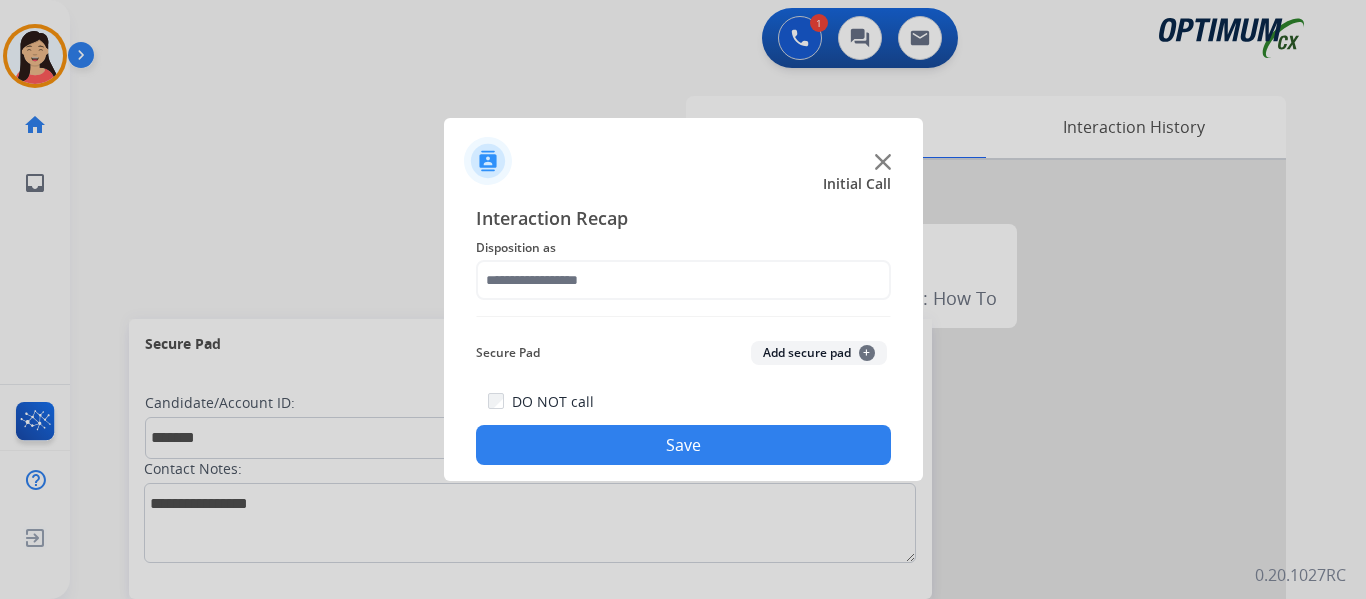 click on "Add secure pad  +" 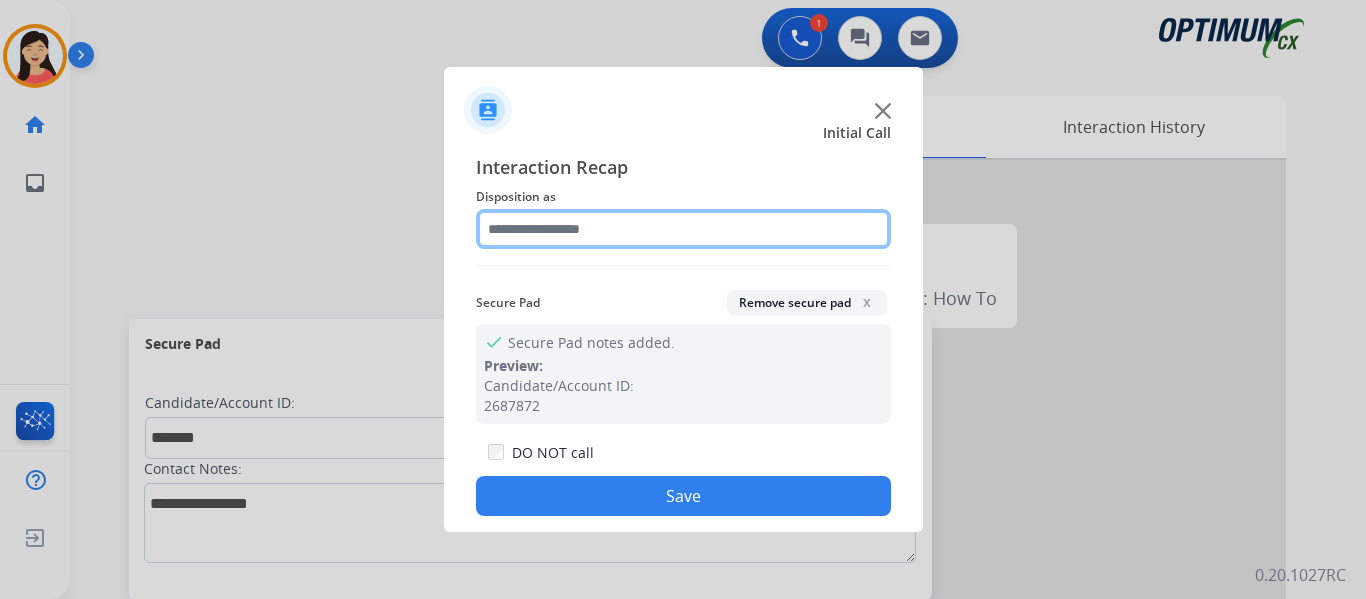 click 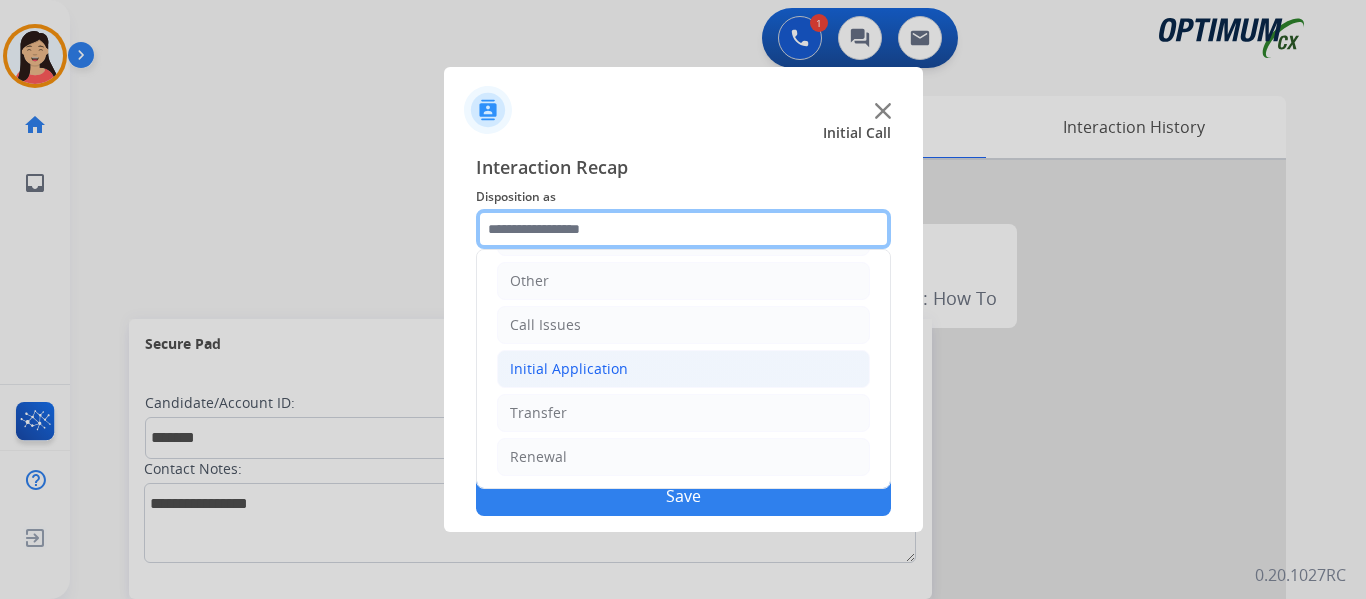 scroll, scrollTop: 136, scrollLeft: 0, axis: vertical 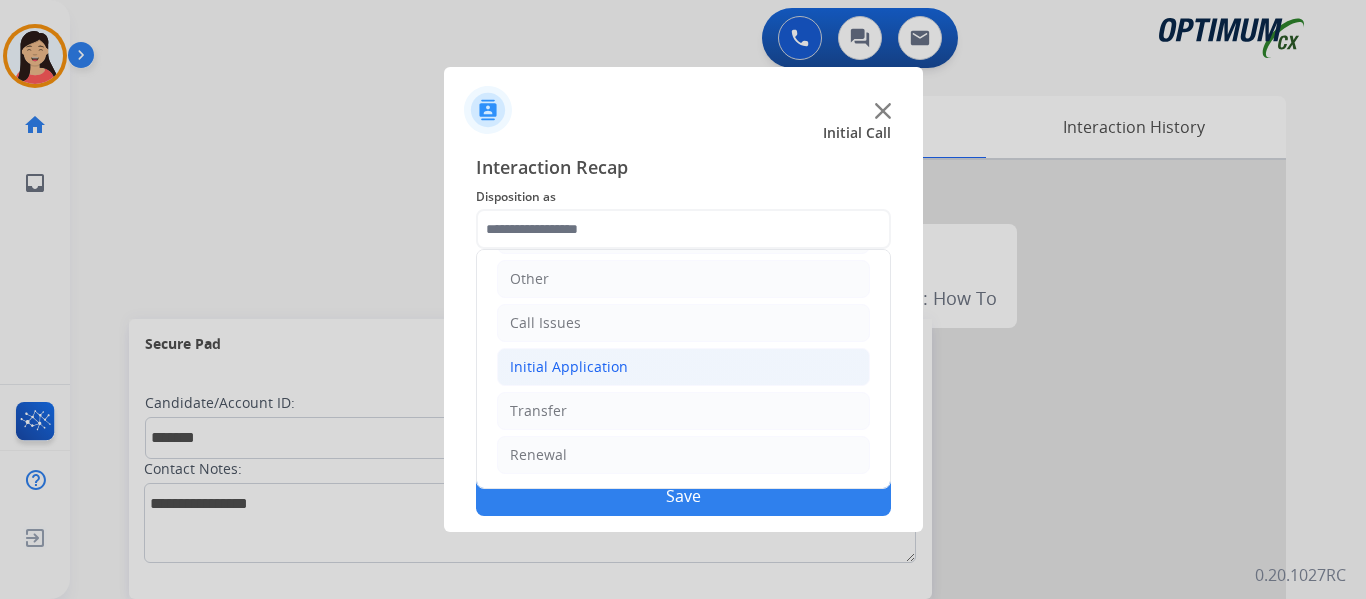 click on "Initial Application" 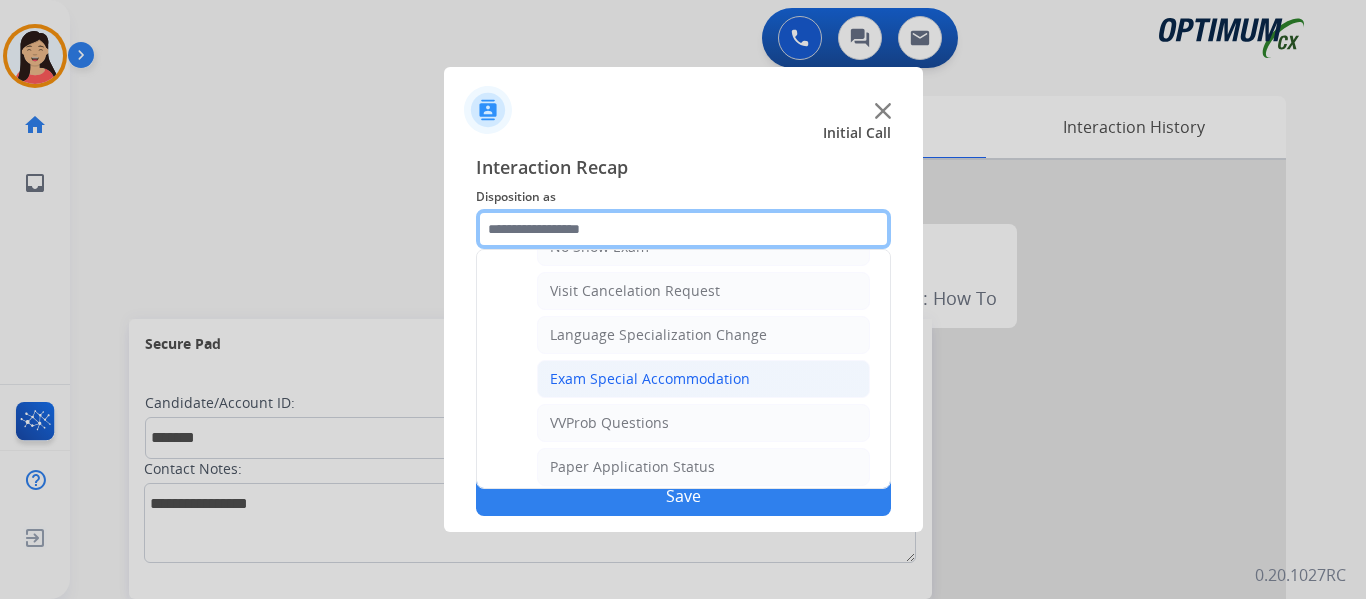 scroll, scrollTop: 1036, scrollLeft: 0, axis: vertical 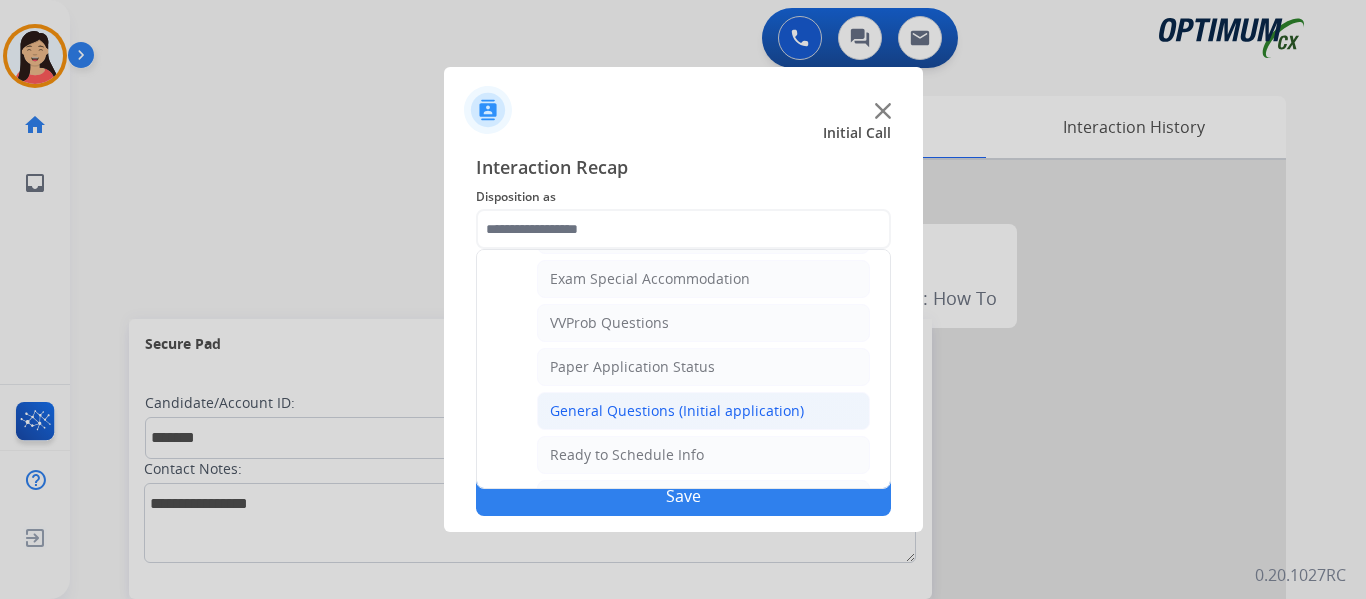 click on "General Questions (Initial application)" 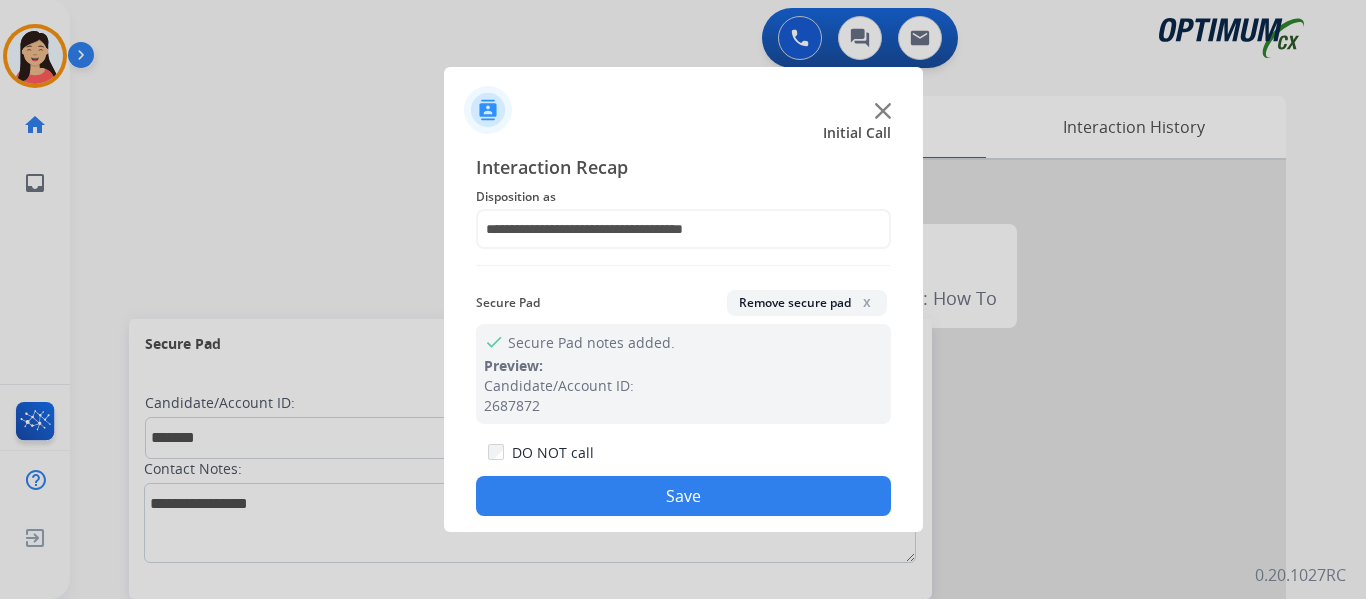 click on "Save" 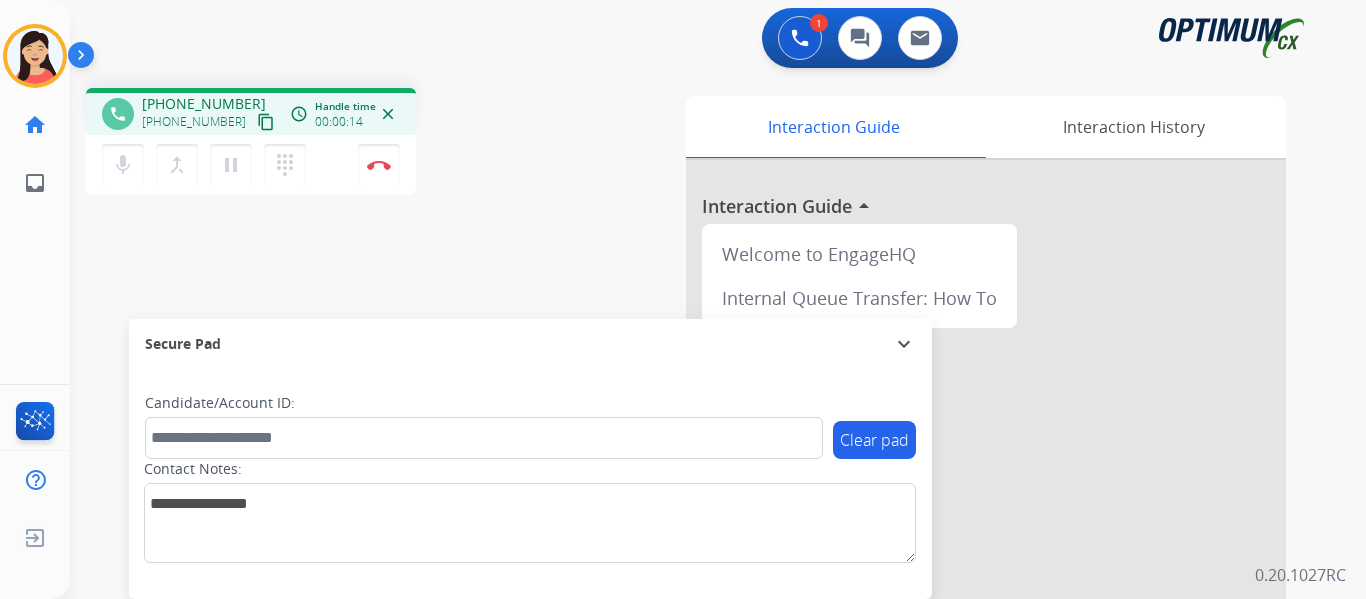 click on "content_copy" at bounding box center [266, 122] 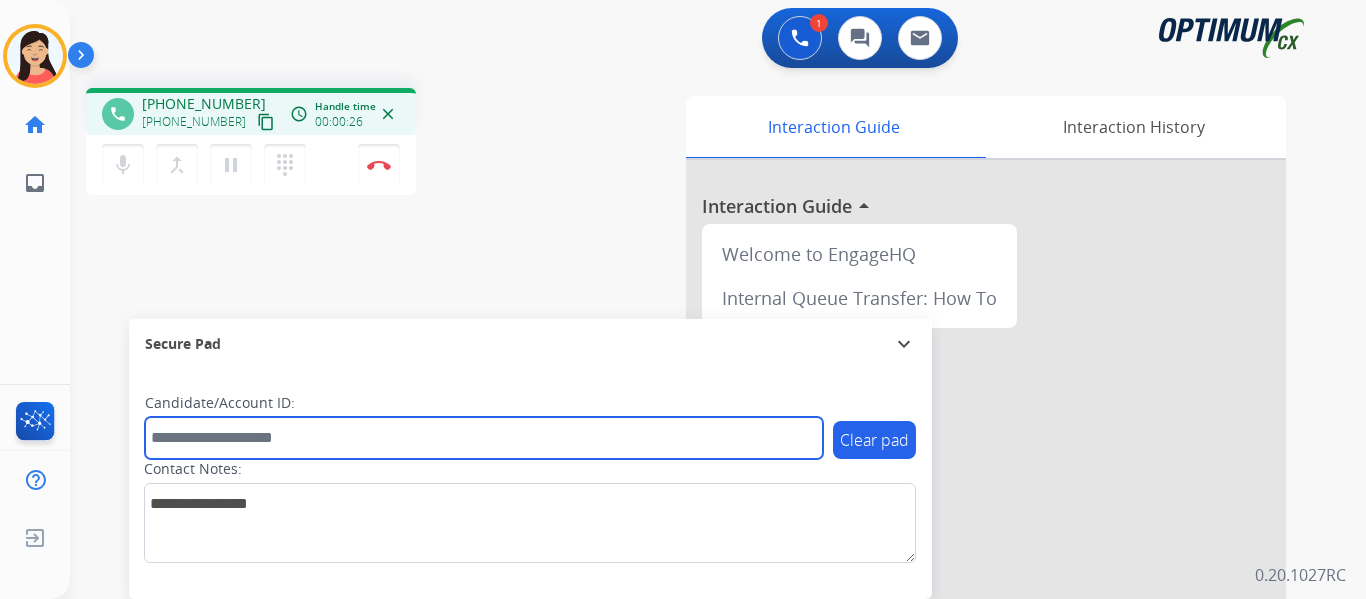 click at bounding box center (484, 438) 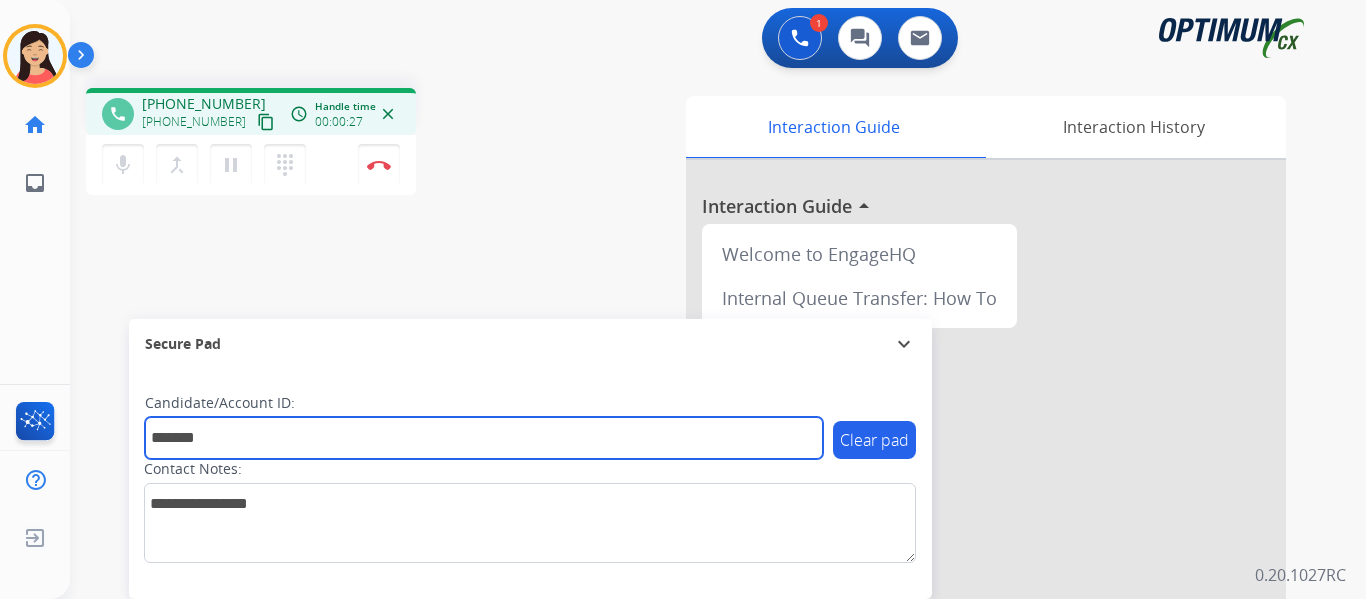 type on "*******" 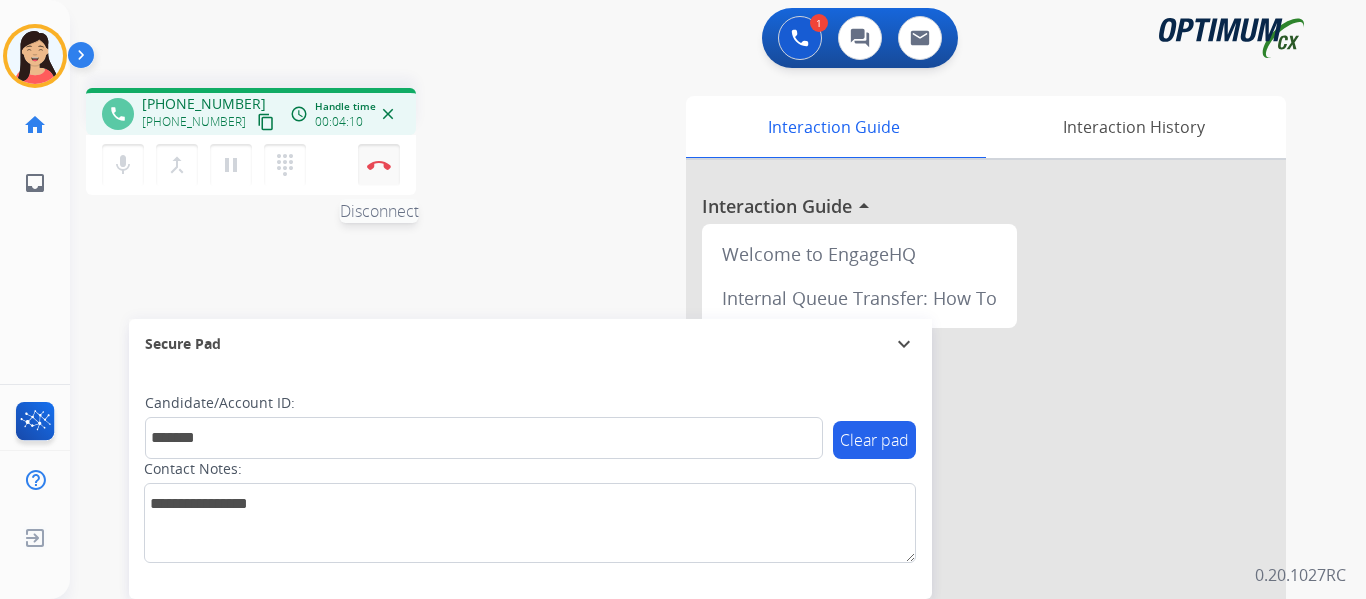 click on "Disconnect" at bounding box center (379, 165) 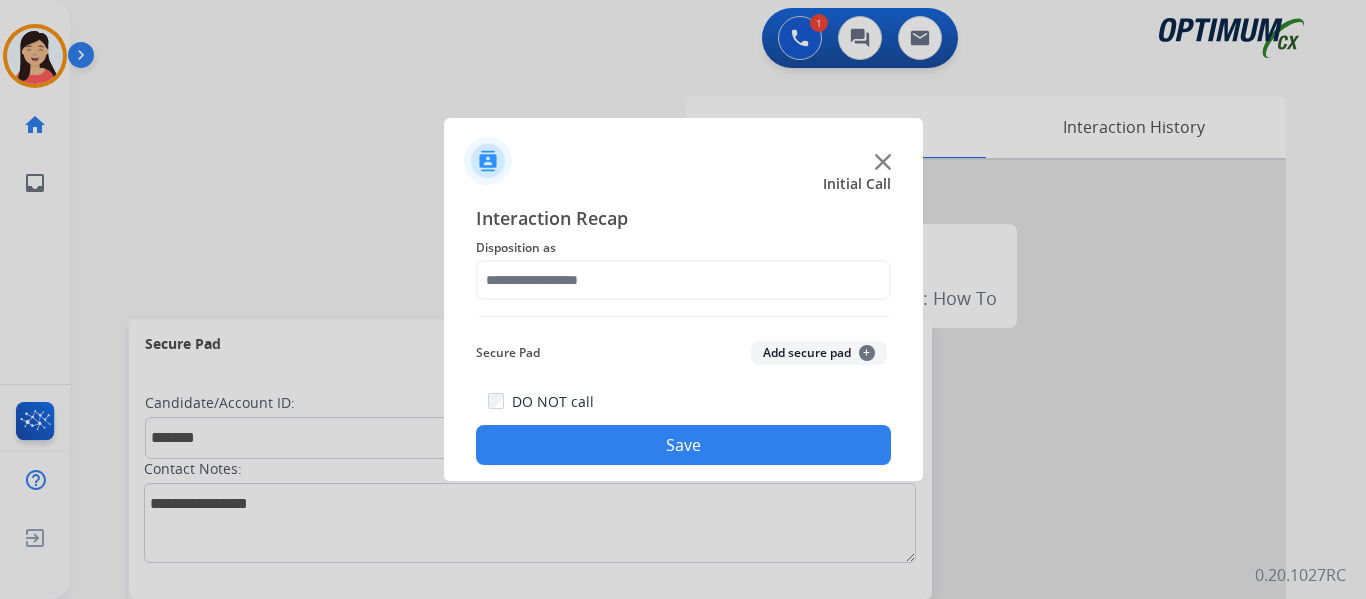 click on "Add secure pad  +" 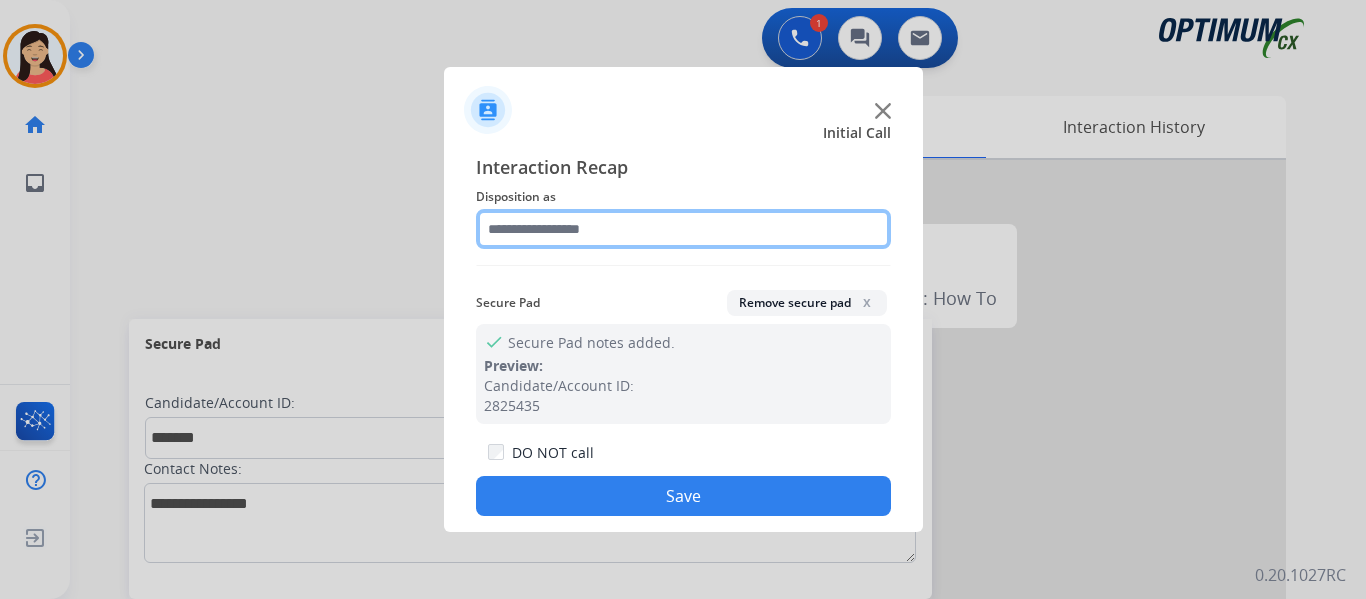 click 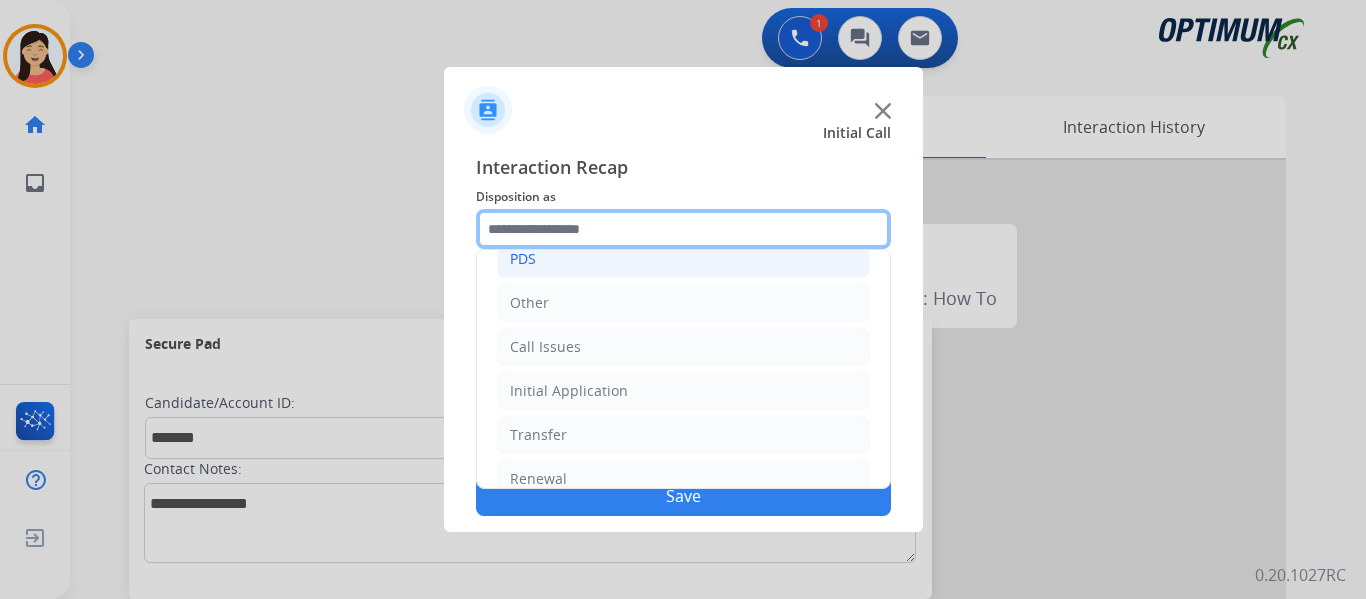 scroll, scrollTop: 136, scrollLeft: 0, axis: vertical 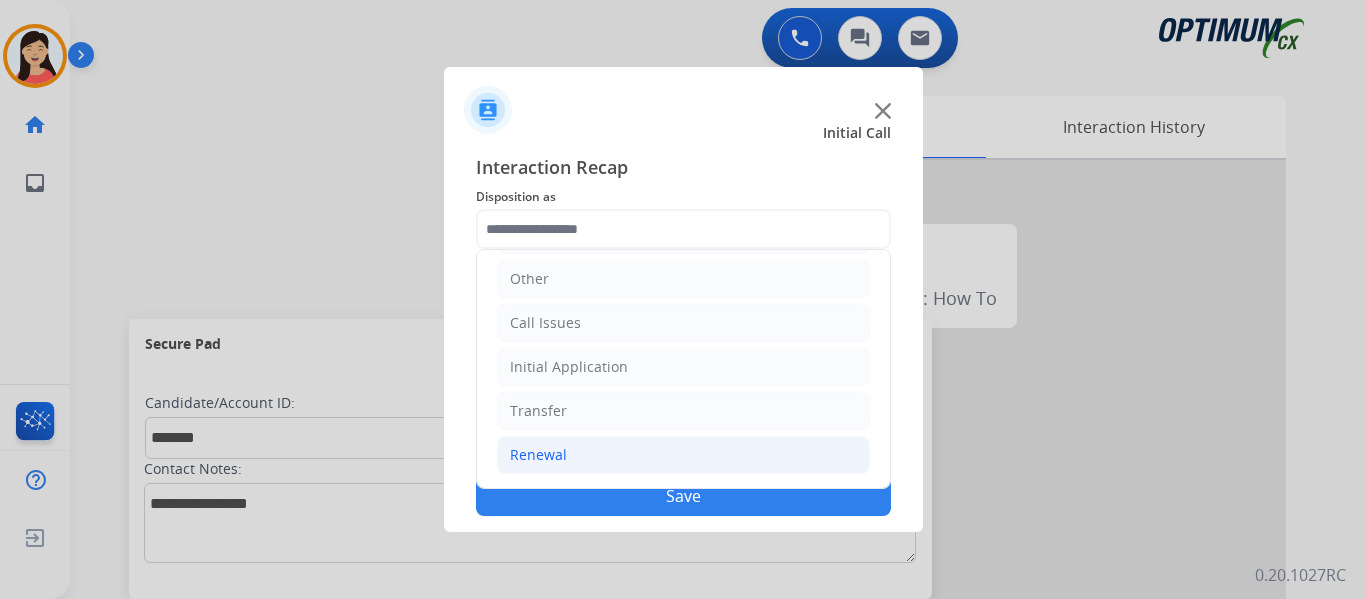 click on "Renewal" 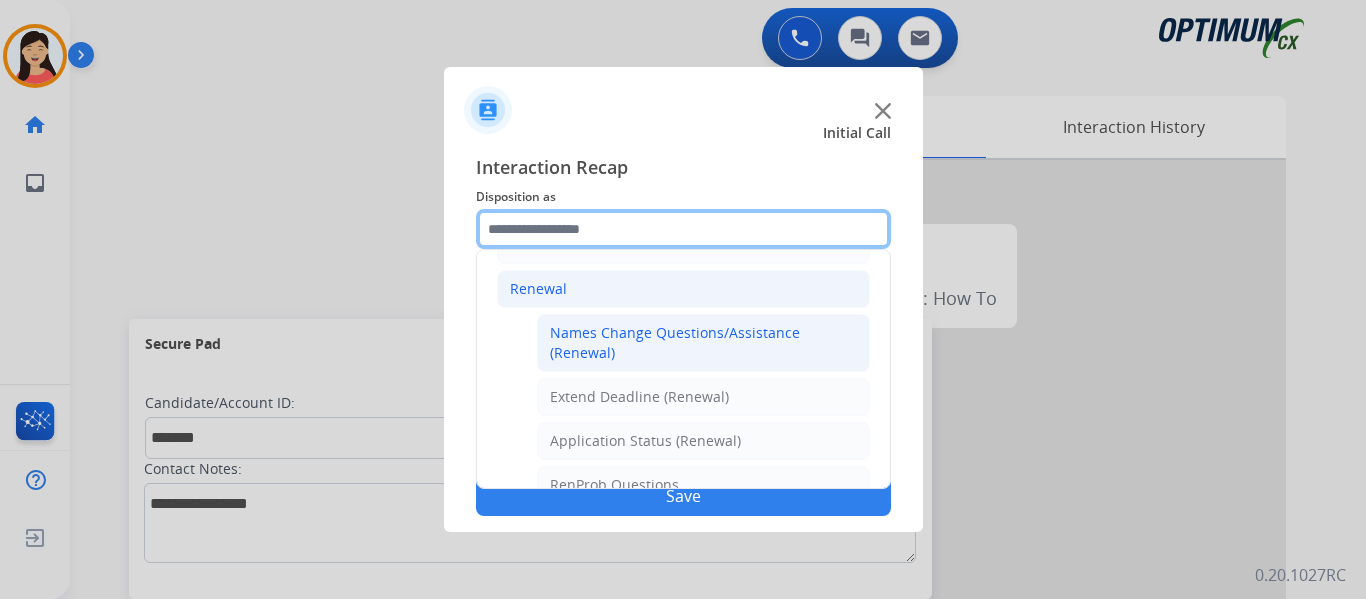 scroll, scrollTop: 336, scrollLeft: 0, axis: vertical 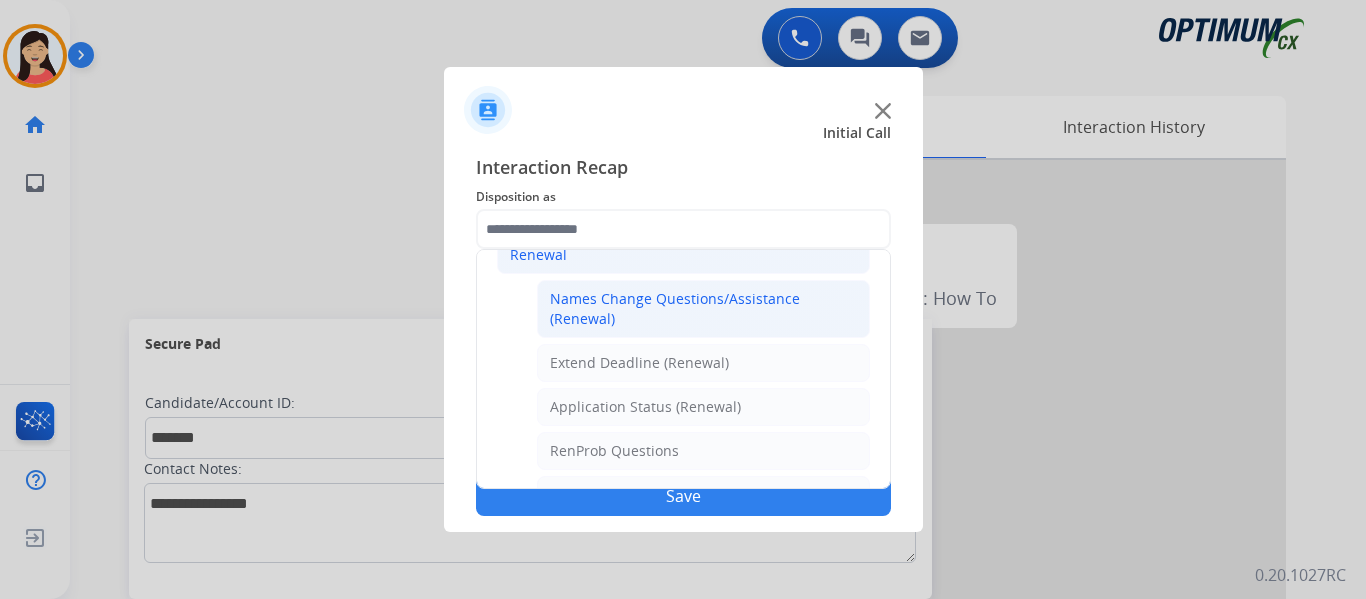 click on "Names Change Questions/Assistance (Renewal)" 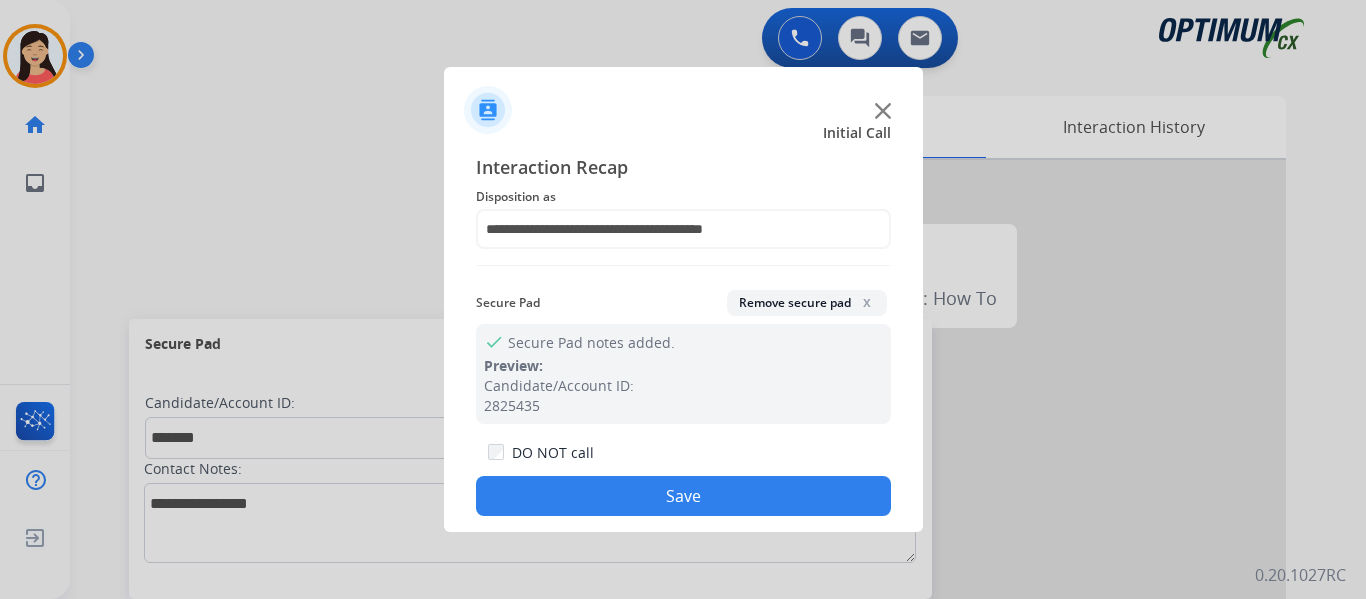 click on "Save" 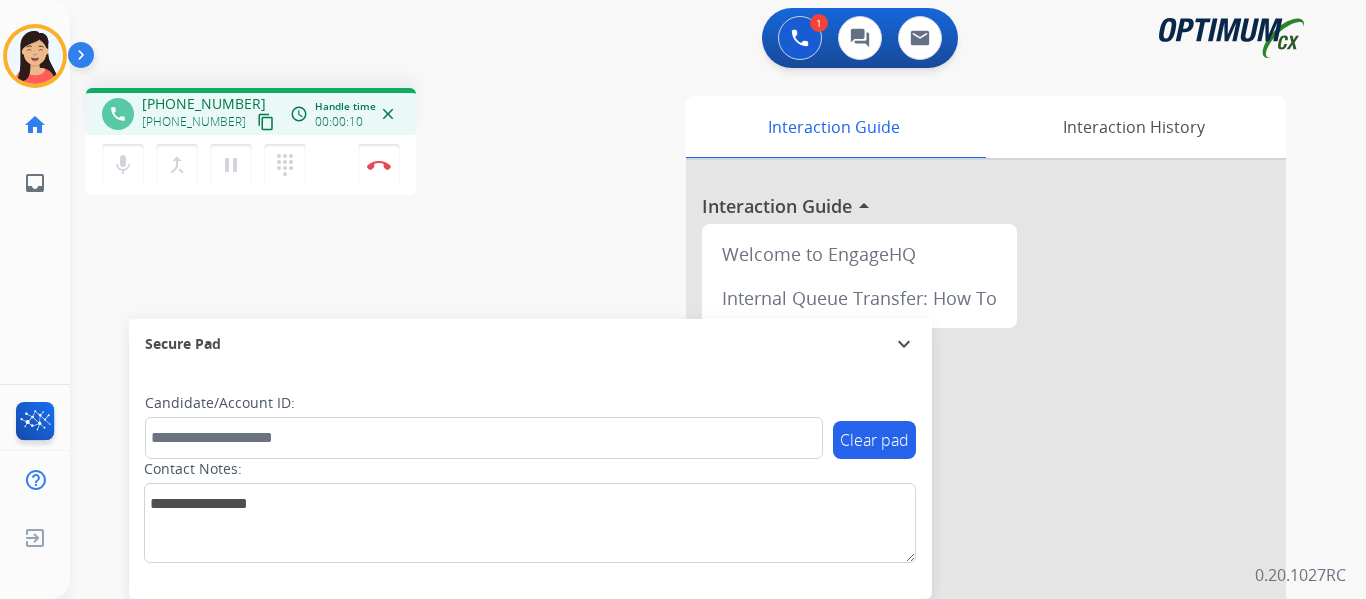 click on "+15015811105 content_copy" at bounding box center [210, 122] 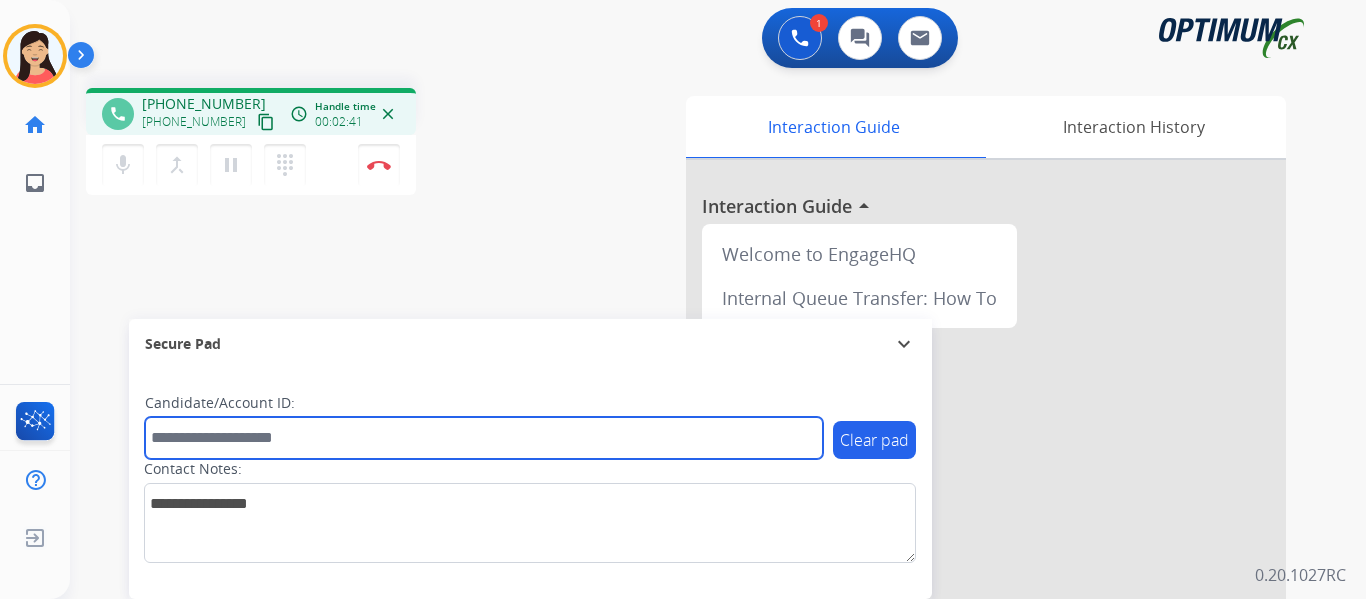 click at bounding box center (484, 438) 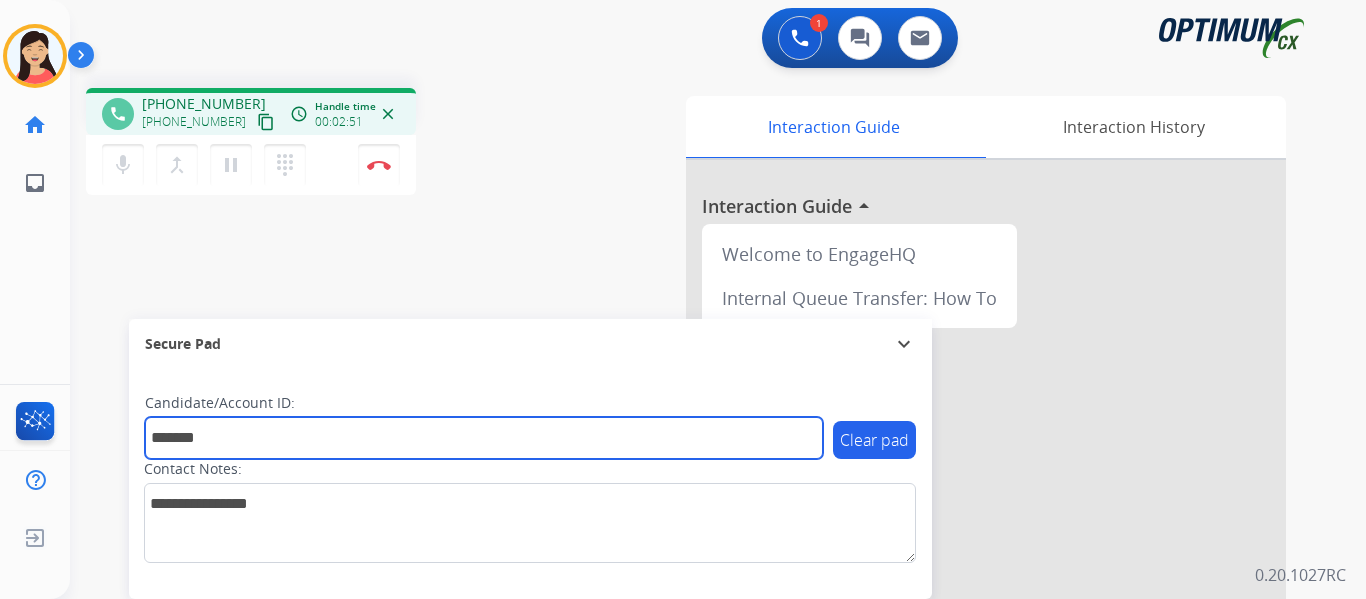 type on "*******" 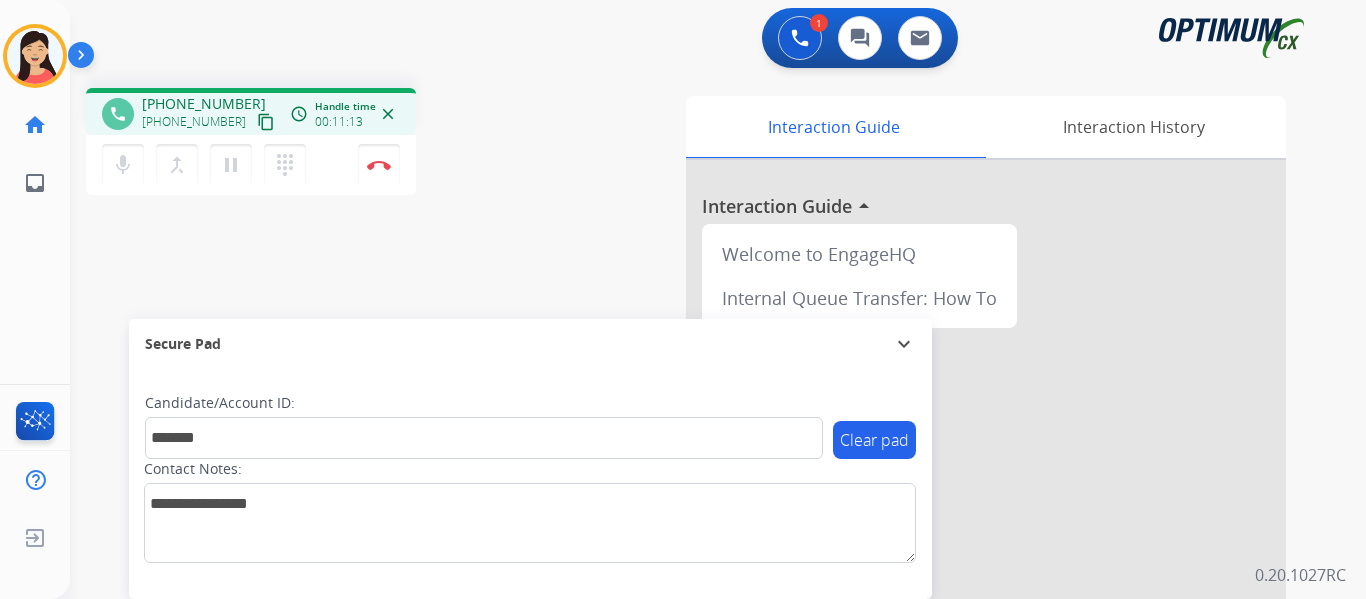 click on "content_copy" at bounding box center [266, 122] 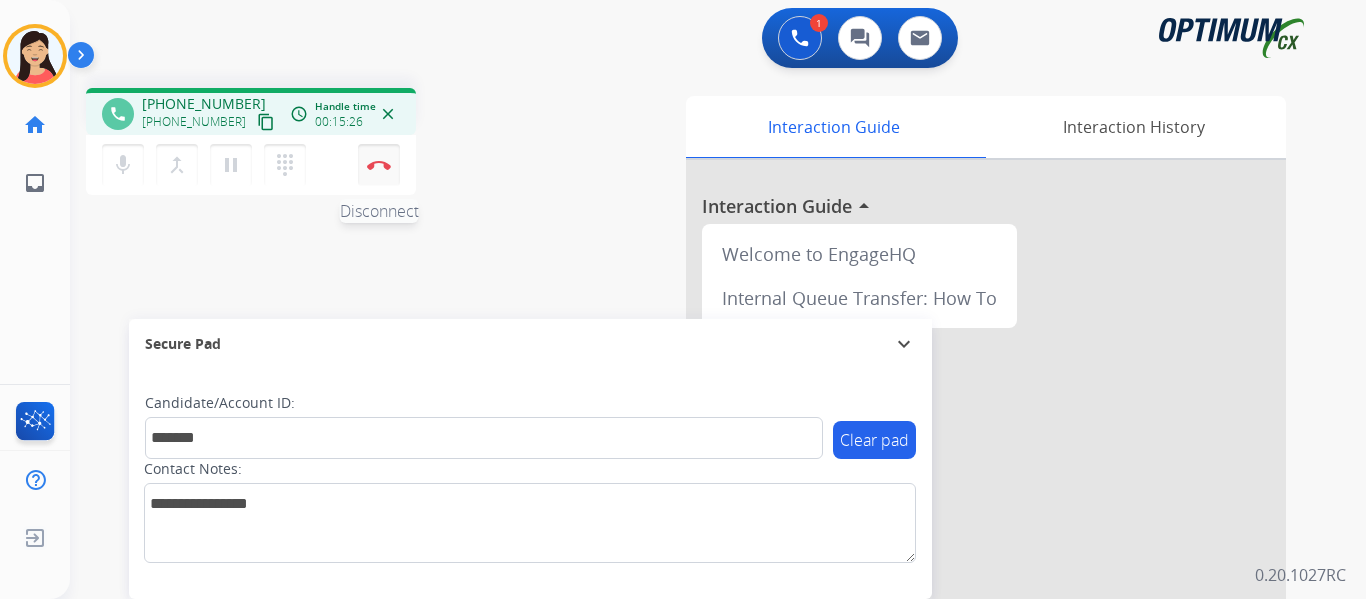 click on "Disconnect" at bounding box center (379, 165) 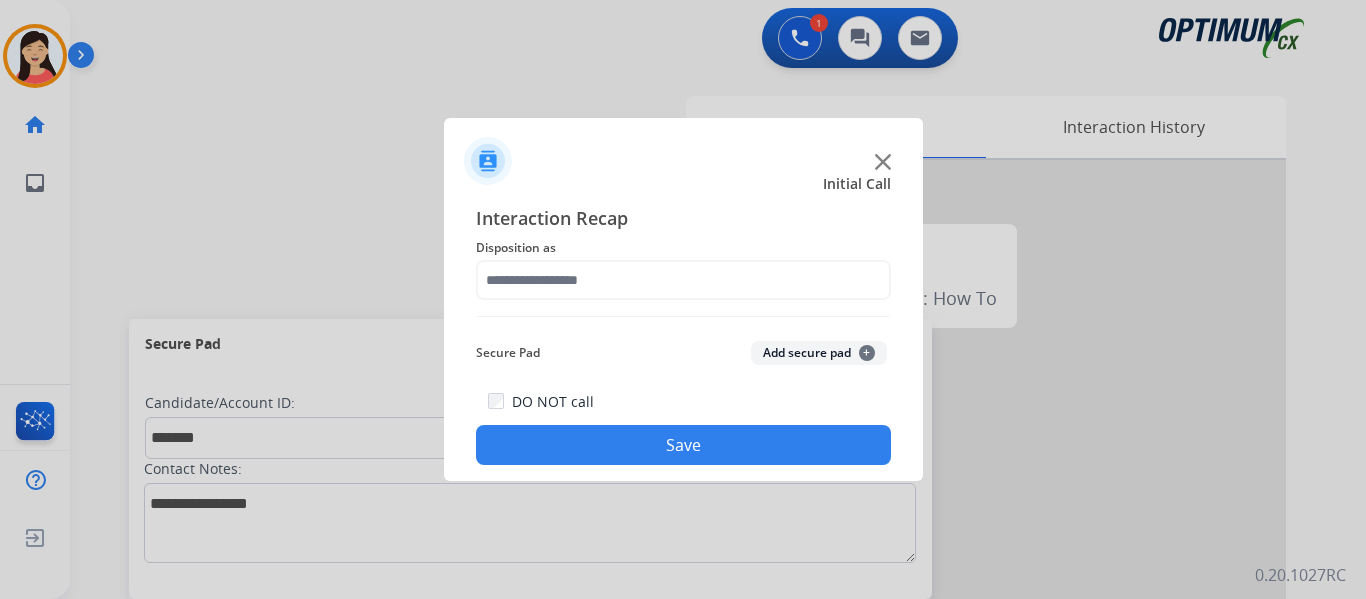 click on "Add secure pad  +" 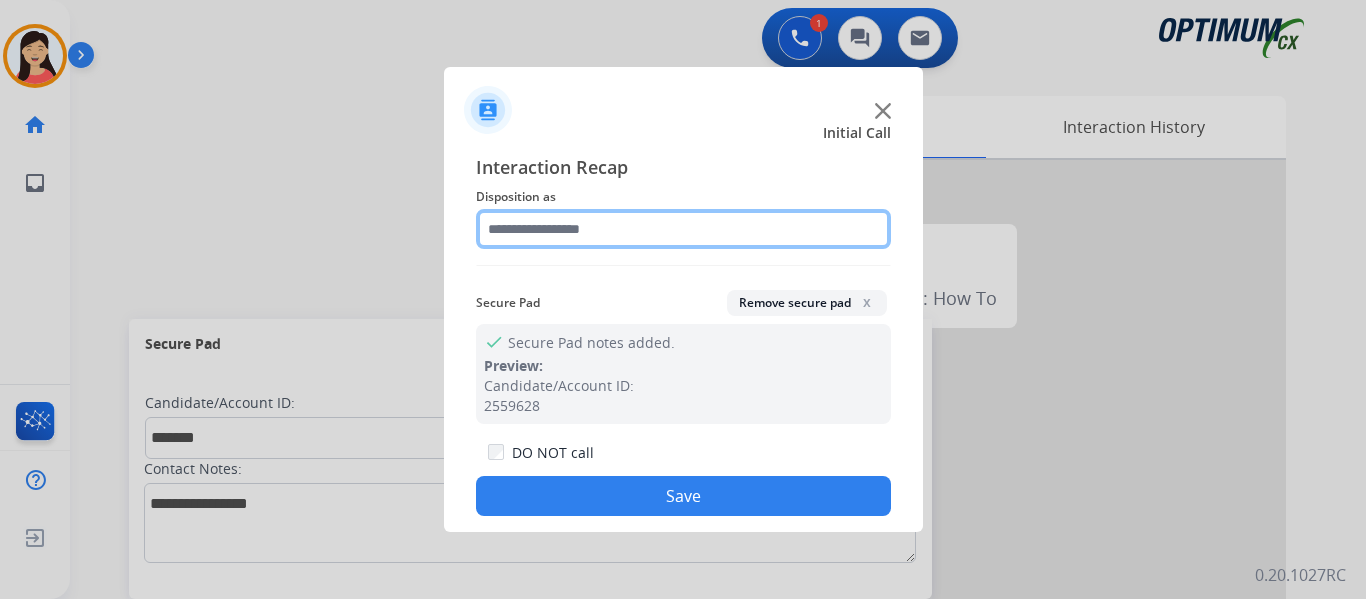 click 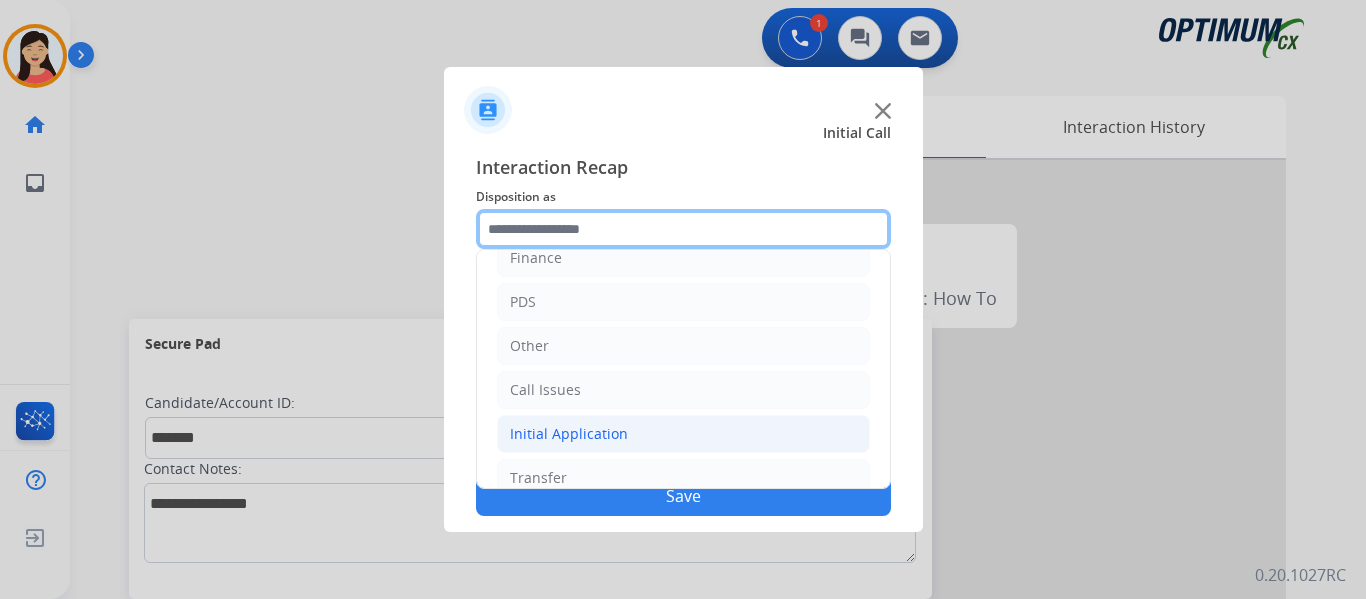 scroll, scrollTop: 136, scrollLeft: 0, axis: vertical 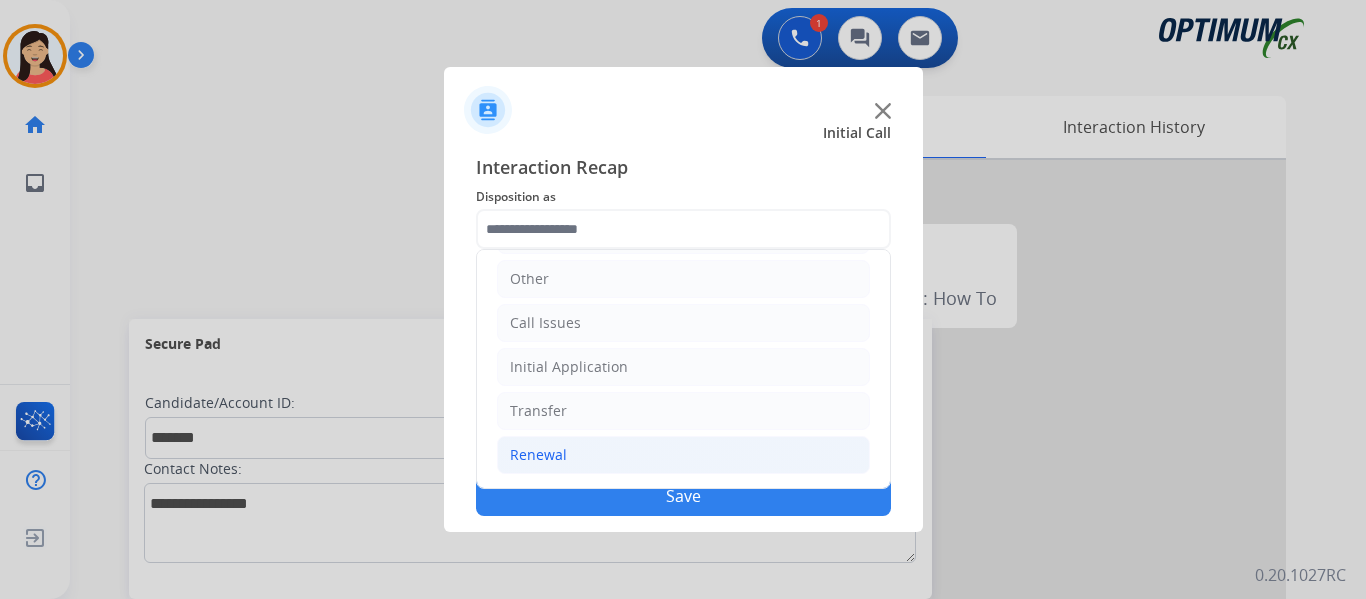 click on "Renewal" 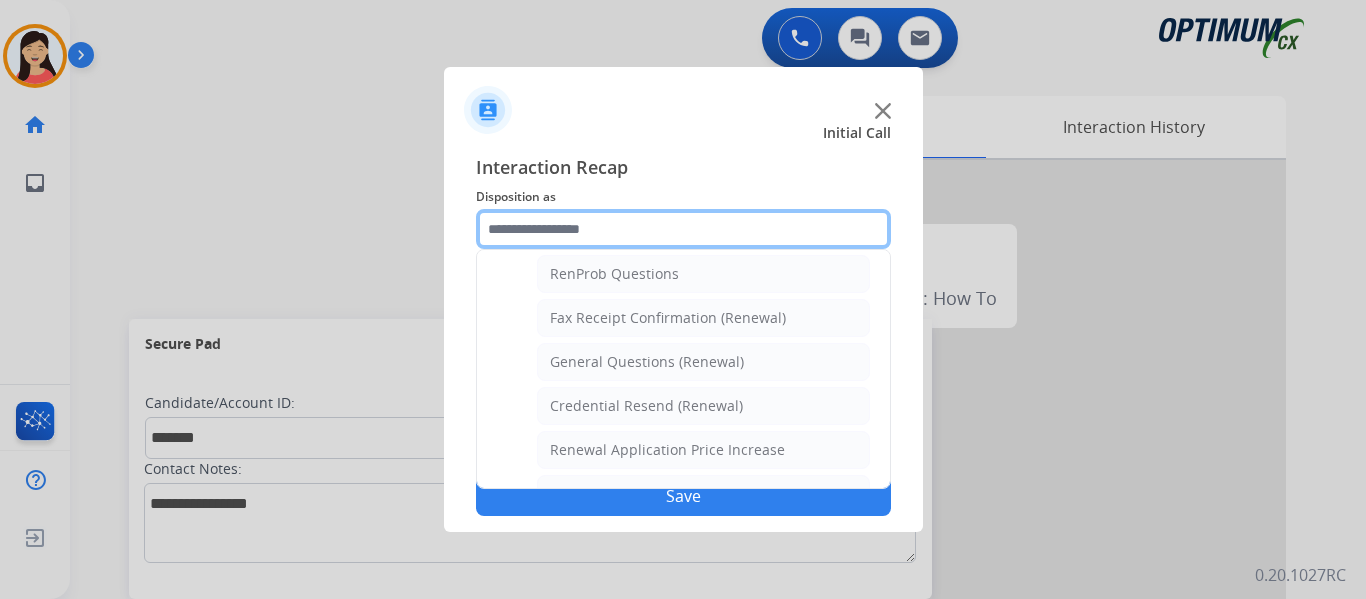 scroll, scrollTop: 536, scrollLeft: 0, axis: vertical 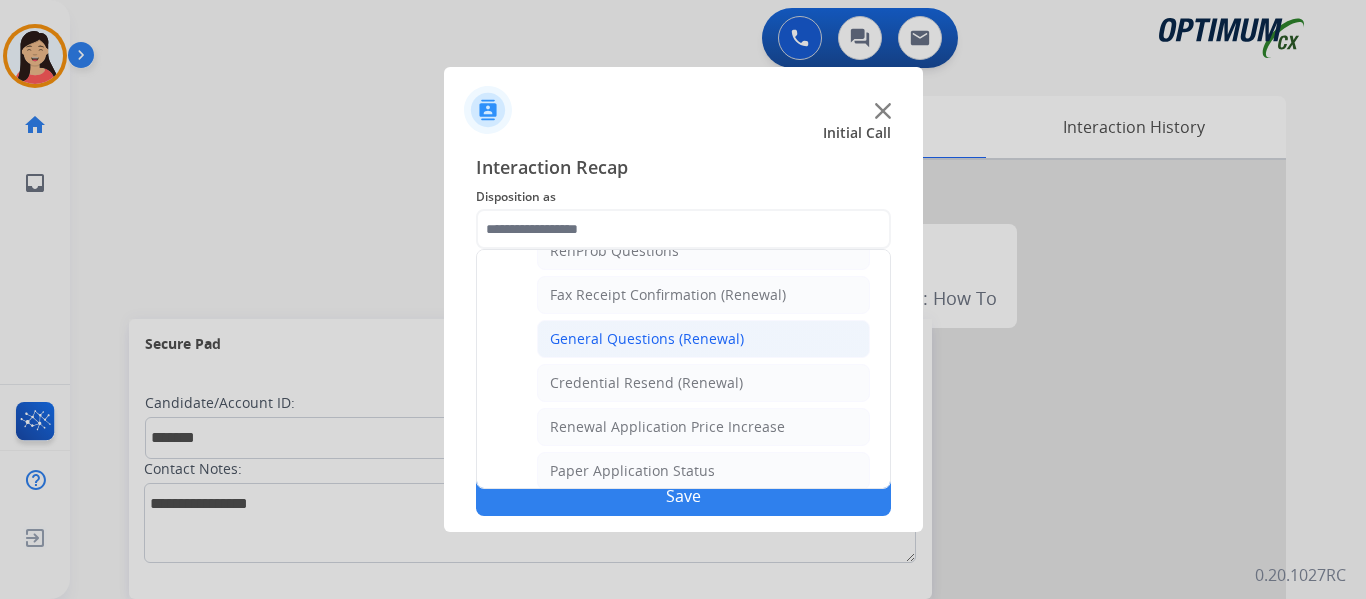 click on "General Questions (Renewal)" 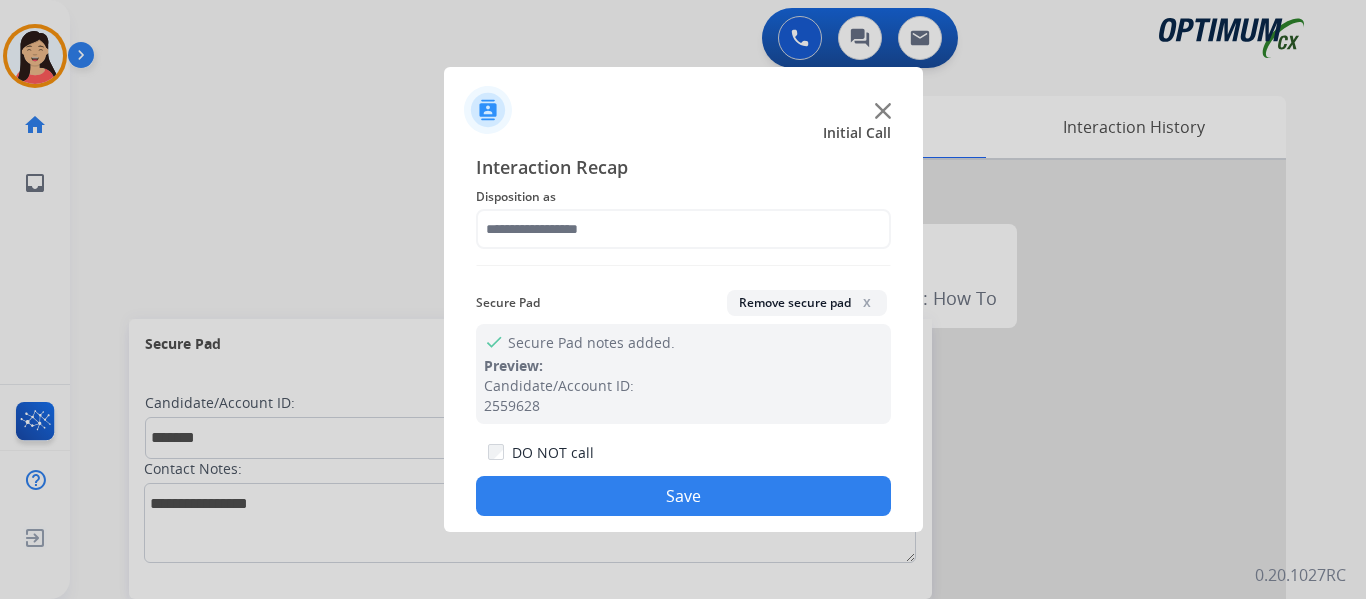 type on "**********" 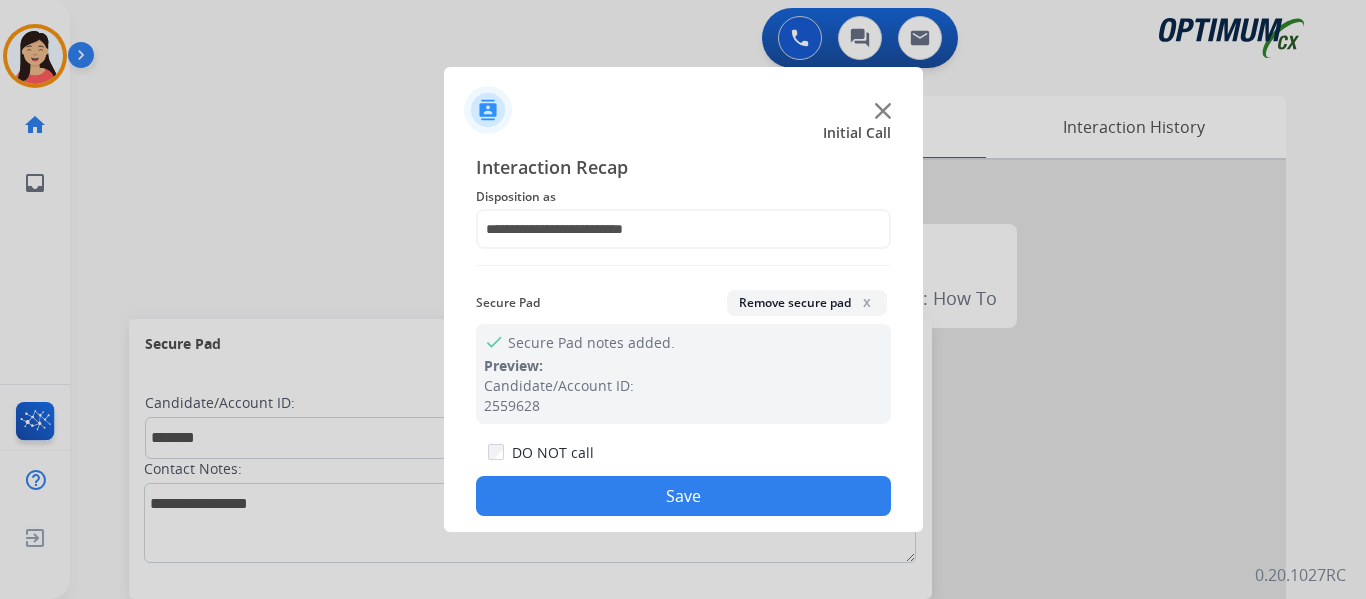 click on "Save" 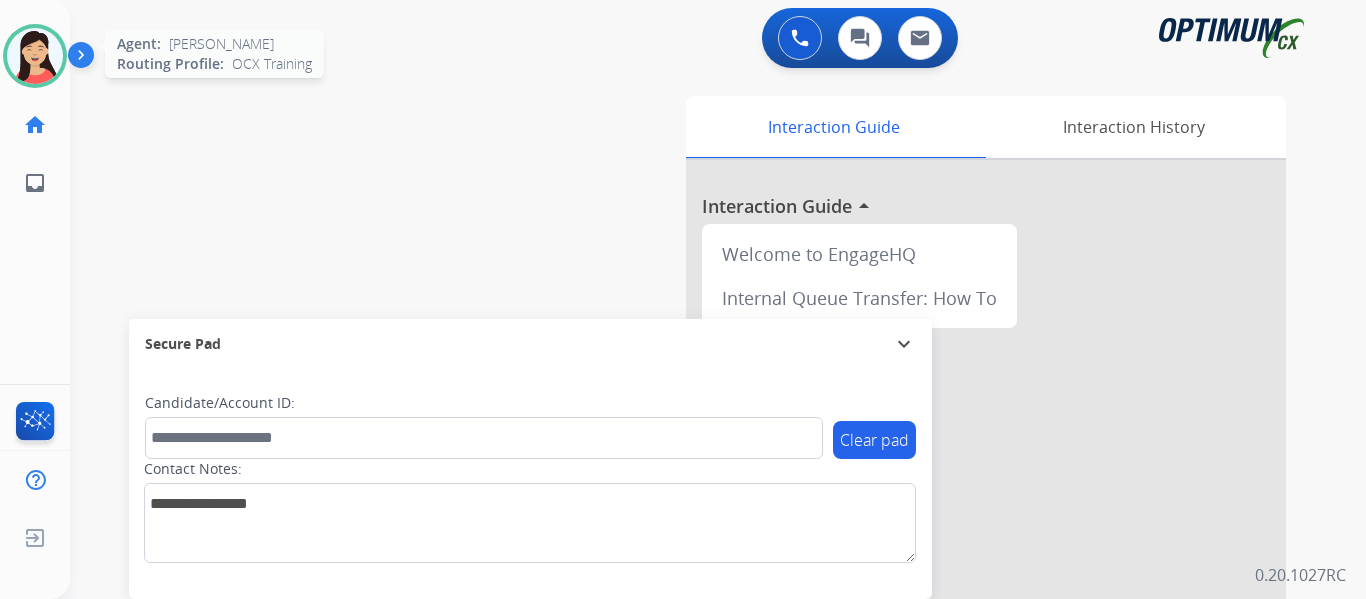 click at bounding box center (35, 56) 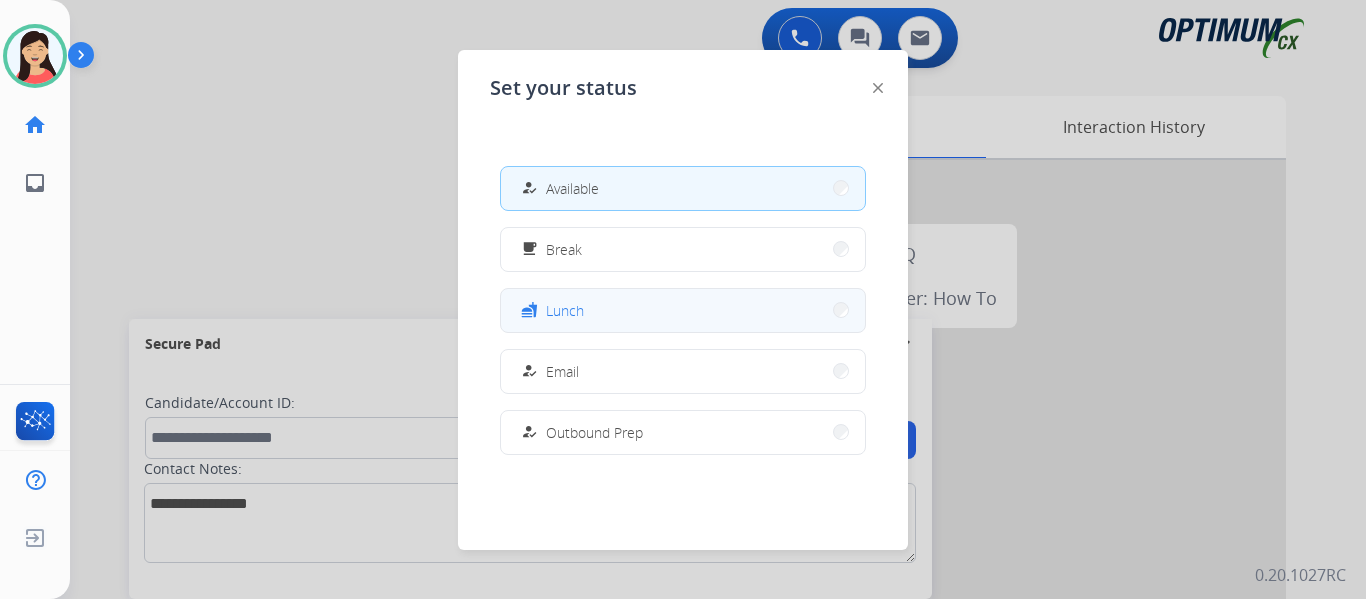 click on "fastfood Lunch" at bounding box center [683, 310] 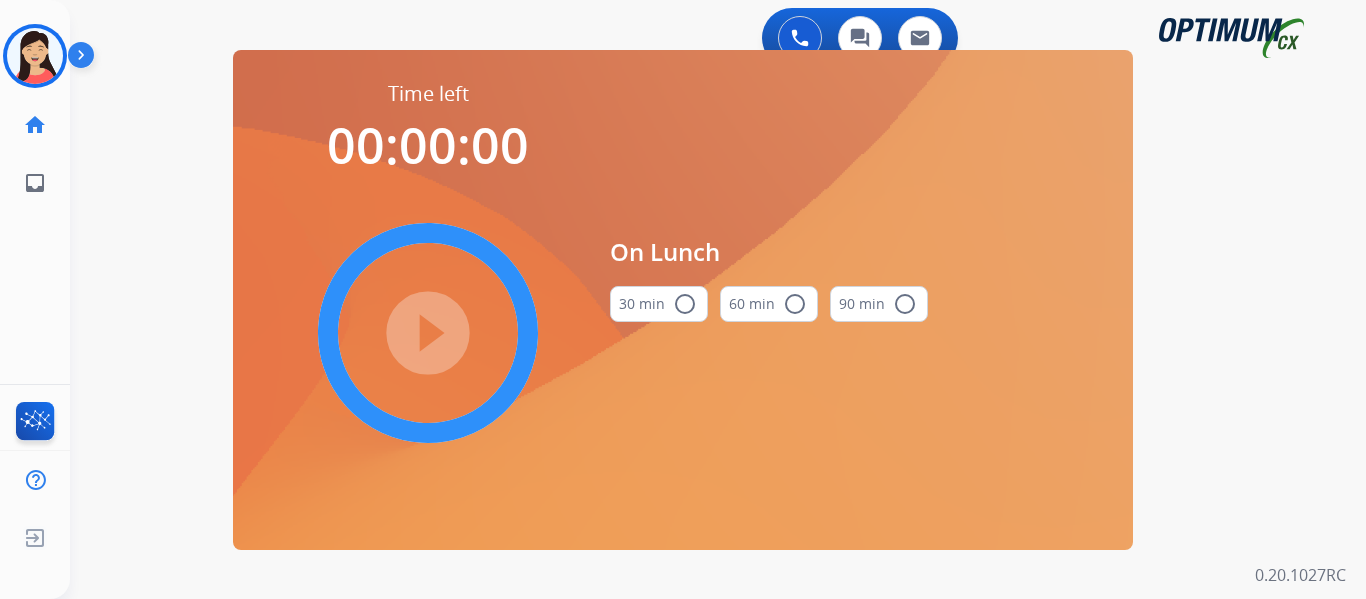 click on "radio_button_unchecked" at bounding box center (685, 304) 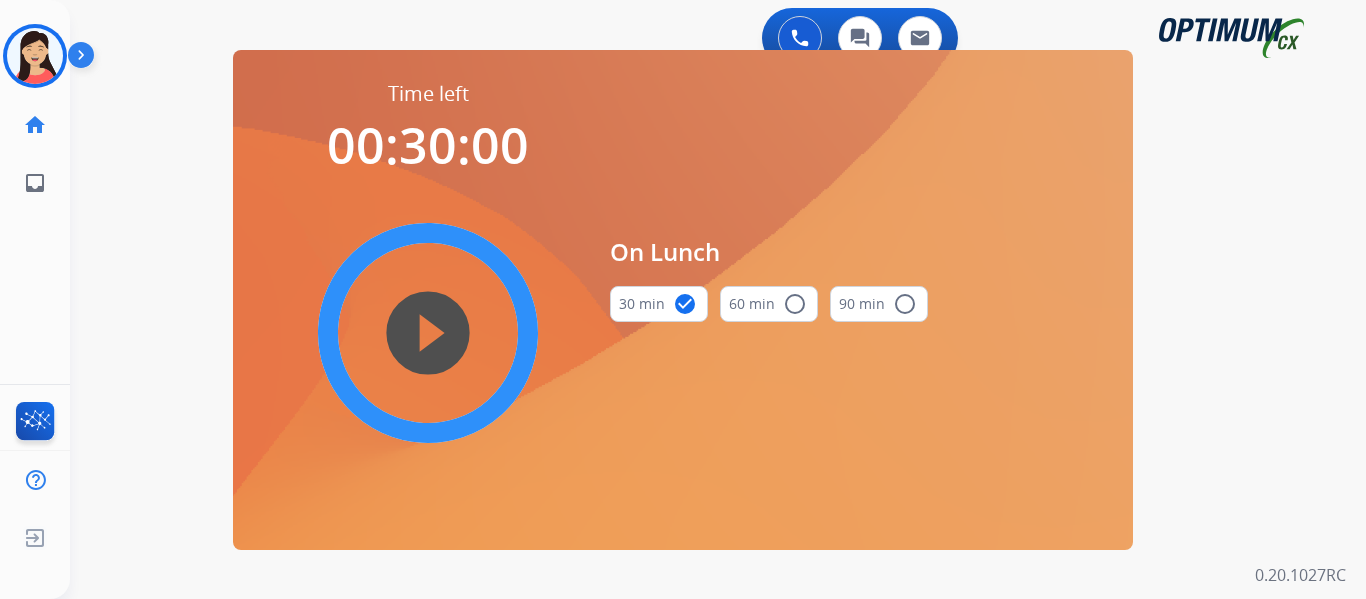 click on "play_circle_filled" at bounding box center [428, 333] 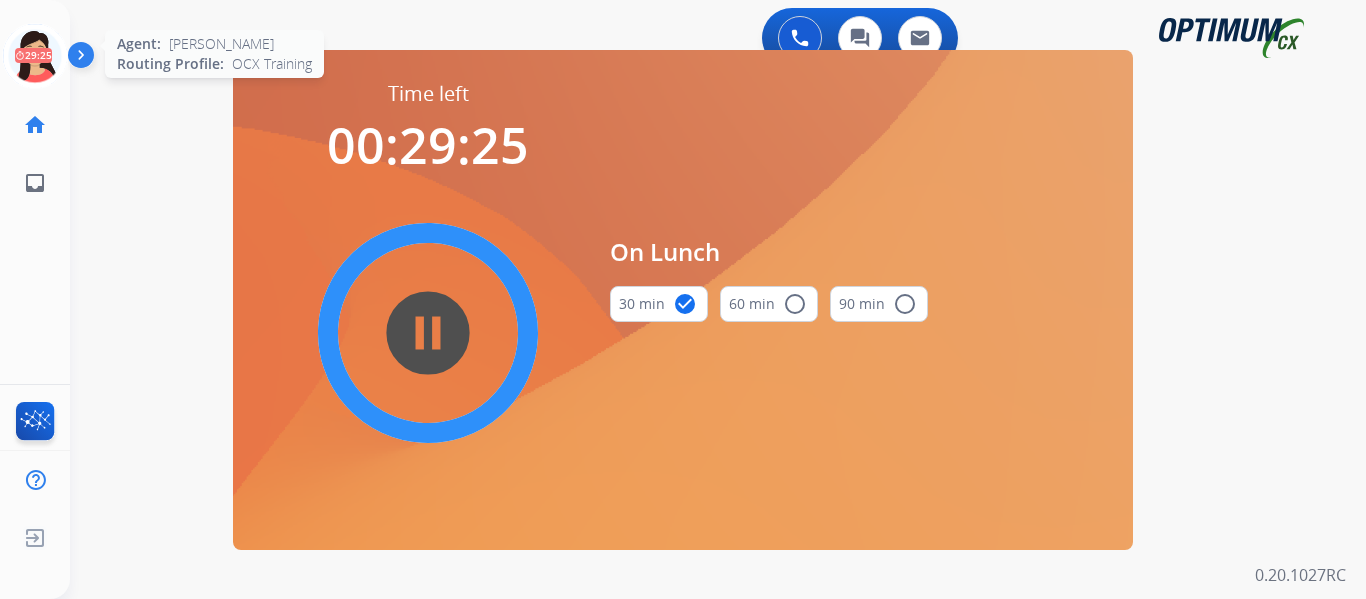 click 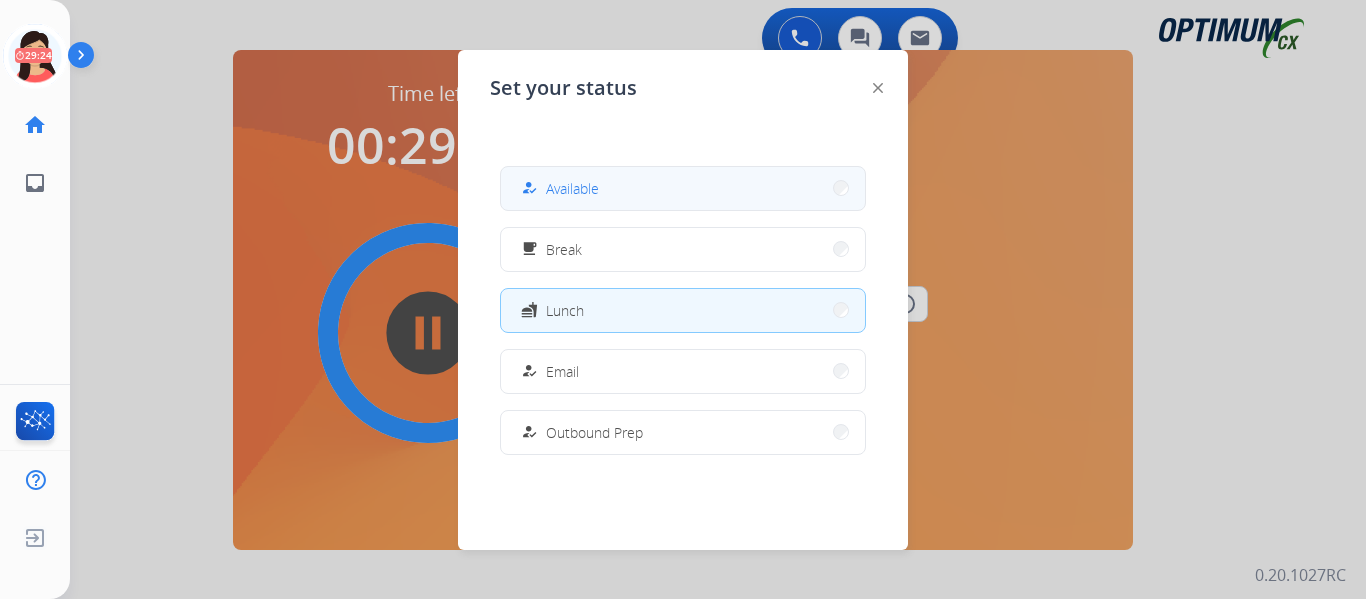 click on "how_to_reg Available" at bounding box center [683, 188] 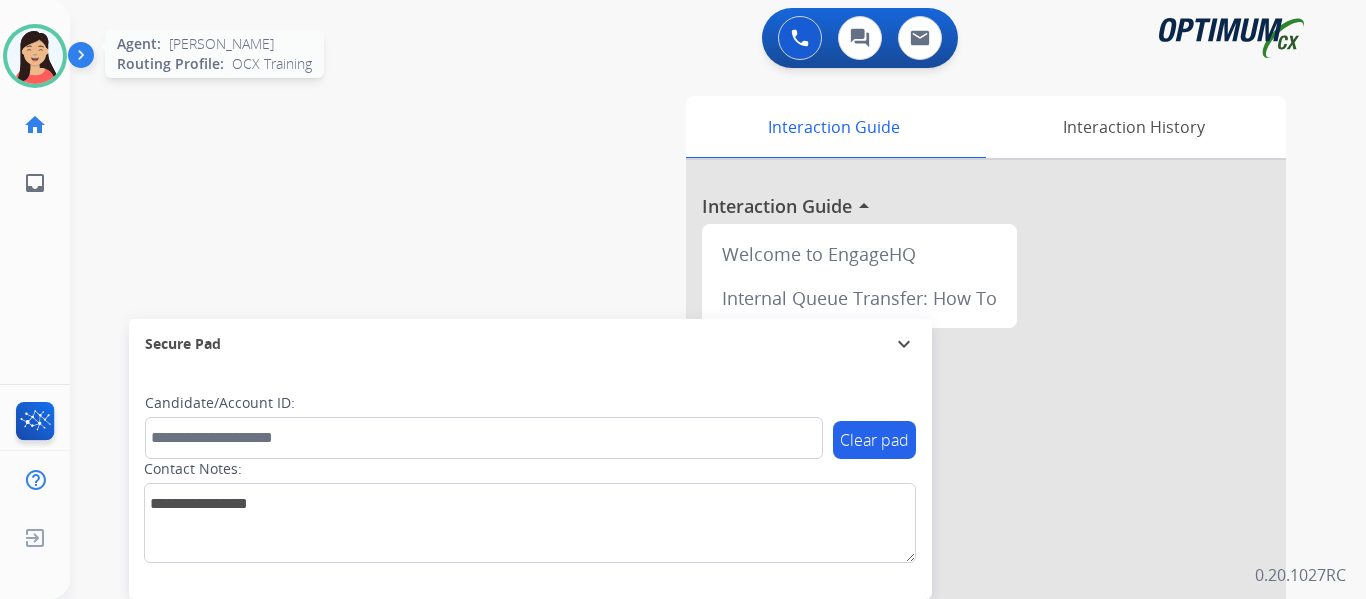click at bounding box center [35, 56] 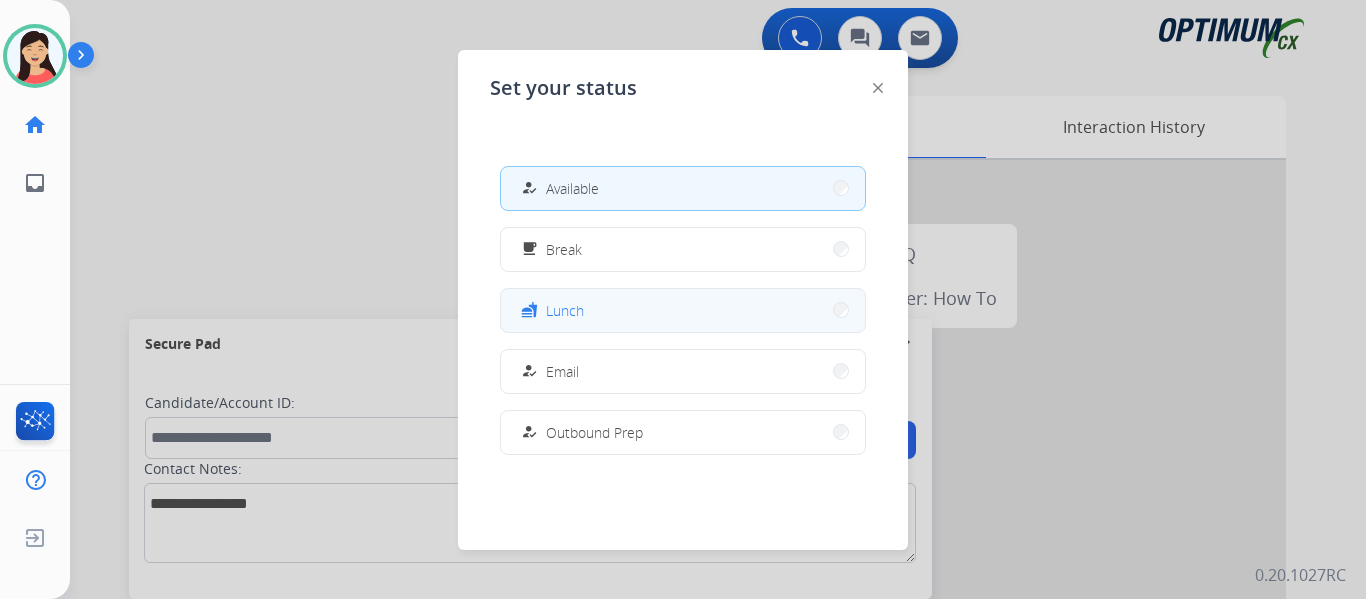 click on "fastfood Lunch" at bounding box center [683, 310] 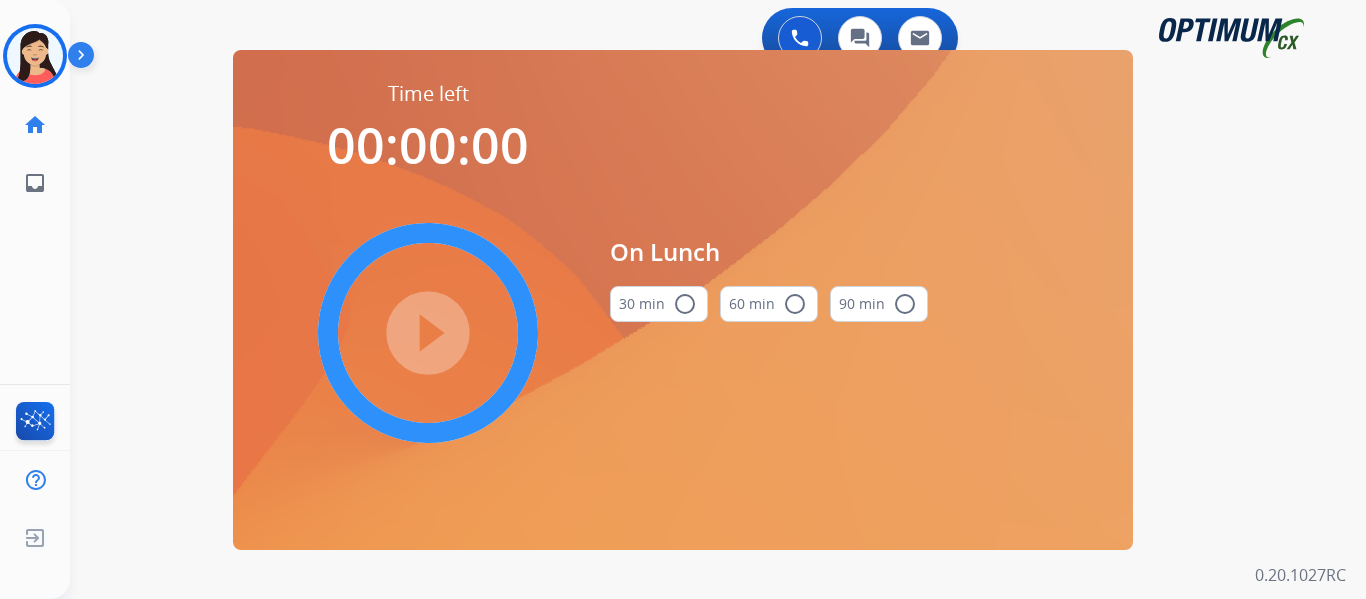click on "30 min  radio_button_unchecked" at bounding box center [659, 304] 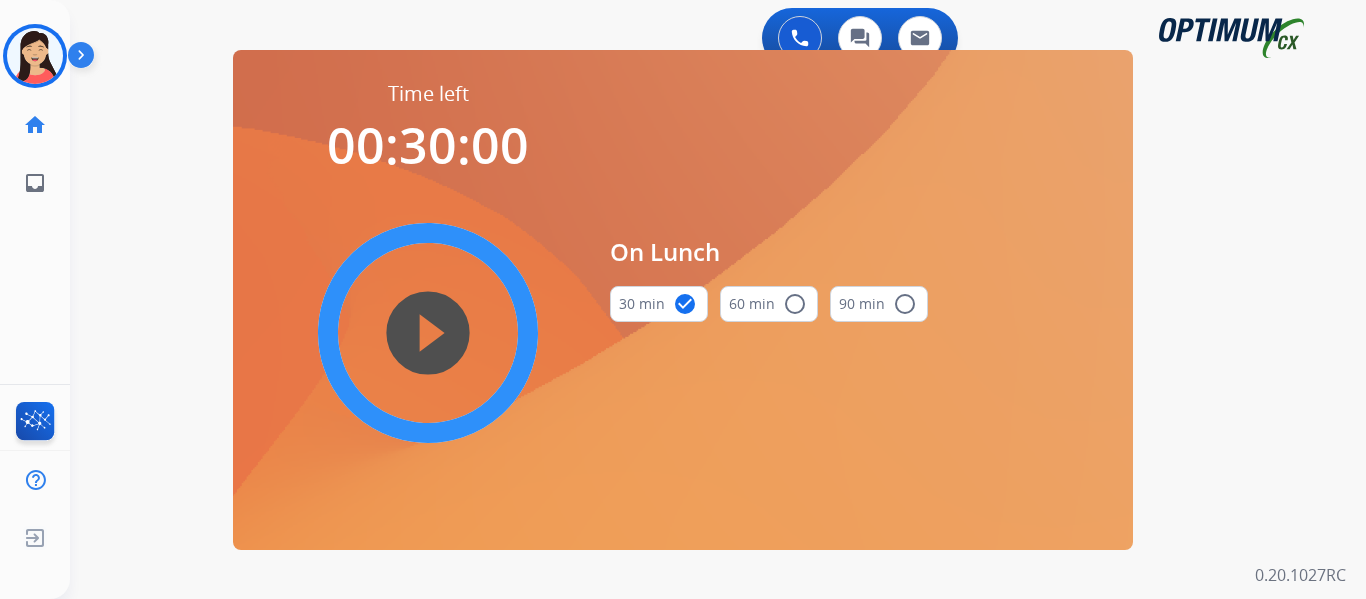 click on "play_circle_filled" at bounding box center [428, 333] 